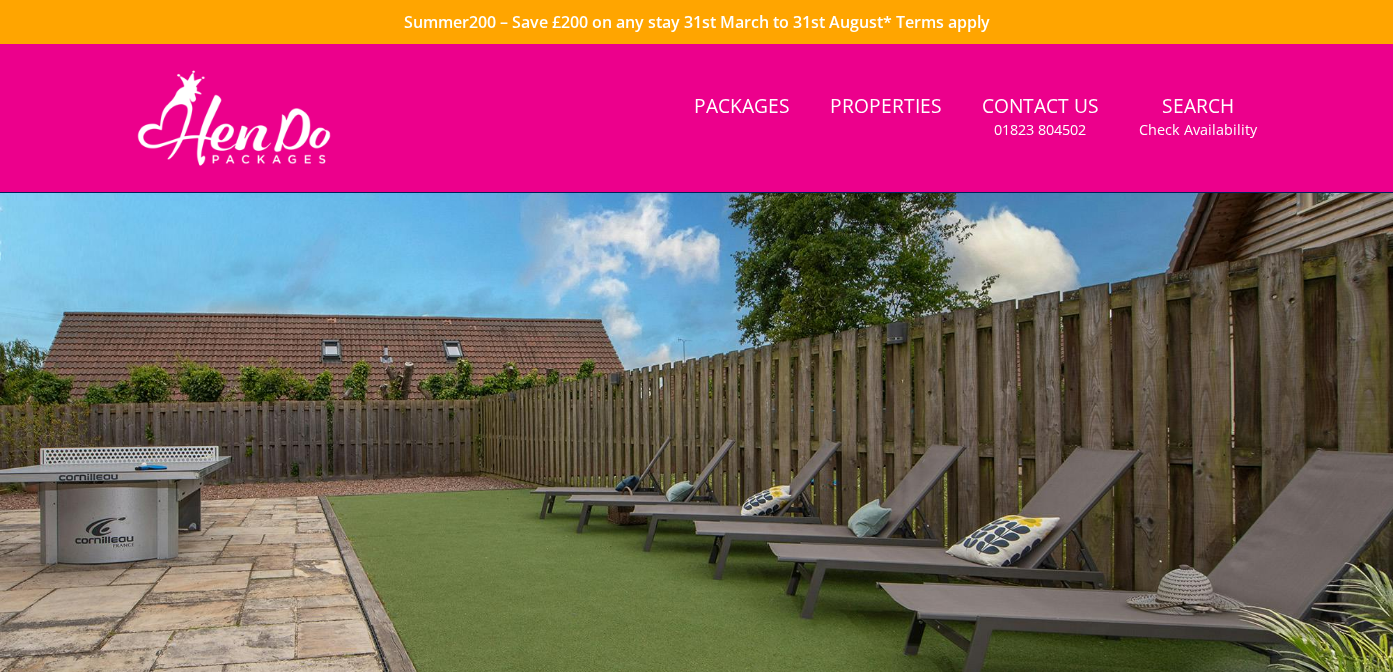 scroll, scrollTop: 0, scrollLeft: 0, axis: both 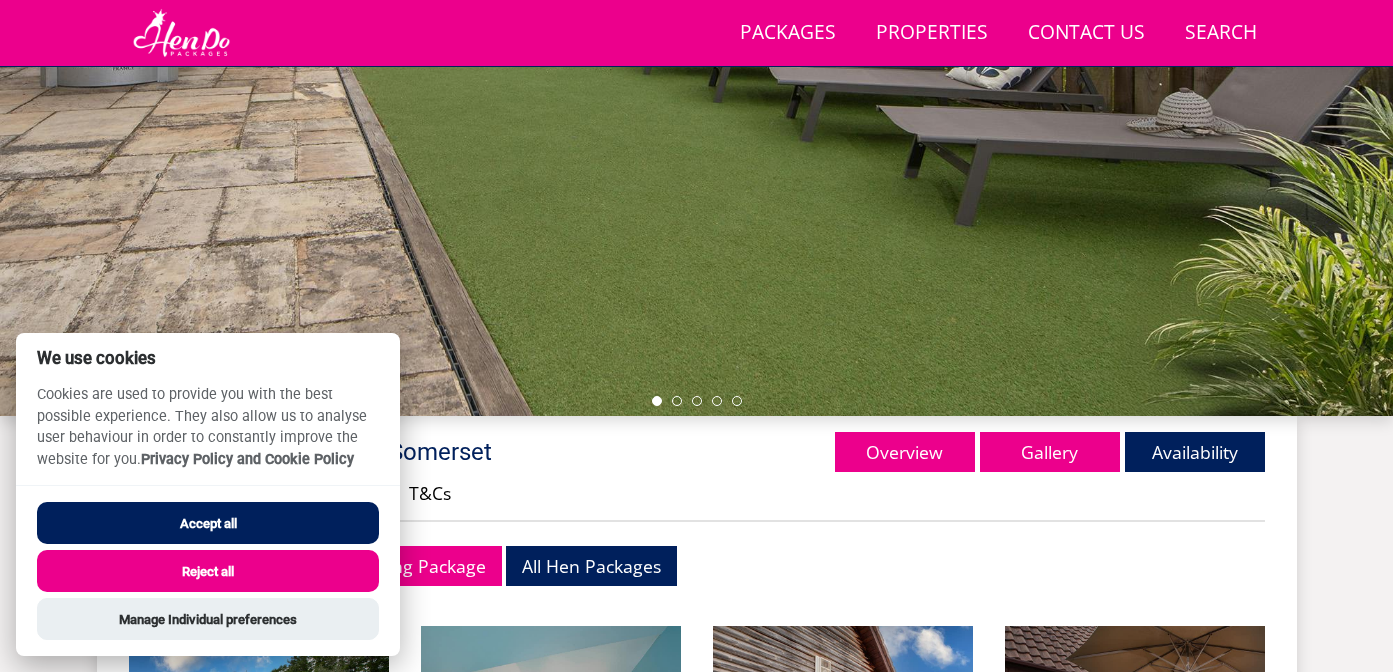 click on "Accept all" at bounding box center [208, 523] 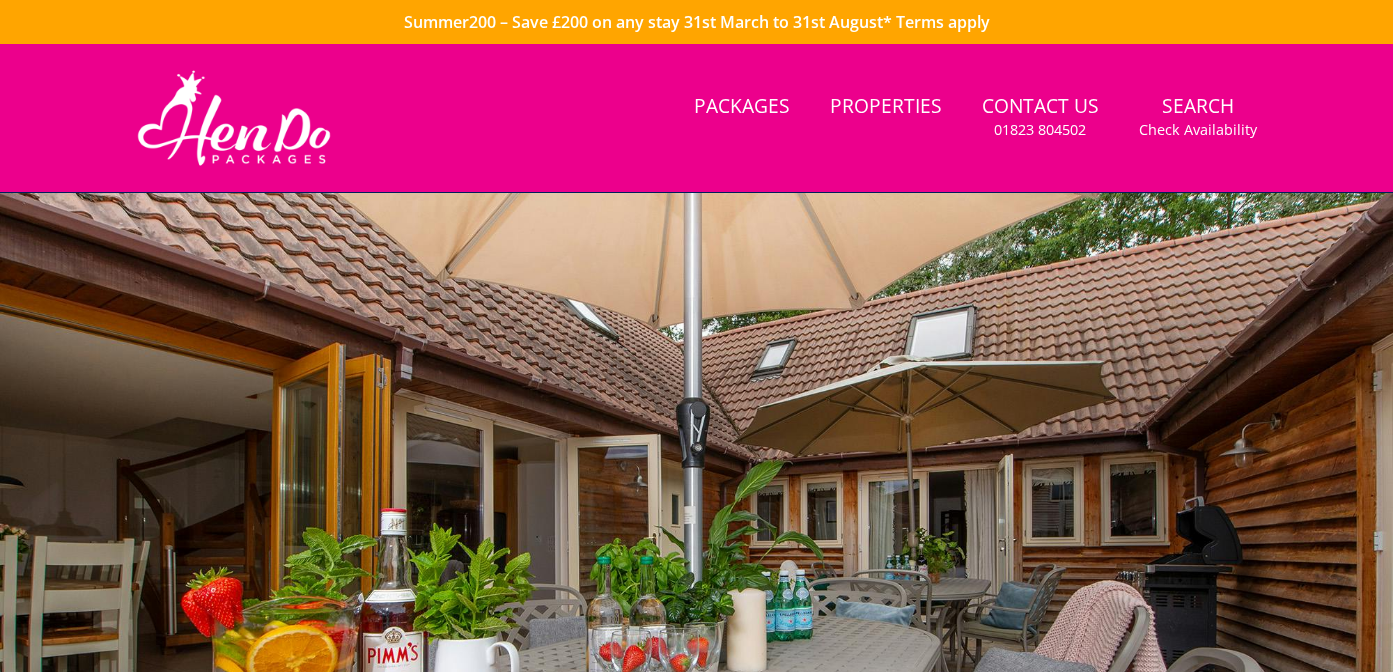 scroll, scrollTop: 477, scrollLeft: 0, axis: vertical 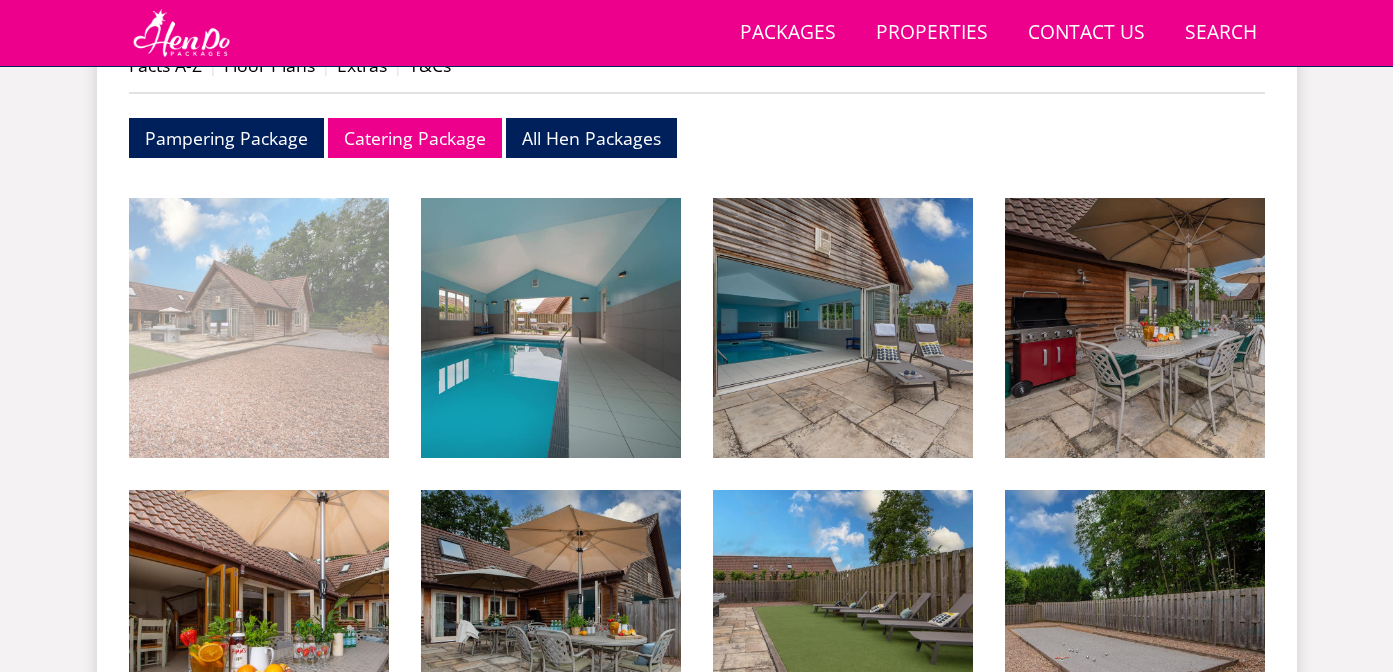 click at bounding box center [259, 328] 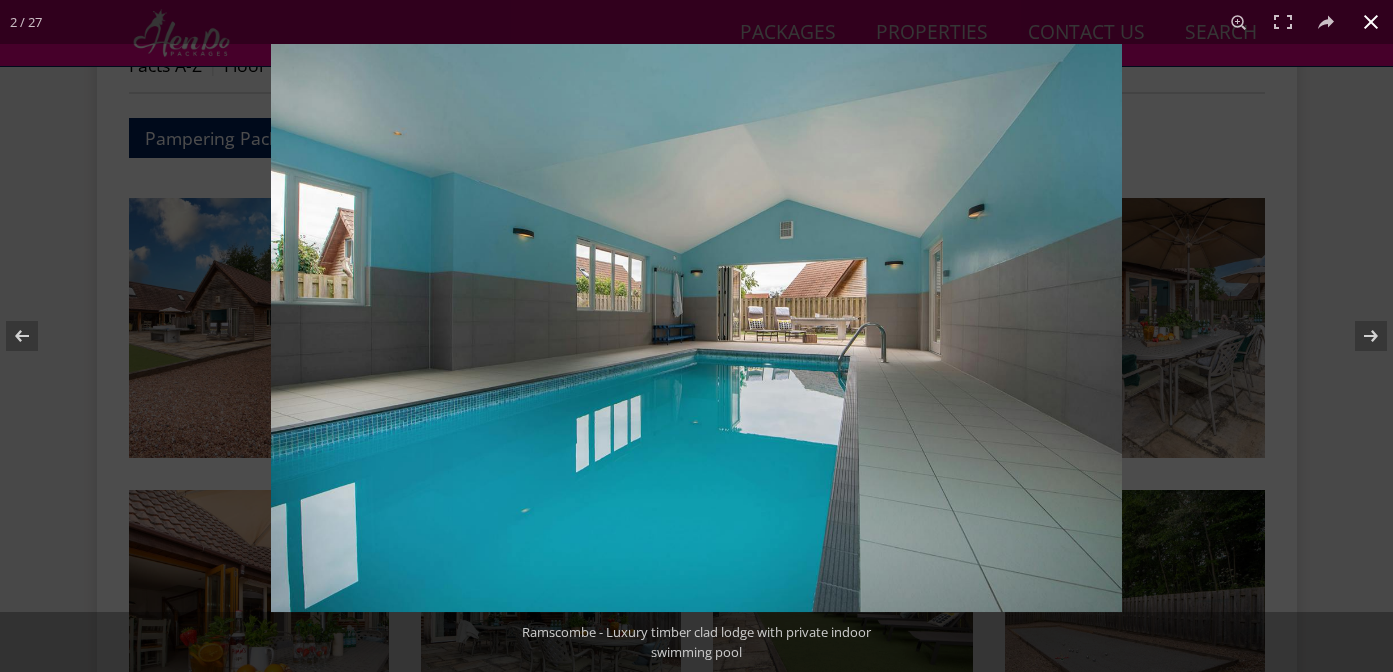 click at bounding box center [696, 336] 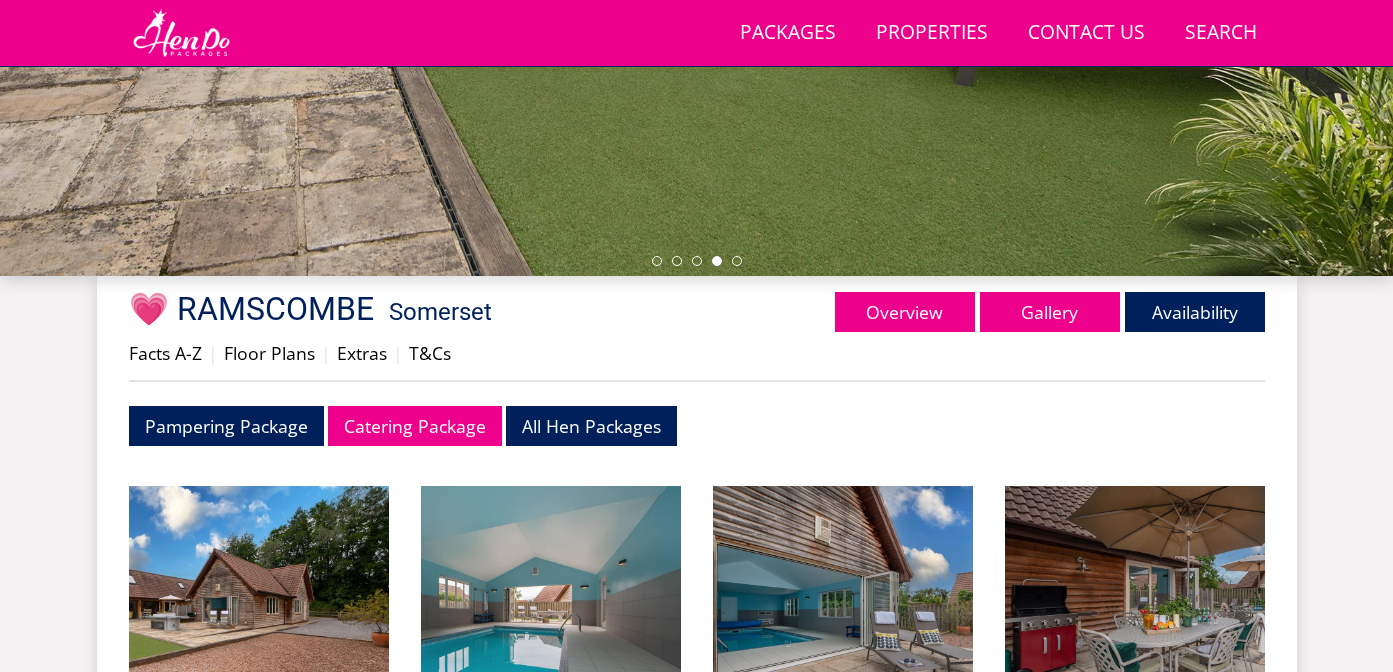 scroll, scrollTop: 530, scrollLeft: 0, axis: vertical 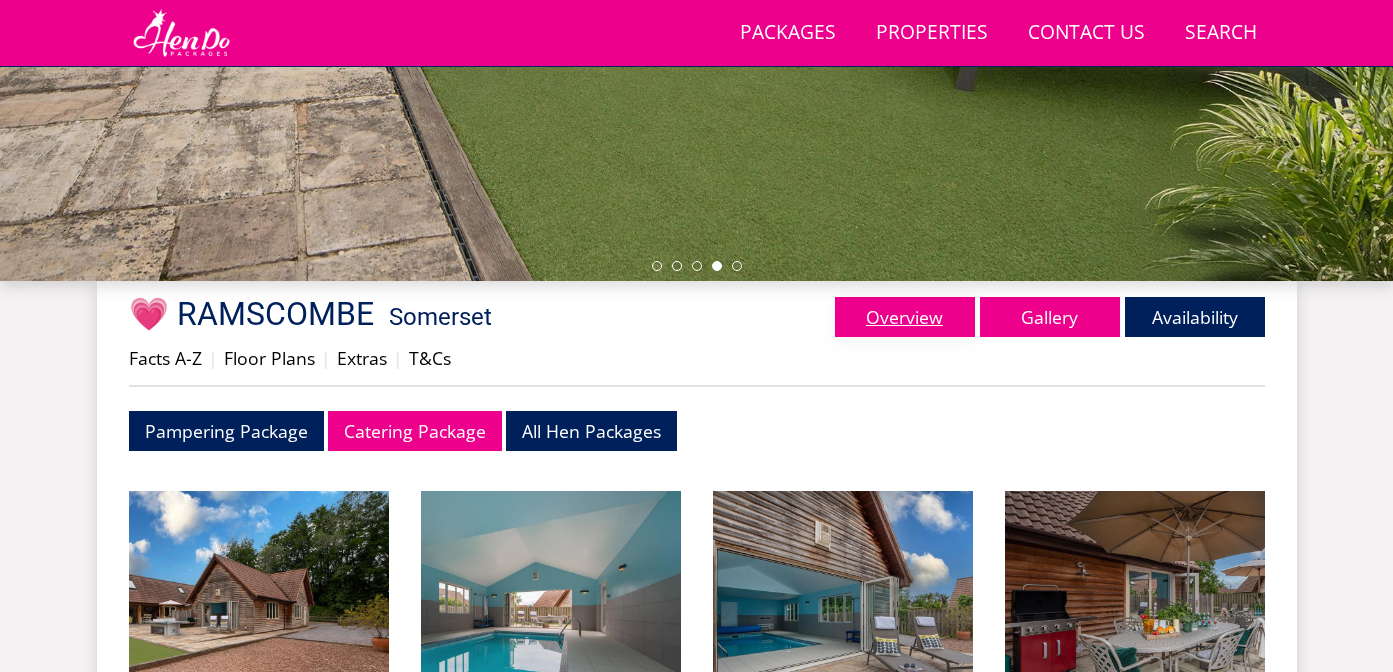 click on "Overview" at bounding box center (905, 317) 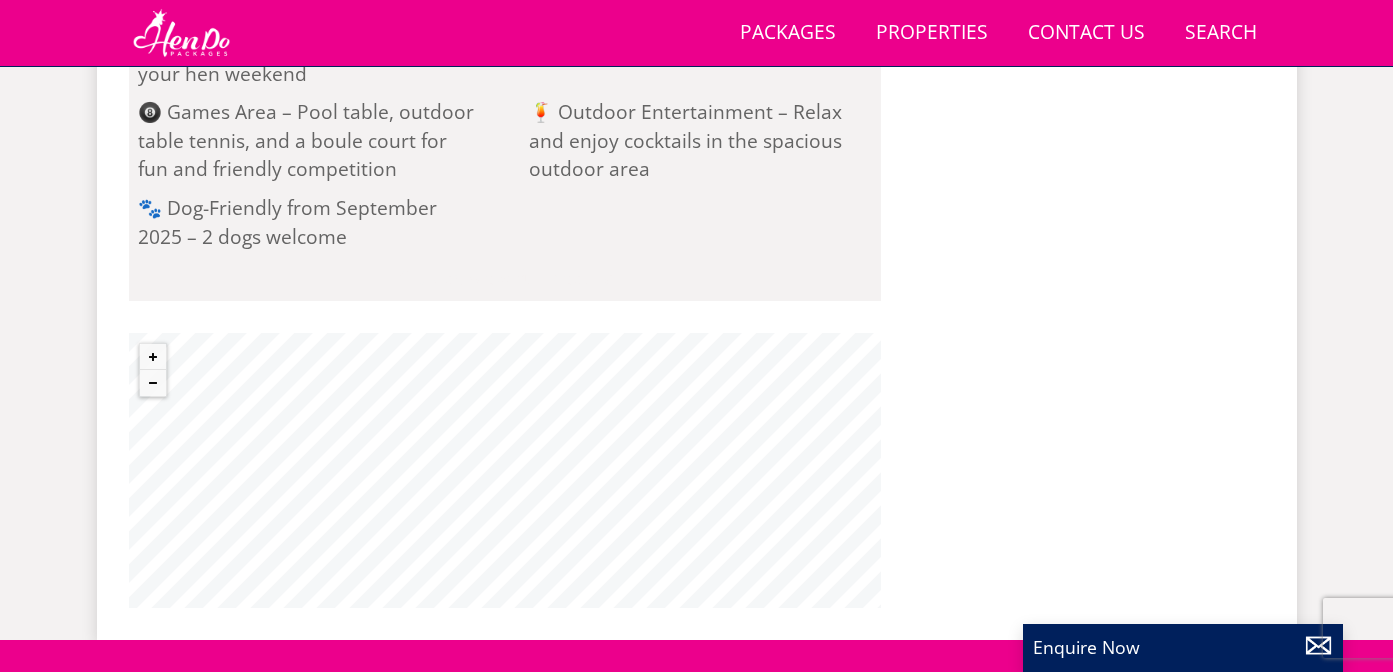 scroll, scrollTop: 2287, scrollLeft: 0, axis: vertical 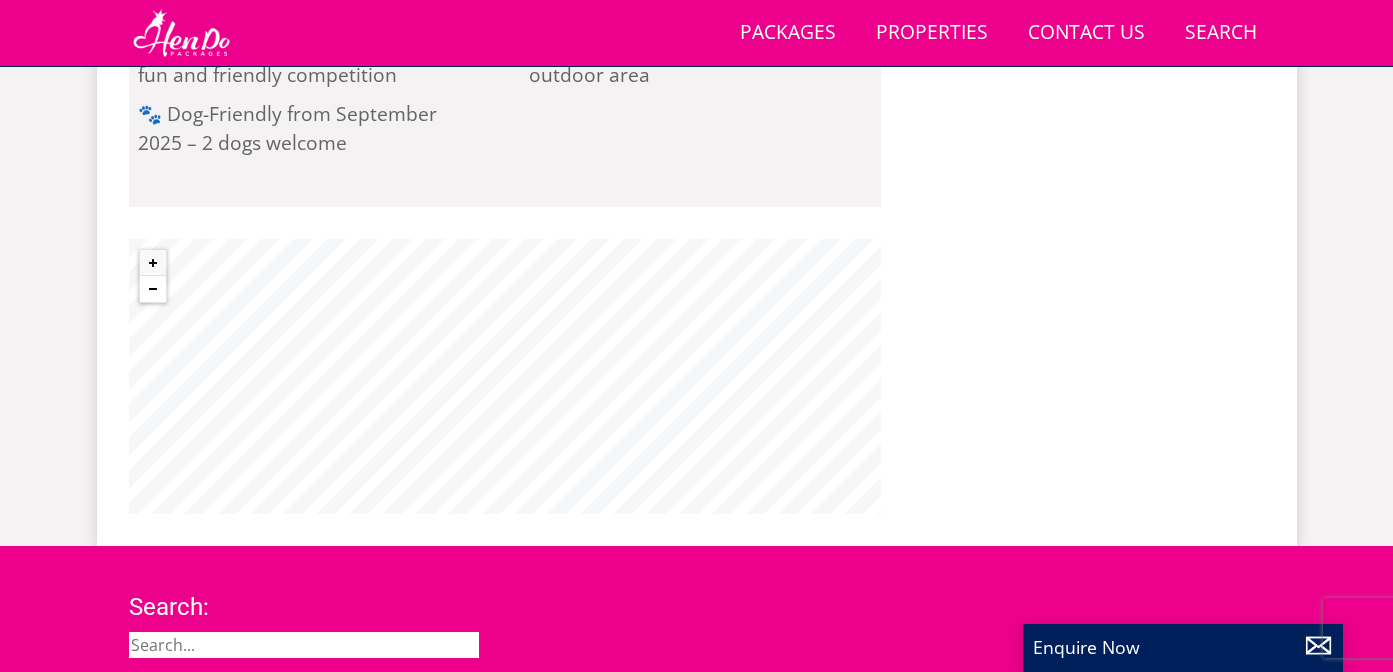 click at bounding box center [153, 289] 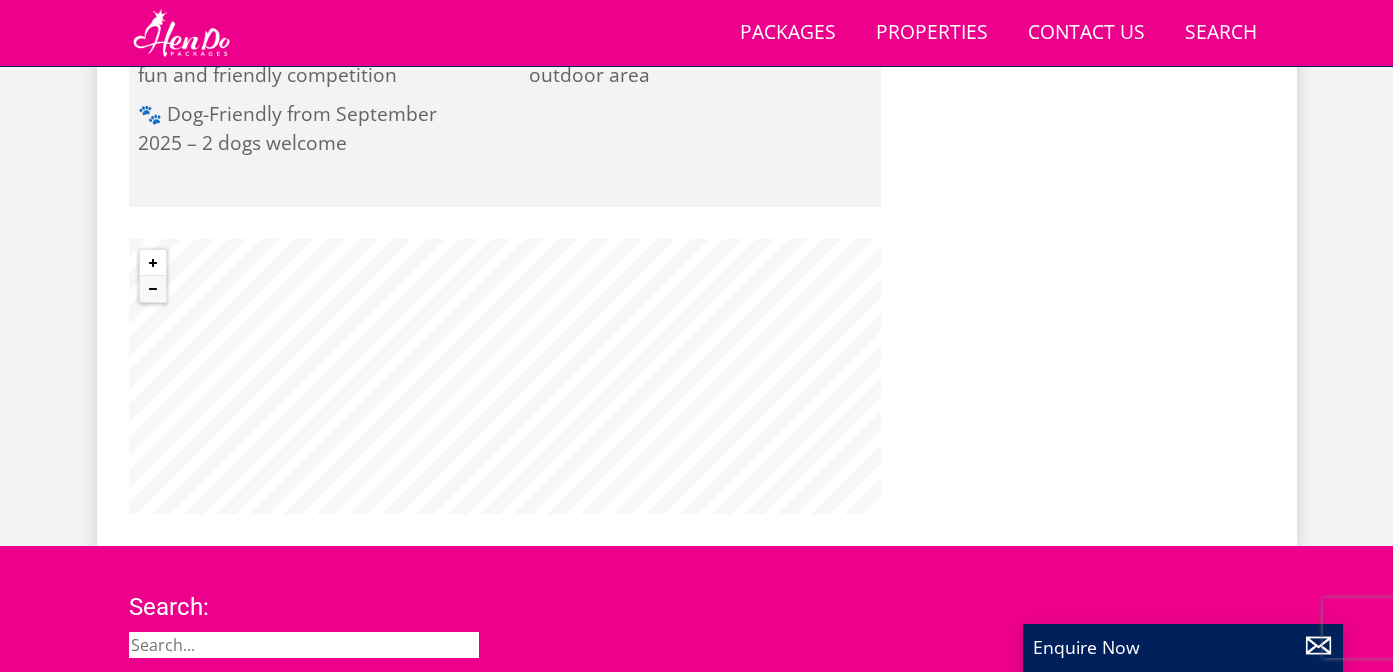 click at bounding box center [153, 263] 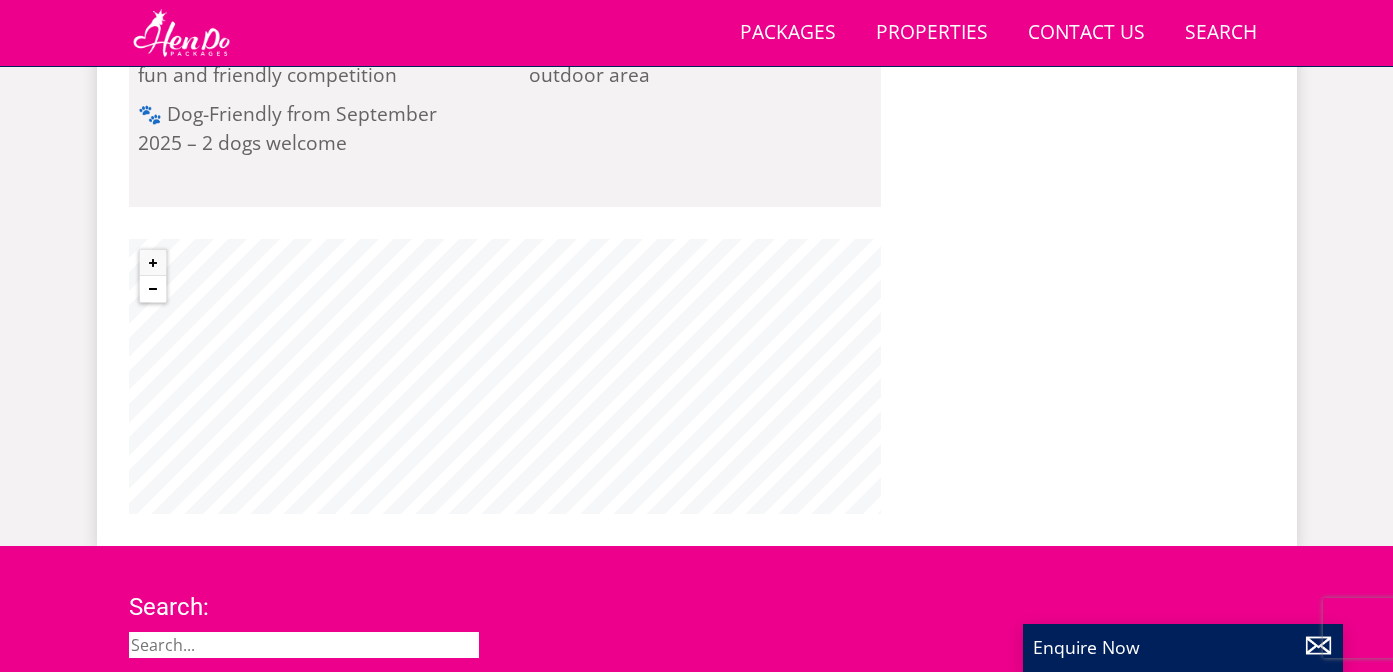 click at bounding box center [153, 289] 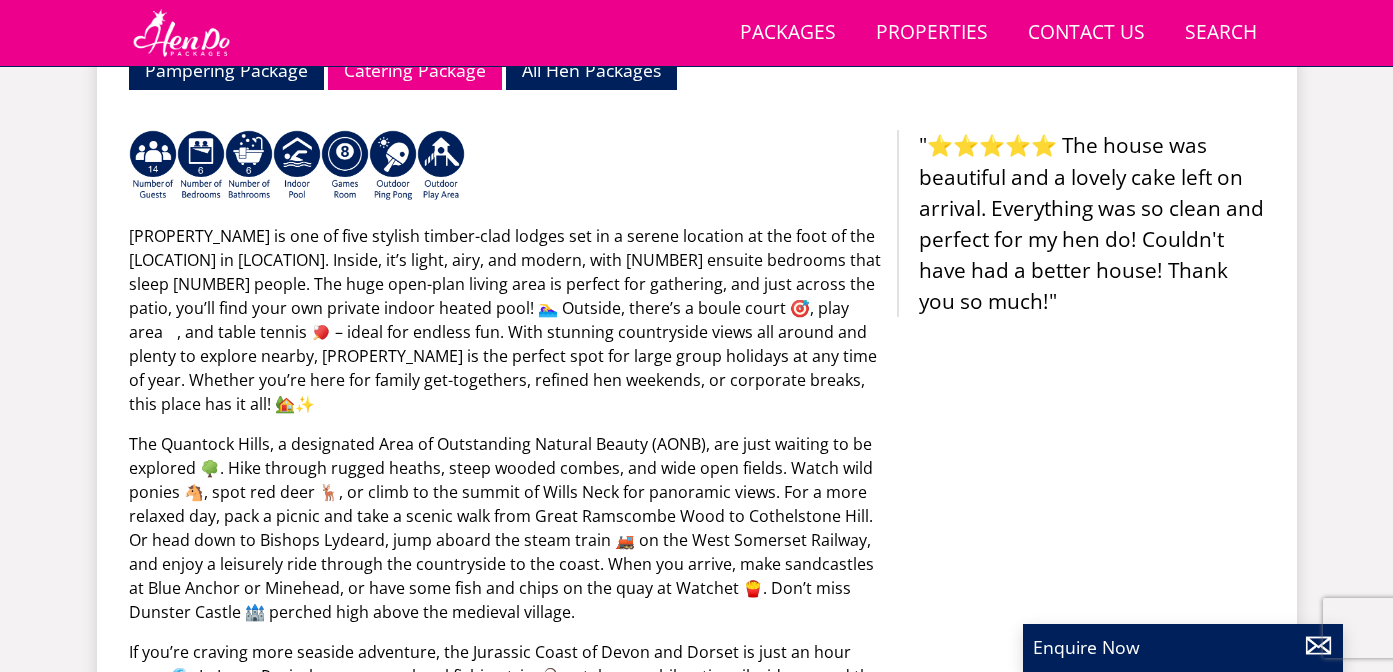 scroll, scrollTop: 433, scrollLeft: 0, axis: vertical 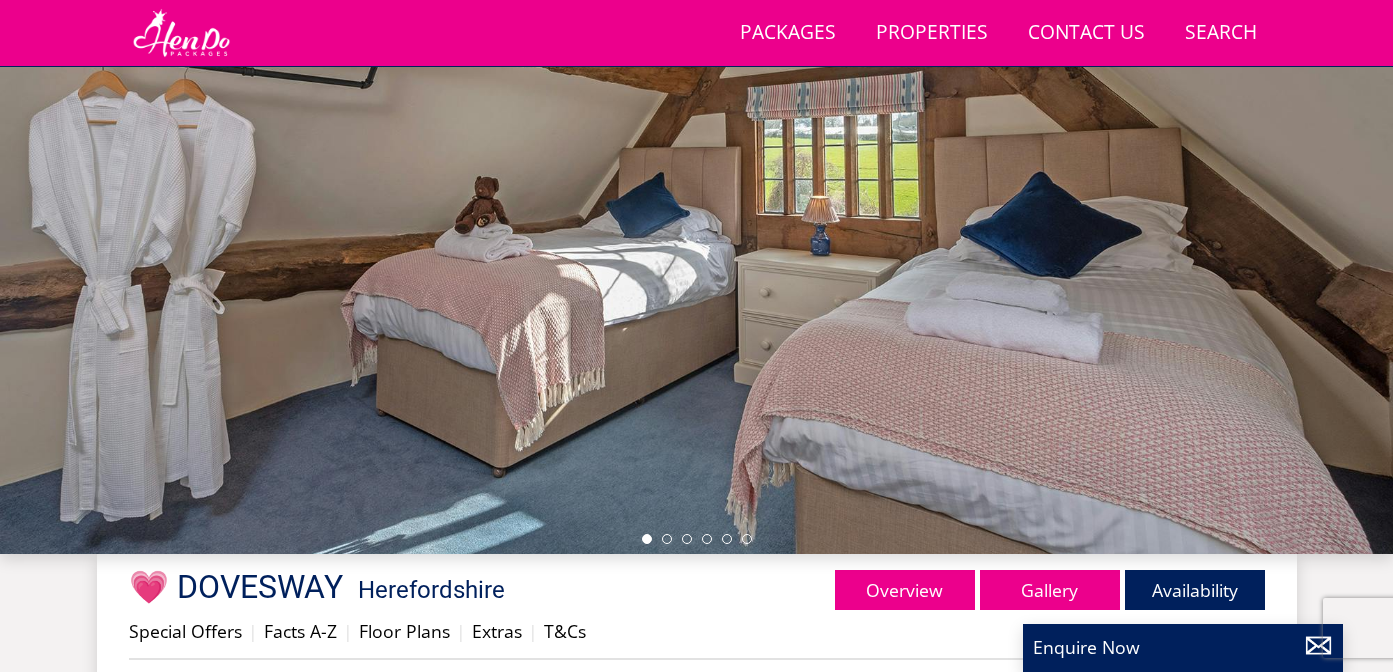 click at bounding box center (696, 204) 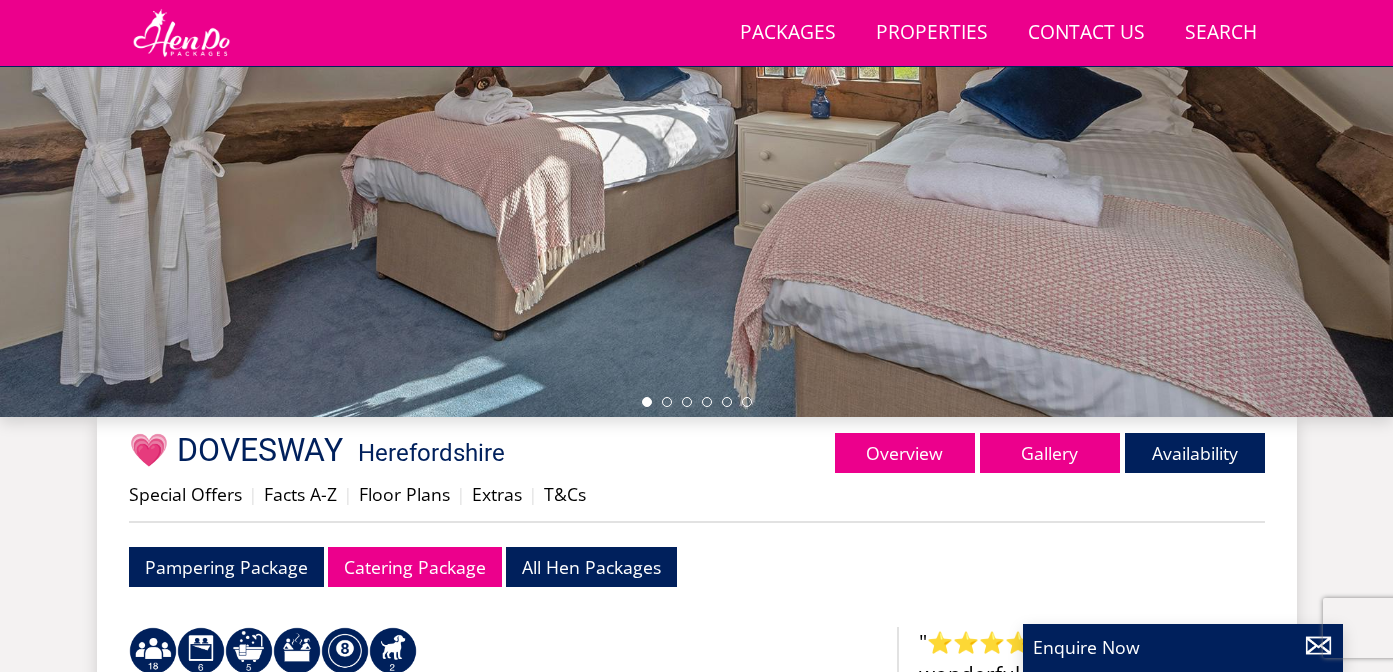 scroll, scrollTop: 412, scrollLeft: 0, axis: vertical 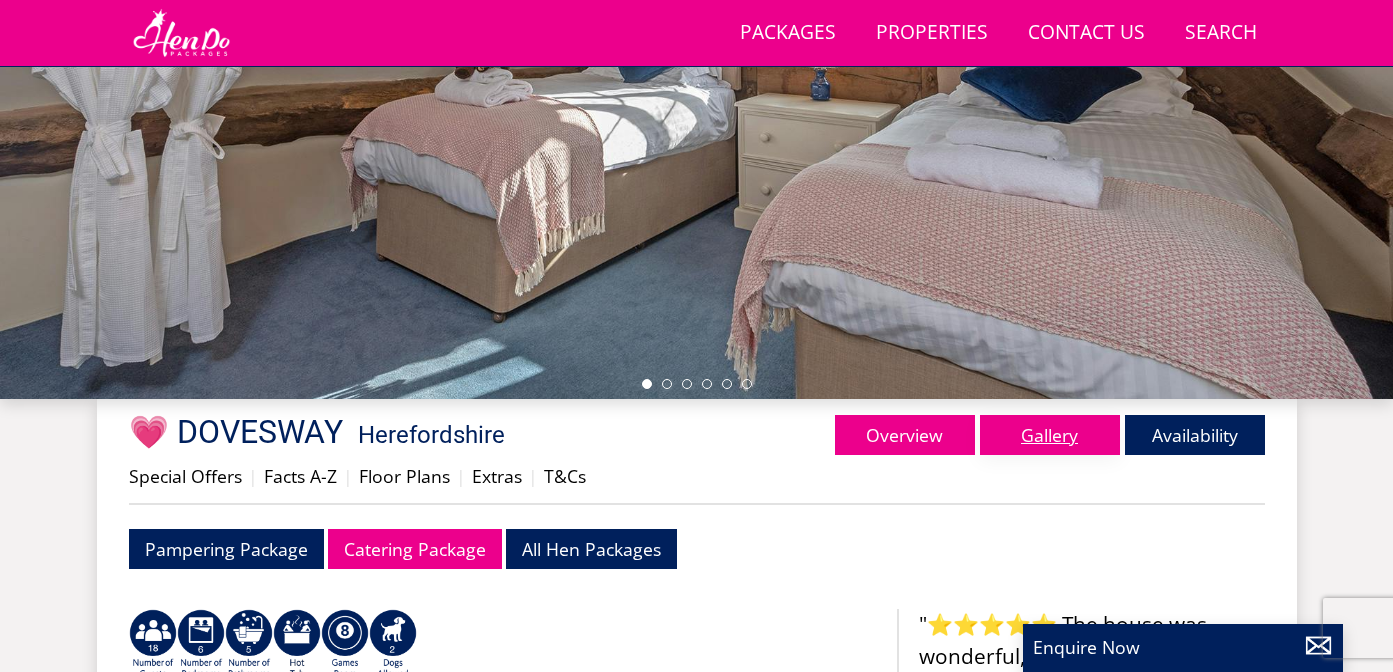 click on "Gallery" at bounding box center [1050, 435] 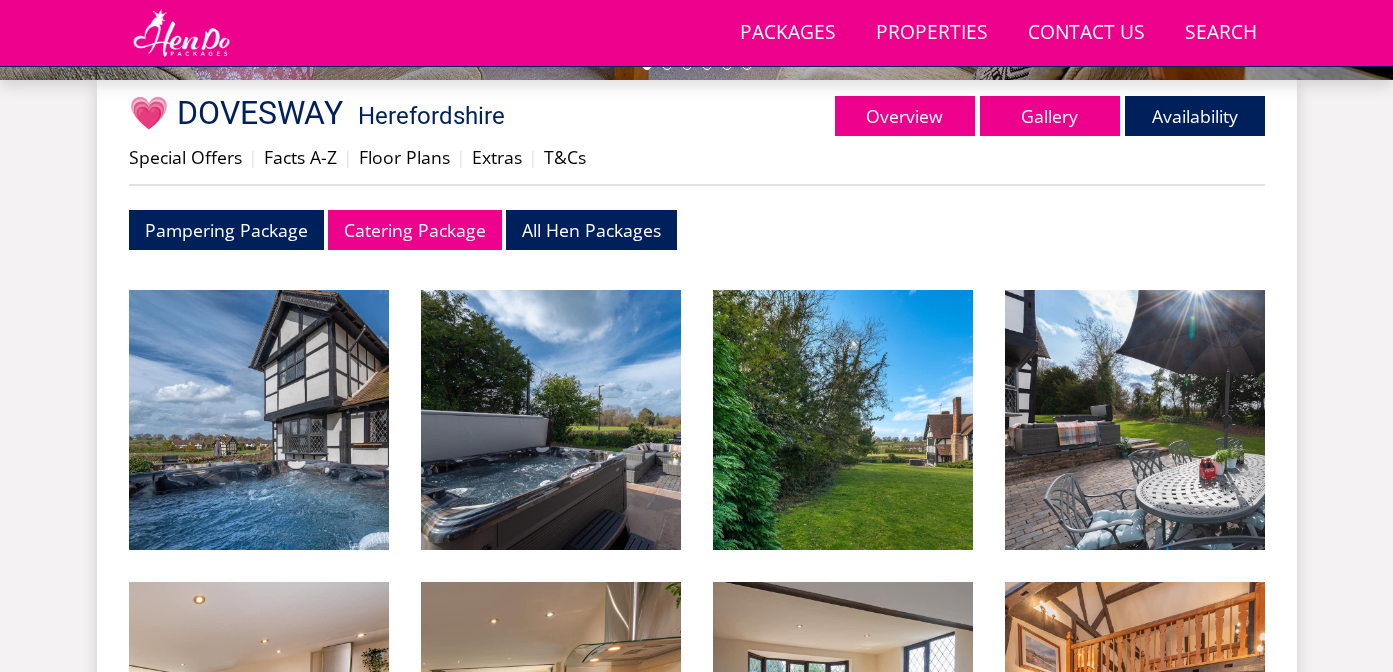 scroll, scrollTop: 1001, scrollLeft: 0, axis: vertical 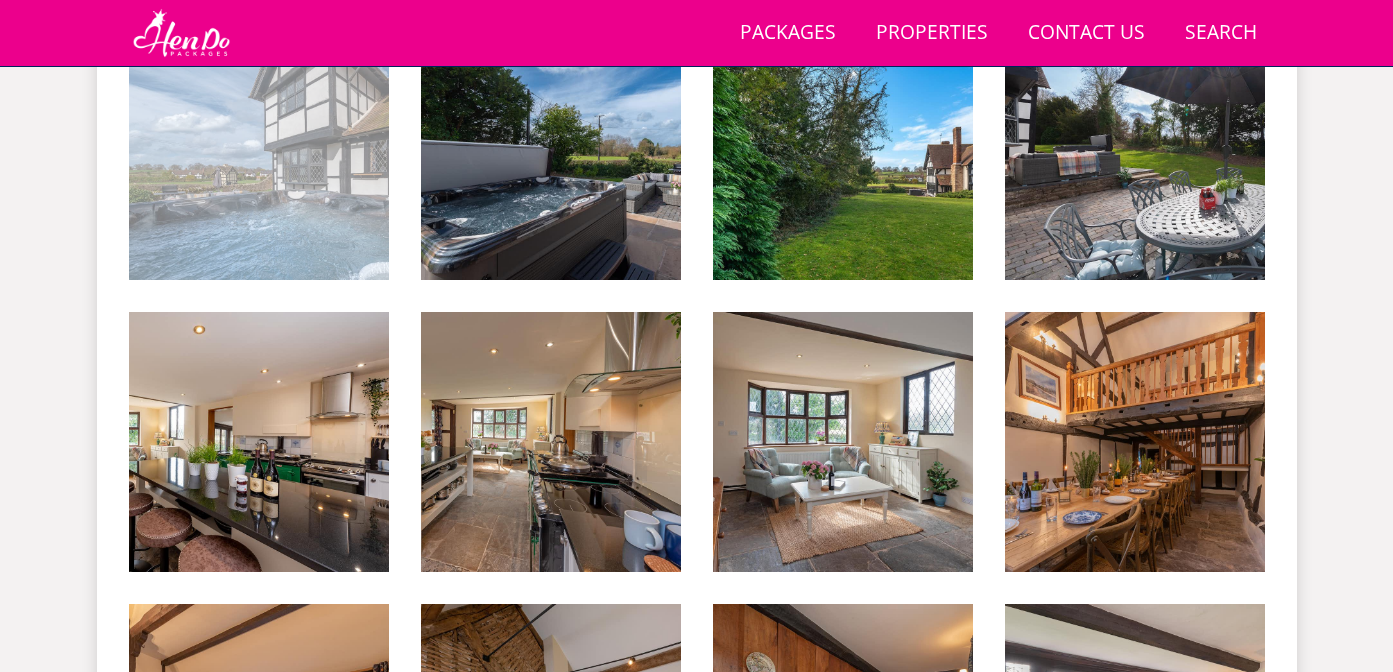 click at bounding box center [259, 150] 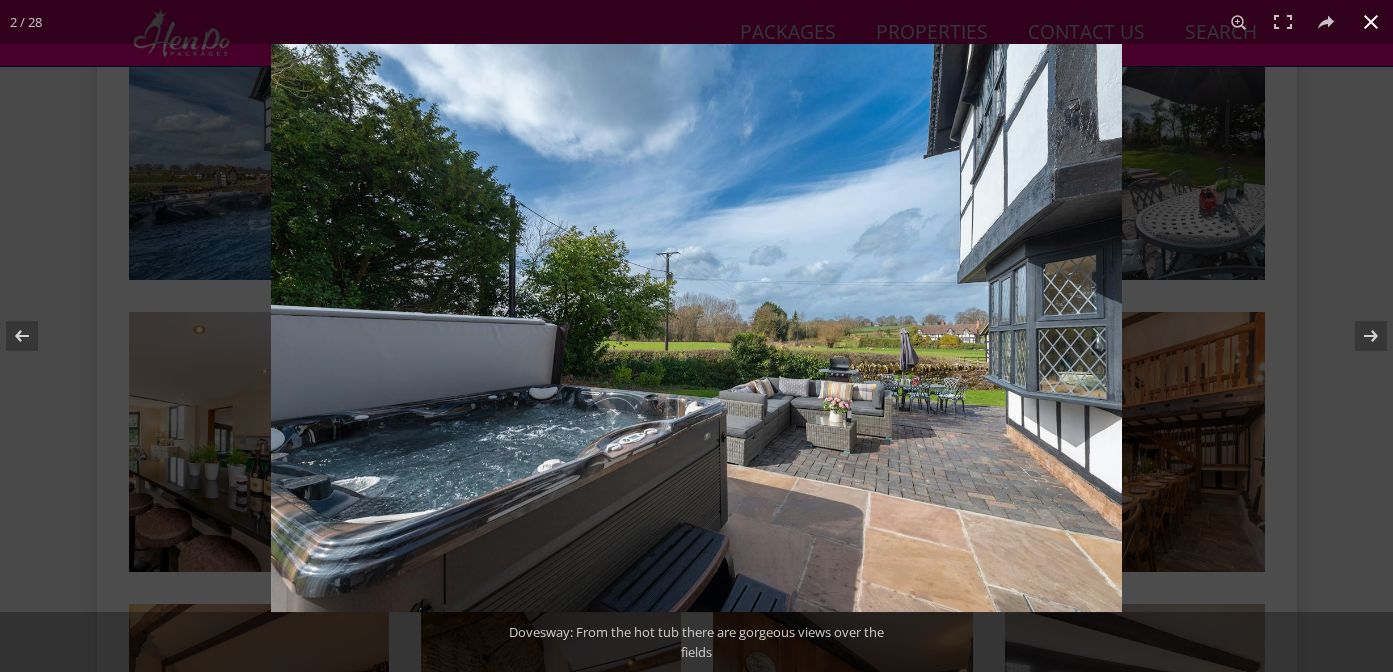 click at bounding box center (696, 336) 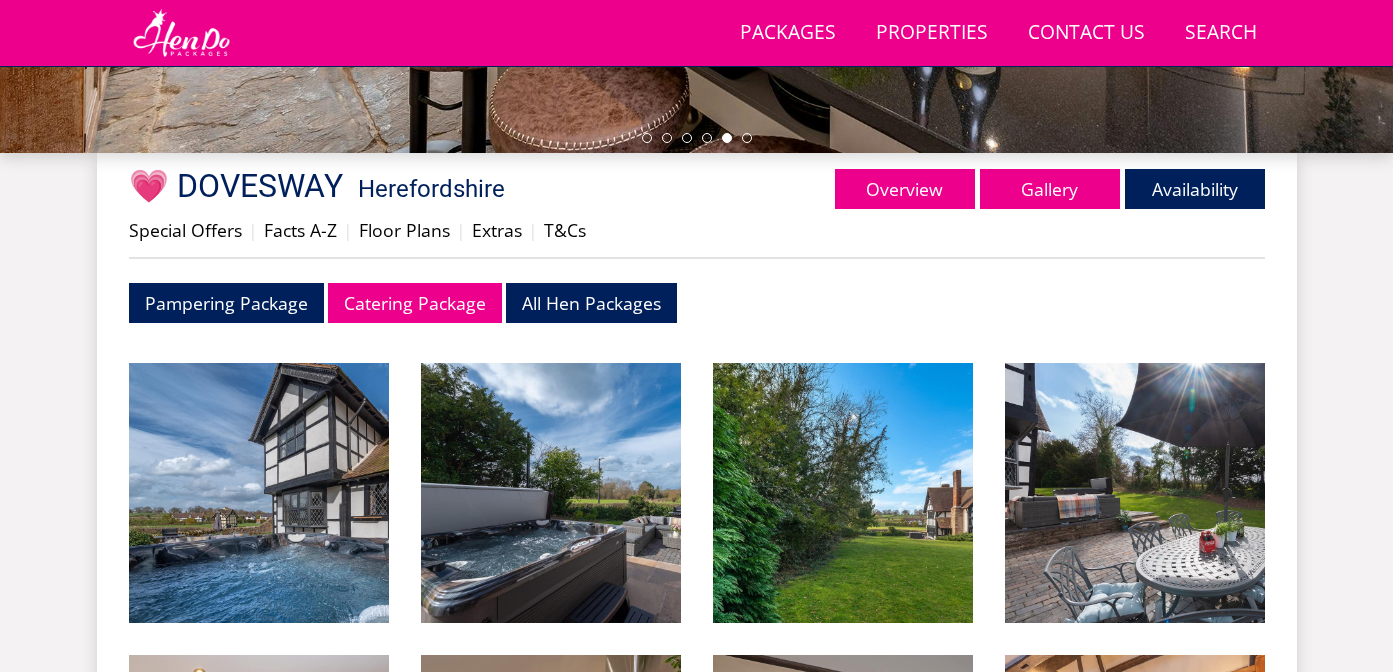 scroll, scrollTop: 653, scrollLeft: 0, axis: vertical 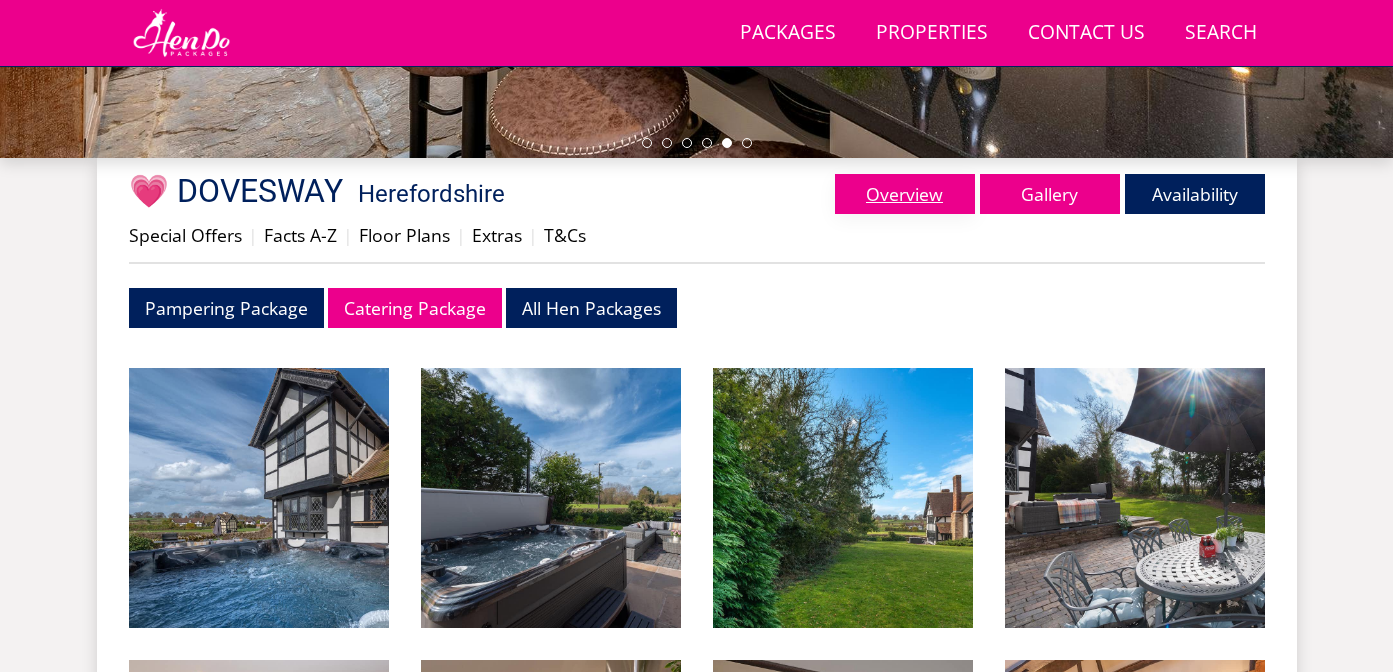 click on "Overview" at bounding box center [905, 194] 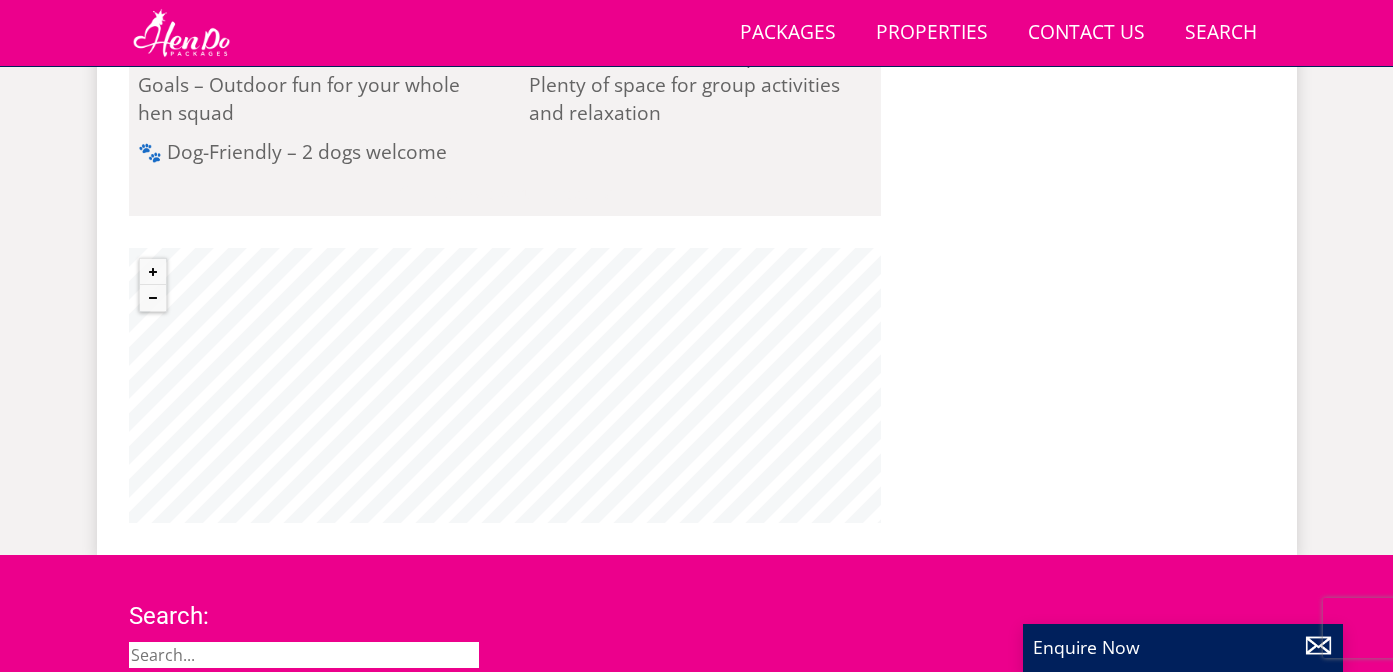 scroll, scrollTop: 1695, scrollLeft: 0, axis: vertical 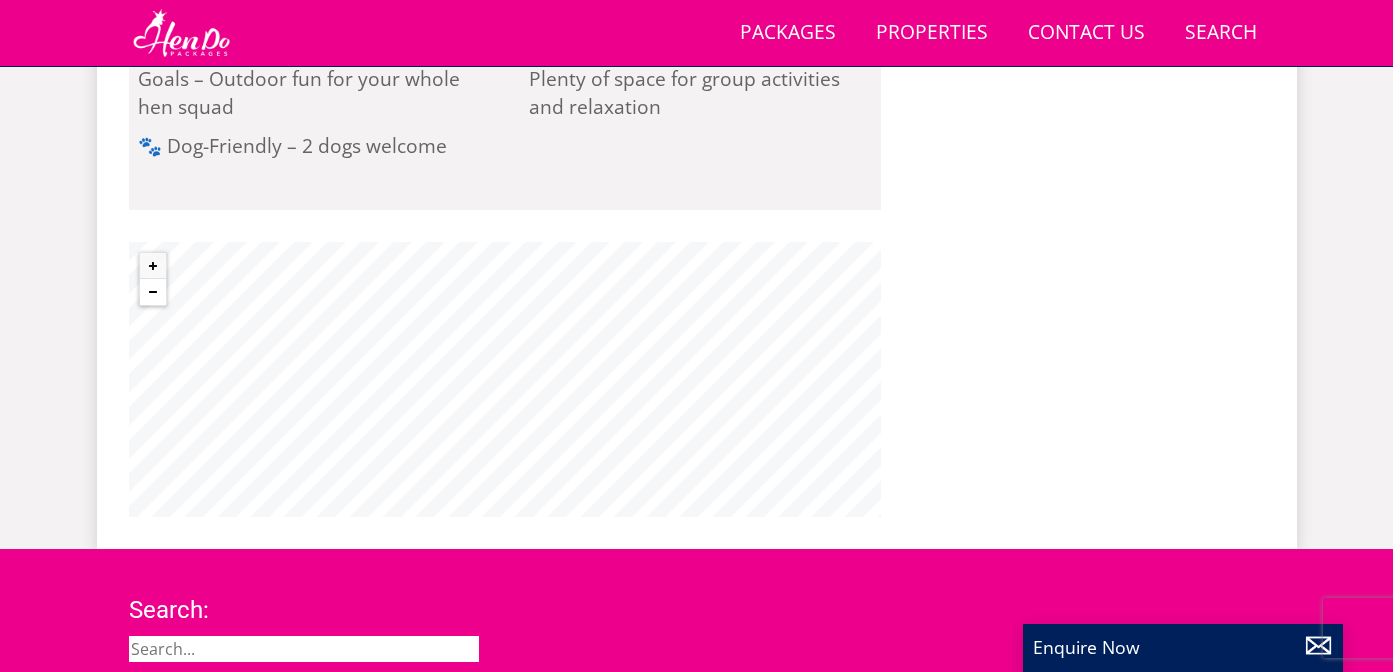 click at bounding box center (153, 292) 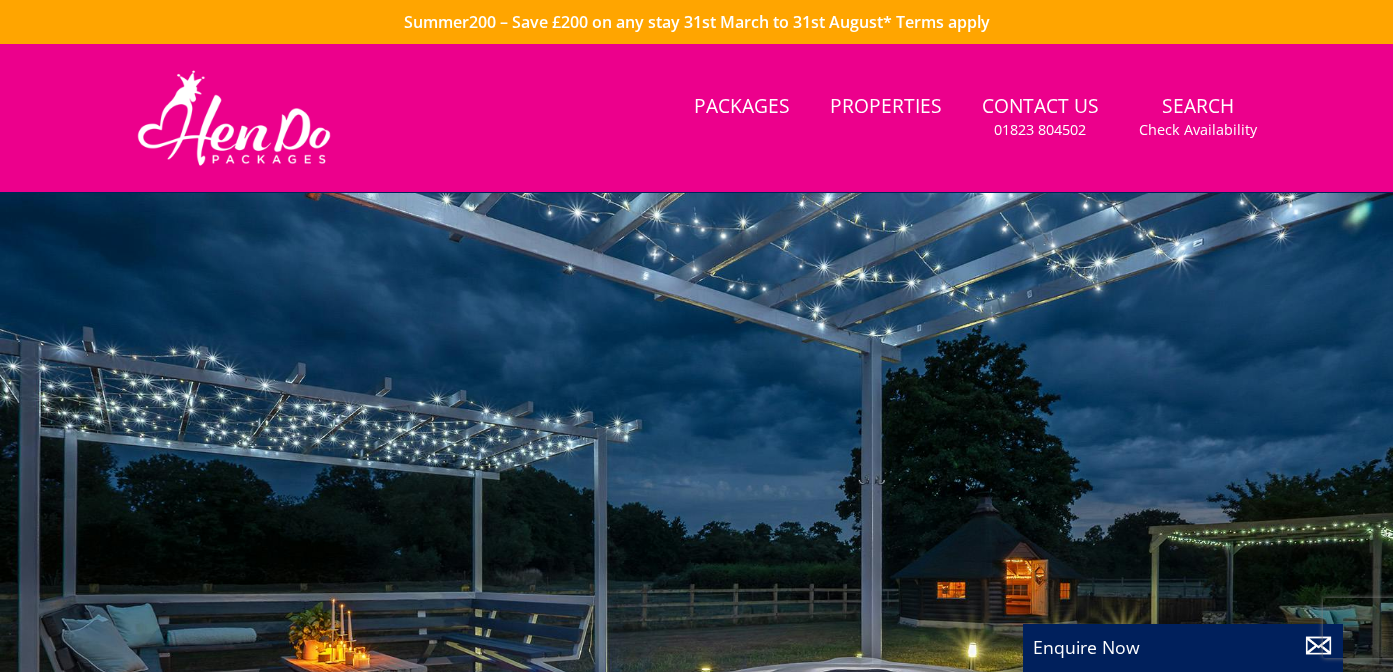 scroll, scrollTop: 0, scrollLeft: 0, axis: both 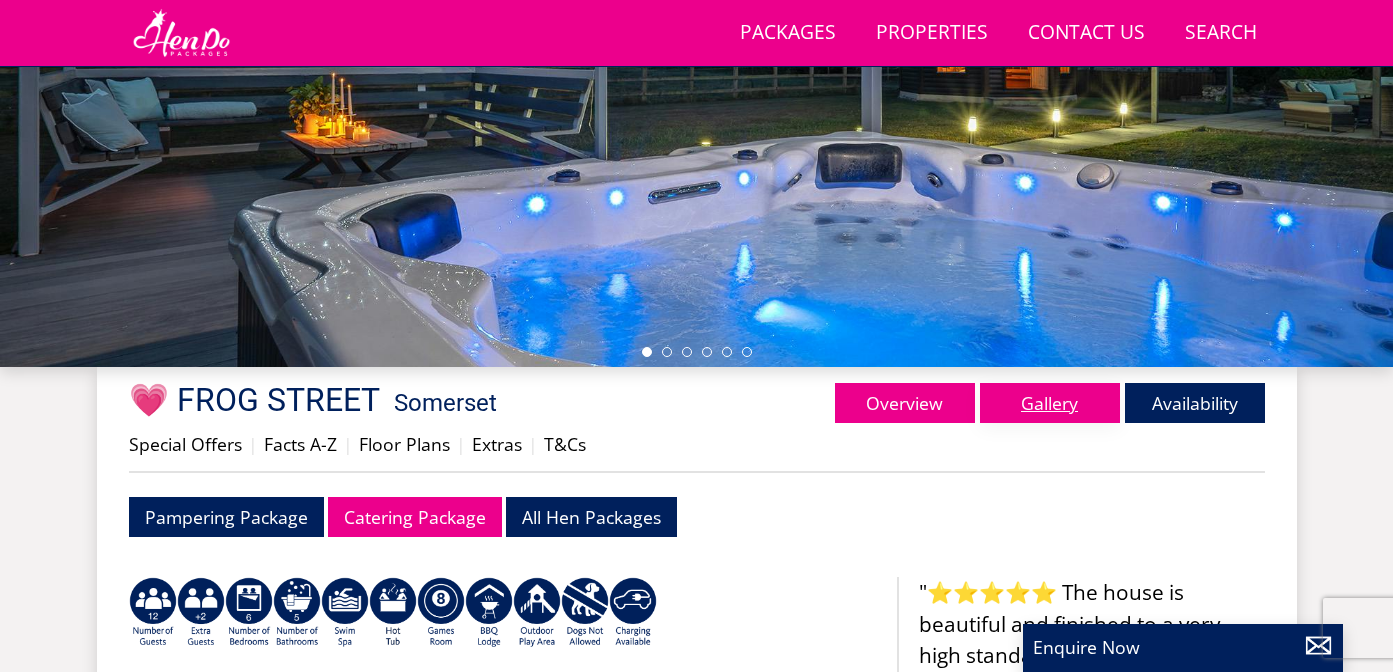click on "Gallery" at bounding box center (1050, 403) 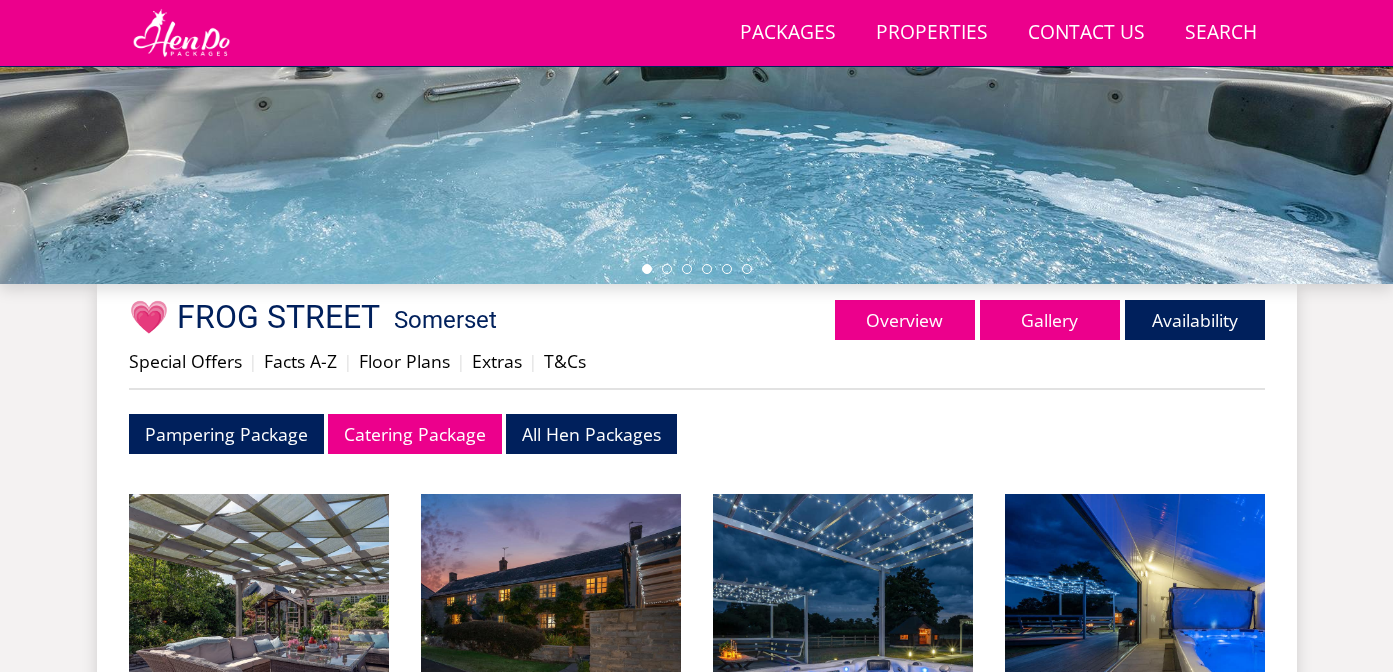 scroll, scrollTop: 580, scrollLeft: 0, axis: vertical 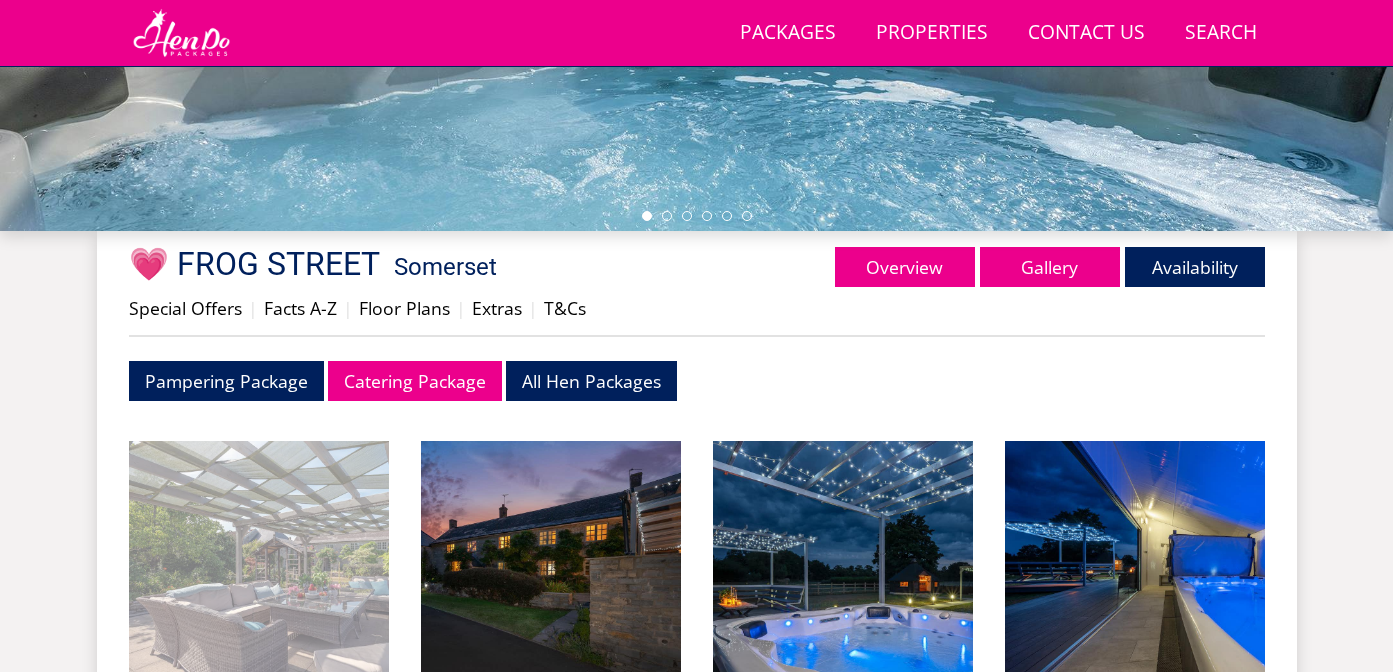 click at bounding box center [259, 571] 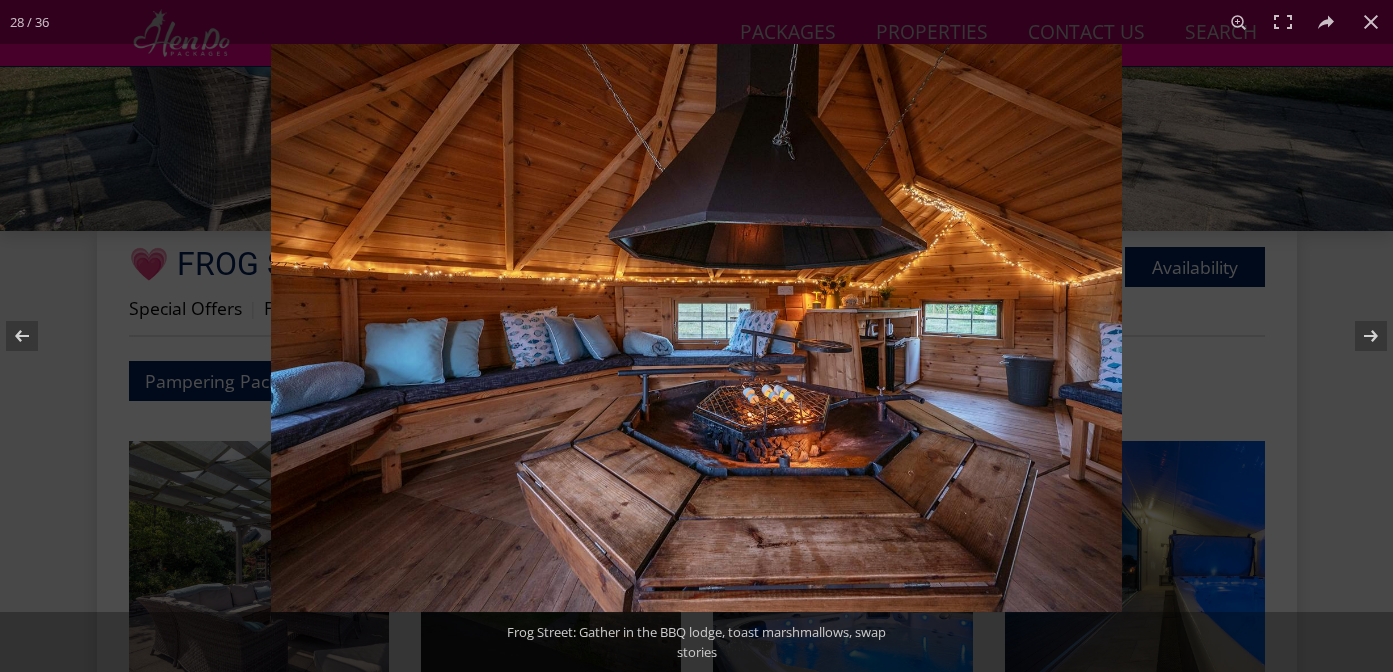 click at bounding box center (696, 328) 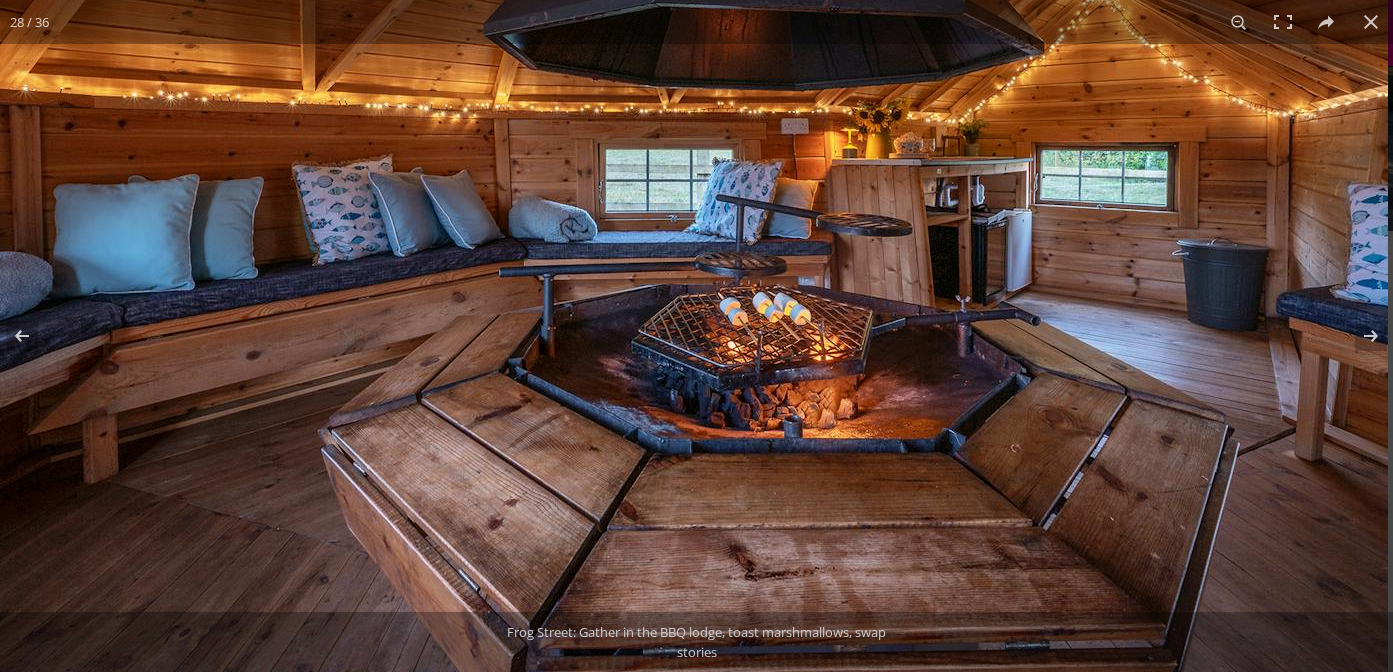 drag, startPoint x: 971, startPoint y: 391, endPoint x: 953, endPoint y: 235, distance: 157.03503 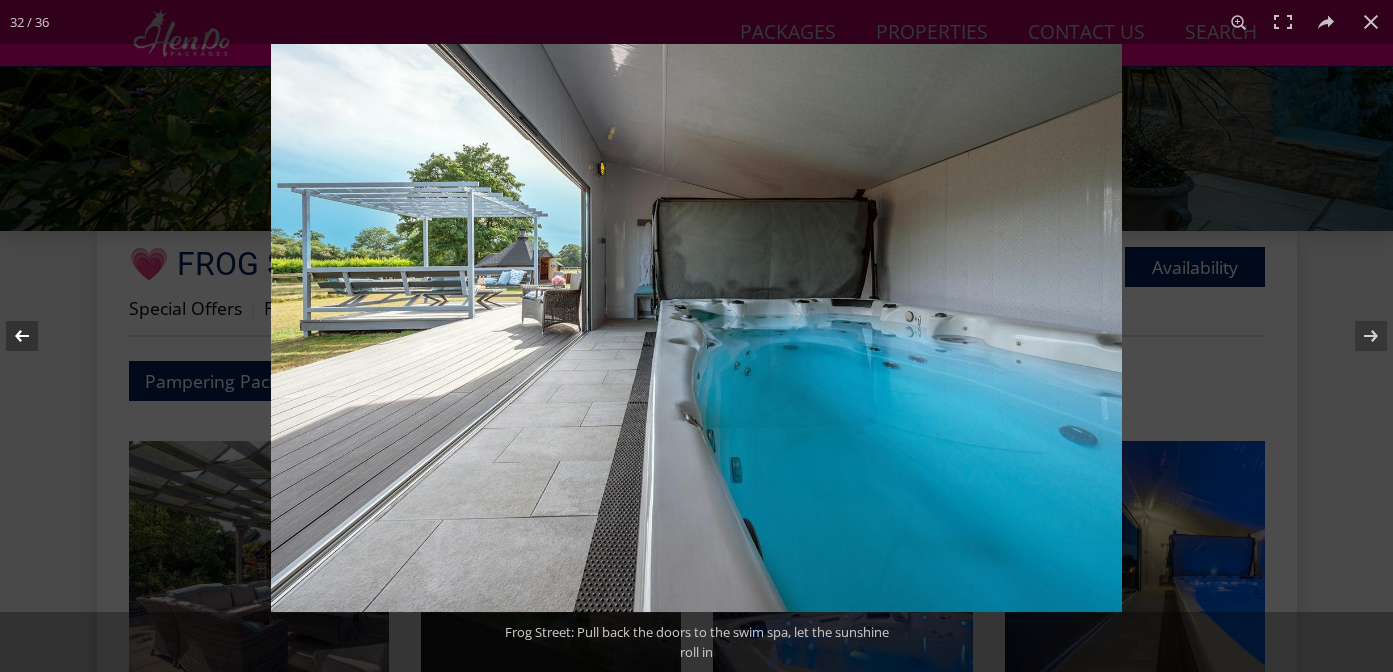 click at bounding box center (35, 336) 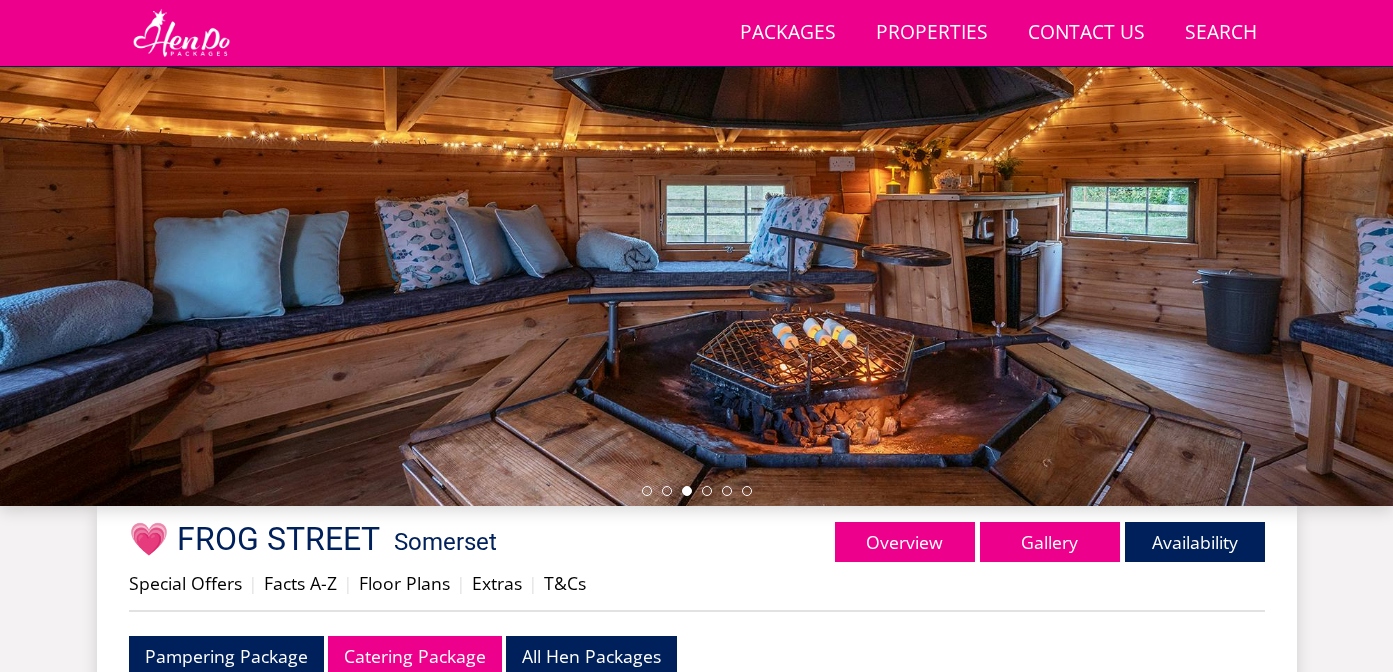 scroll, scrollTop: 532, scrollLeft: 0, axis: vertical 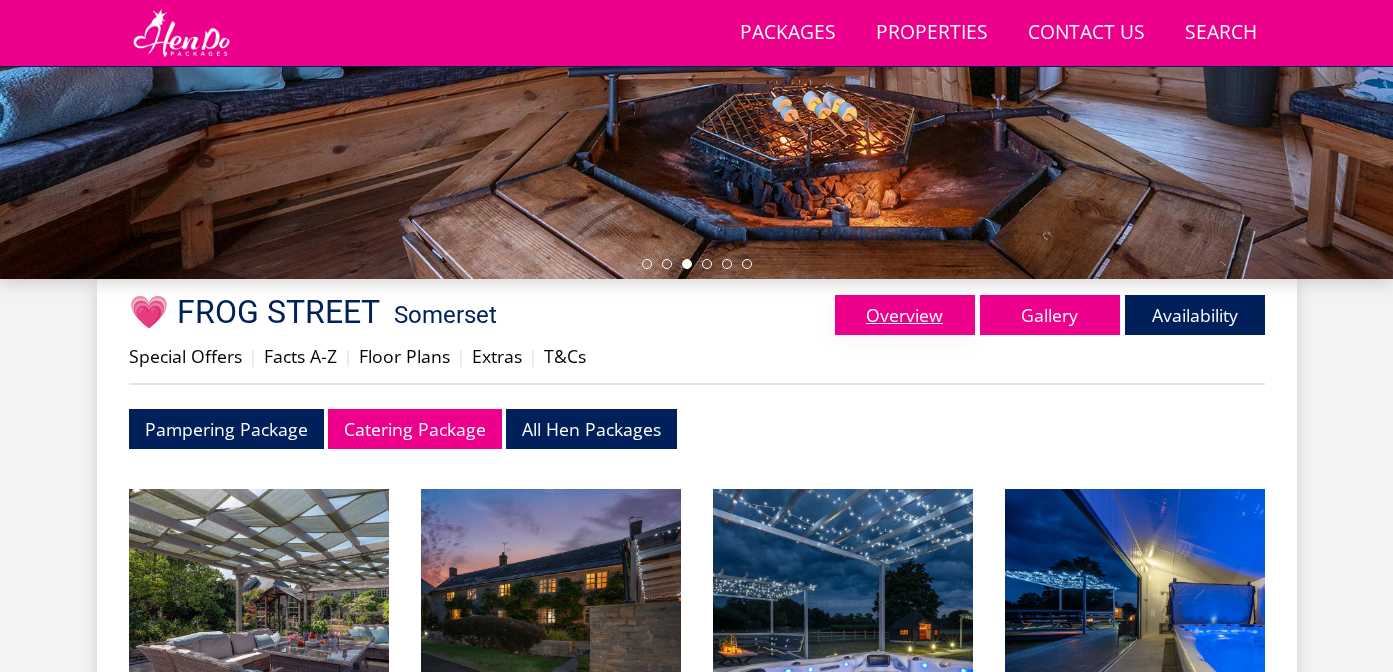 click on "Overview" at bounding box center [905, 315] 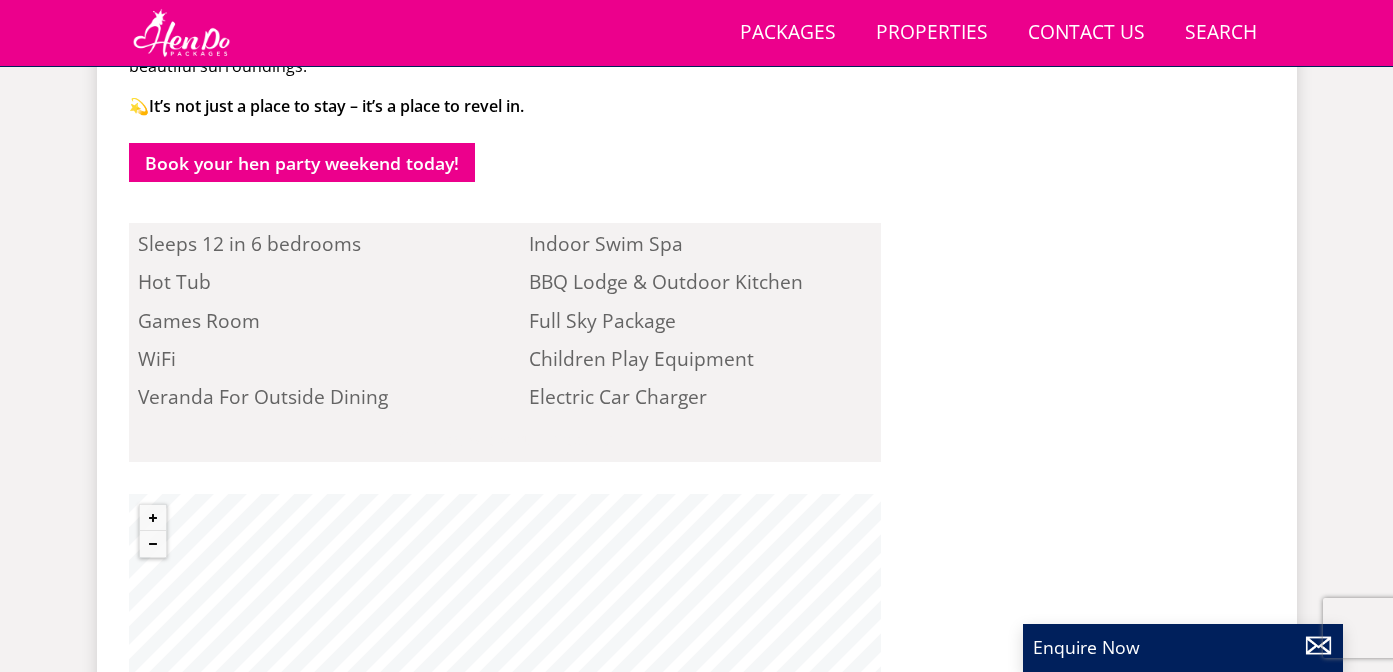 scroll, scrollTop: 1908, scrollLeft: 0, axis: vertical 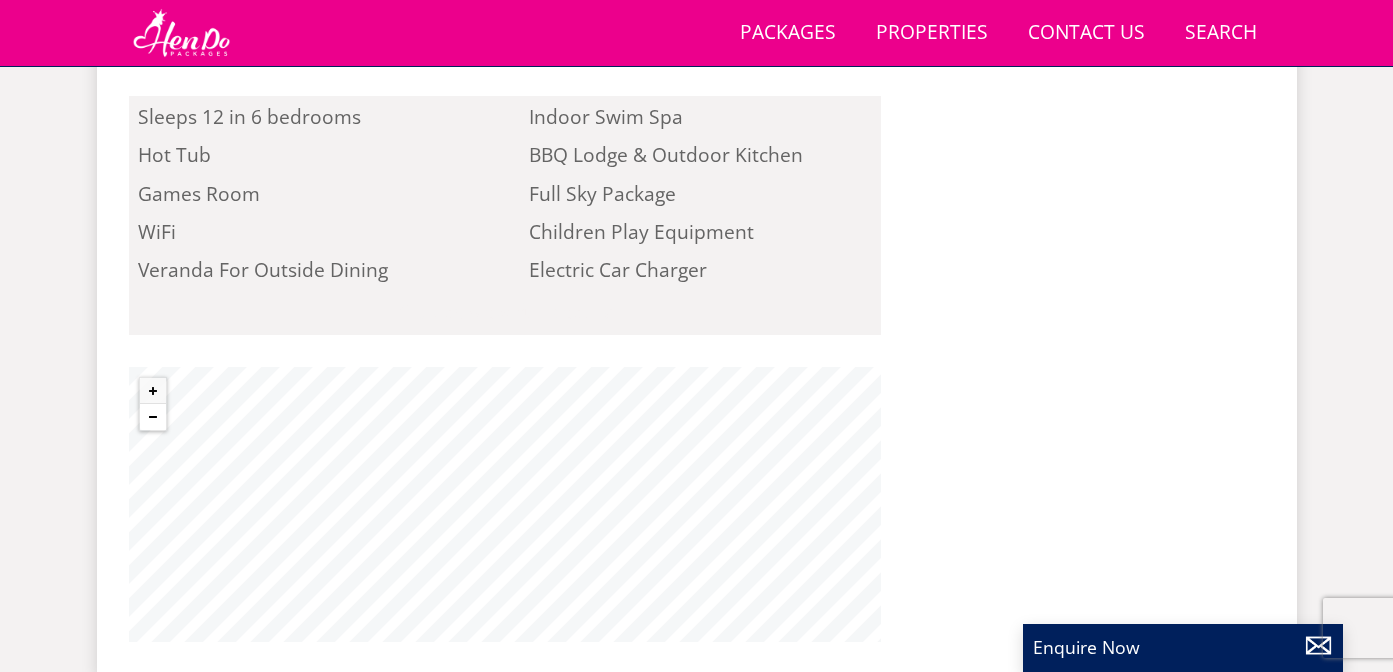 click at bounding box center (153, 417) 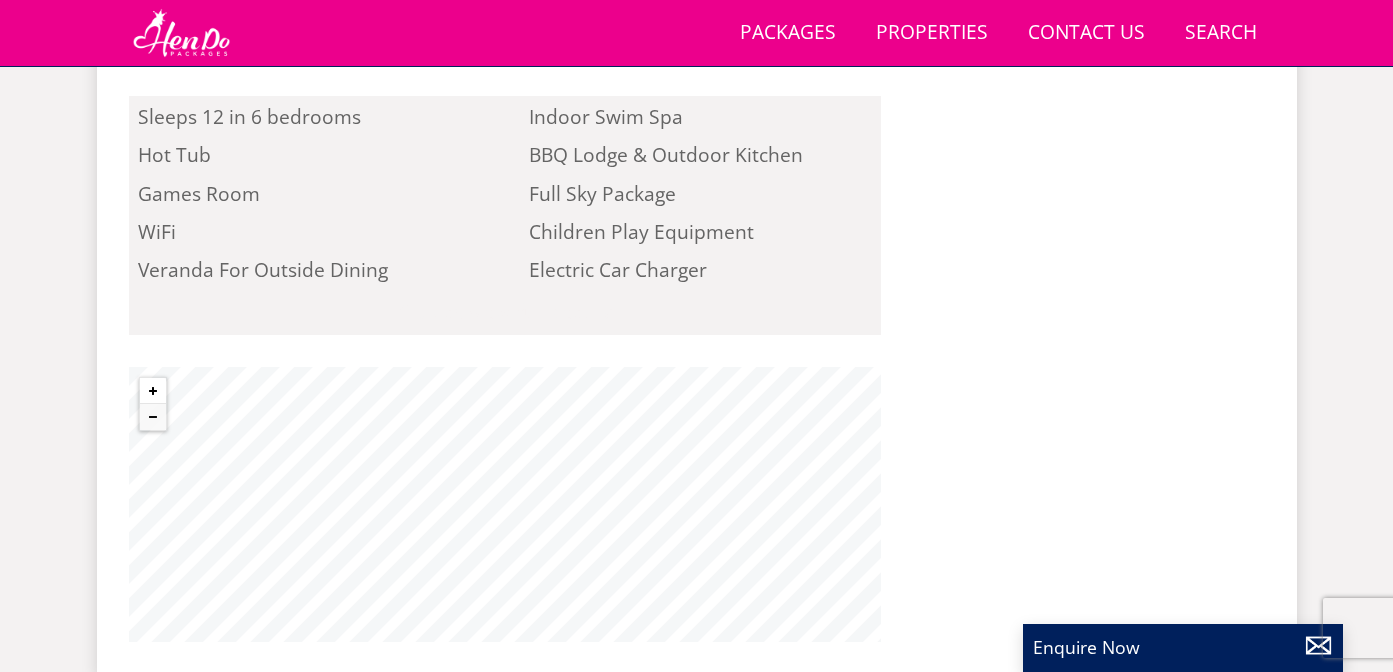 click at bounding box center [153, 391] 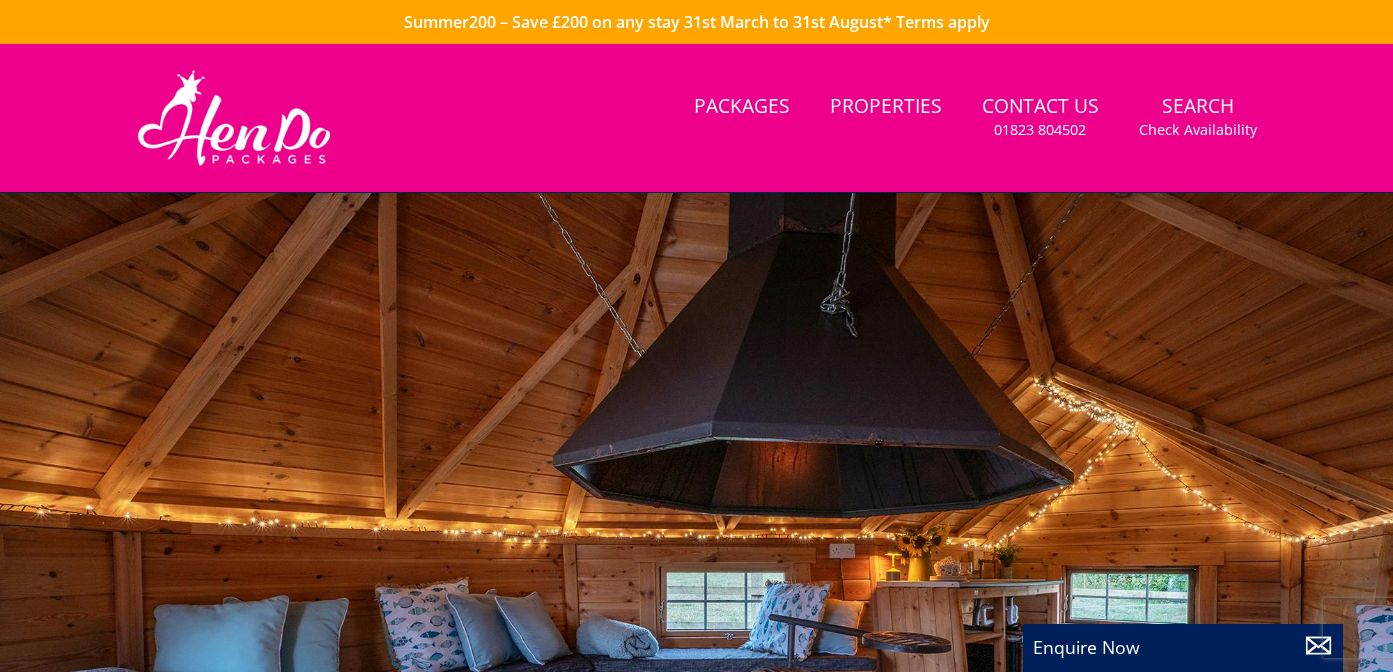 scroll, scrollTop: 0, scrollLeft: 0, axis: both 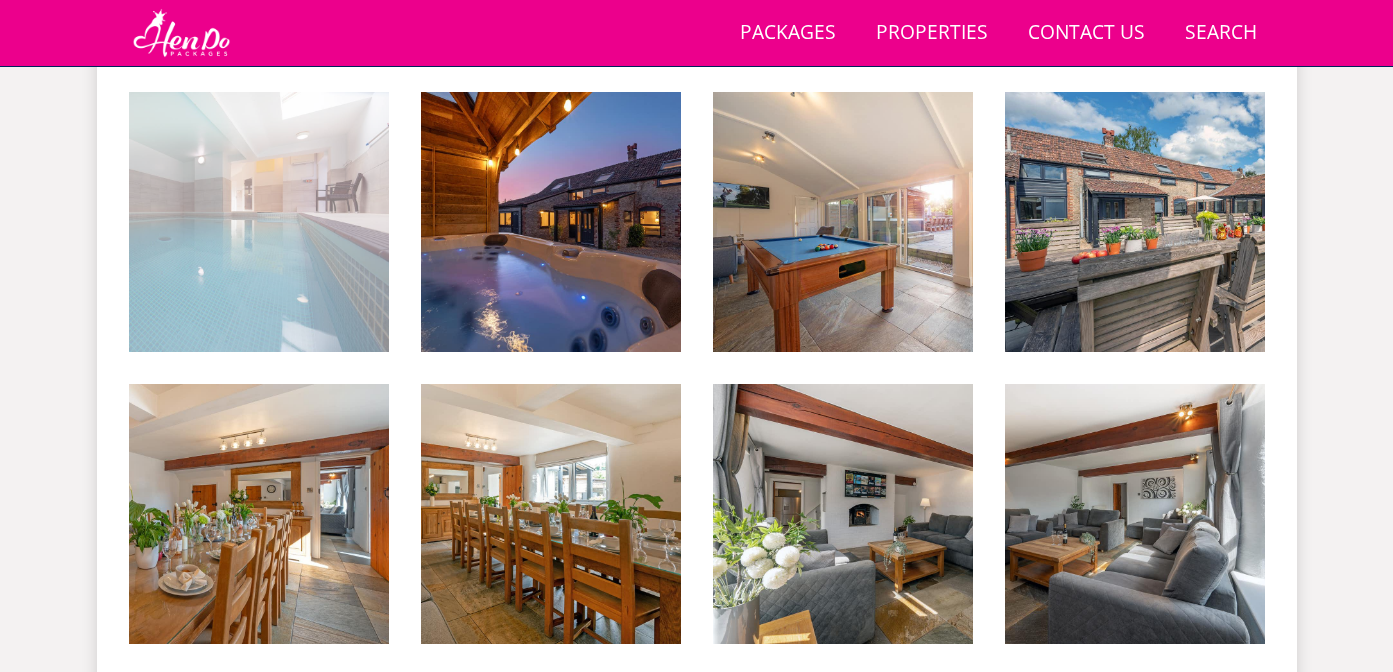 click at bounding box center (259, 222) 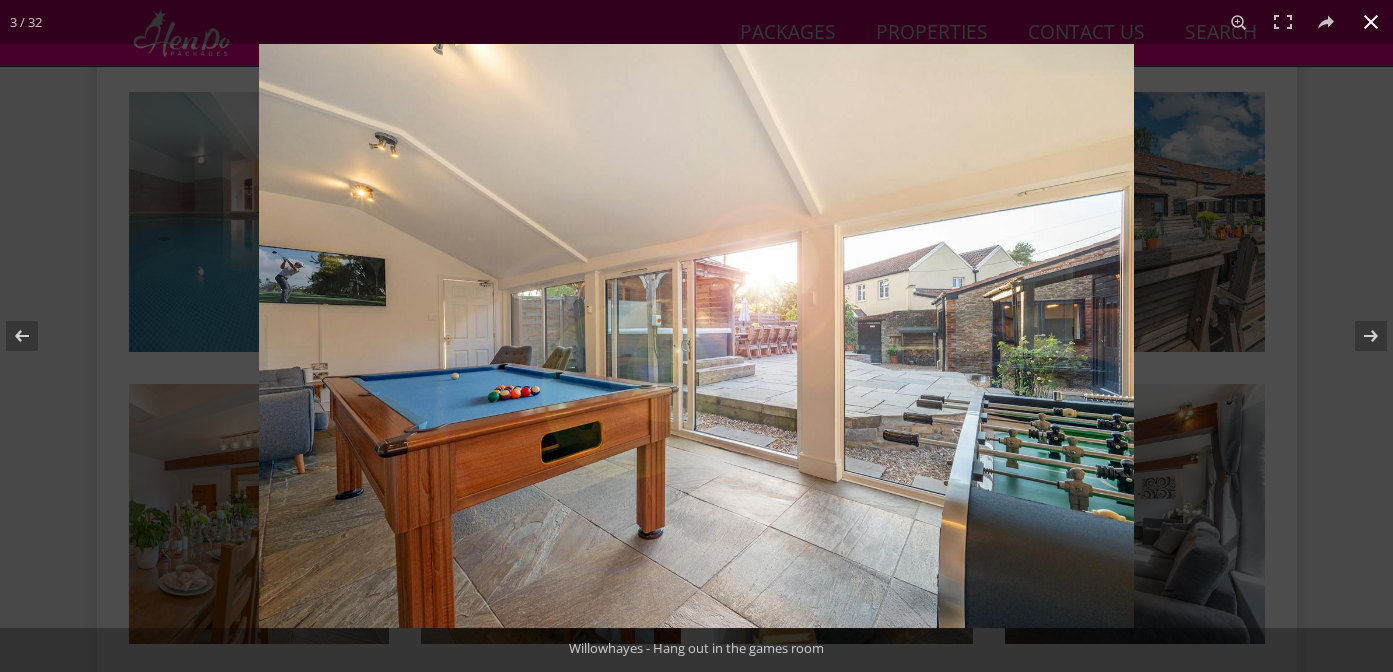 click at bounding box center (955, 380) 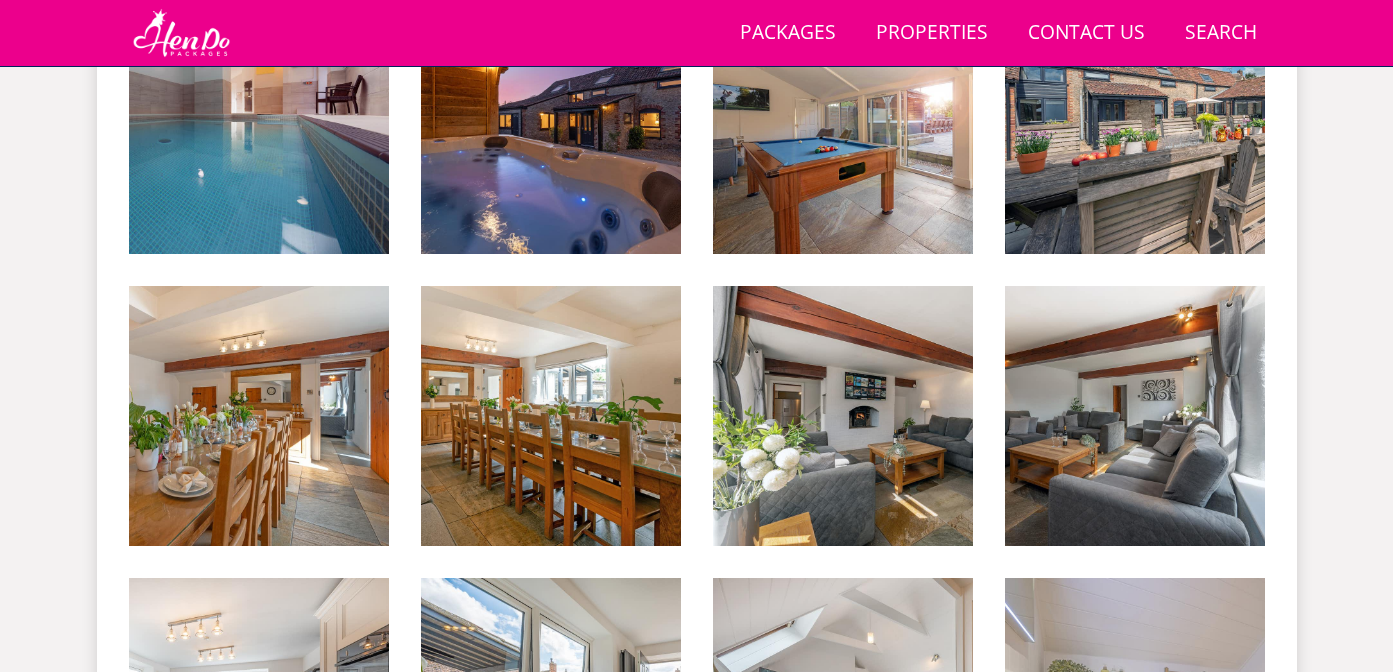 scroll, scrollTop: 725, scrollLeft: 0, axis: vertical 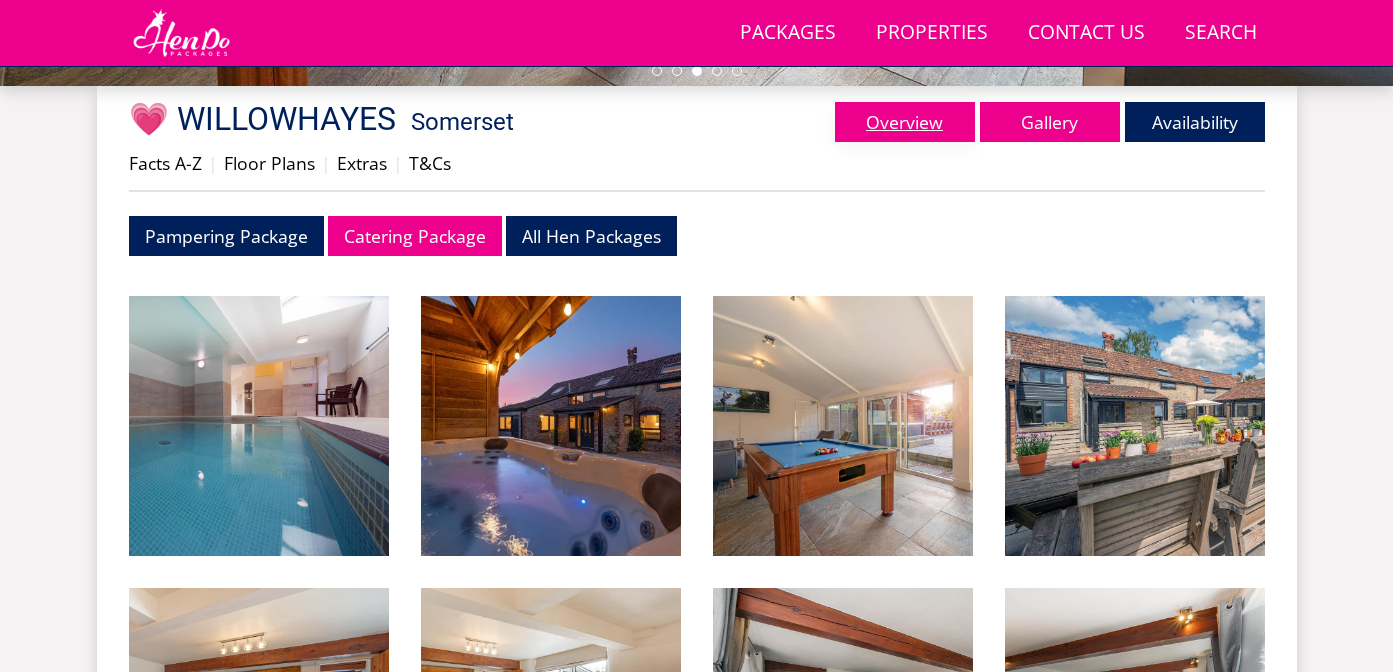 click on "Overview" at bounding box center (905, 122) 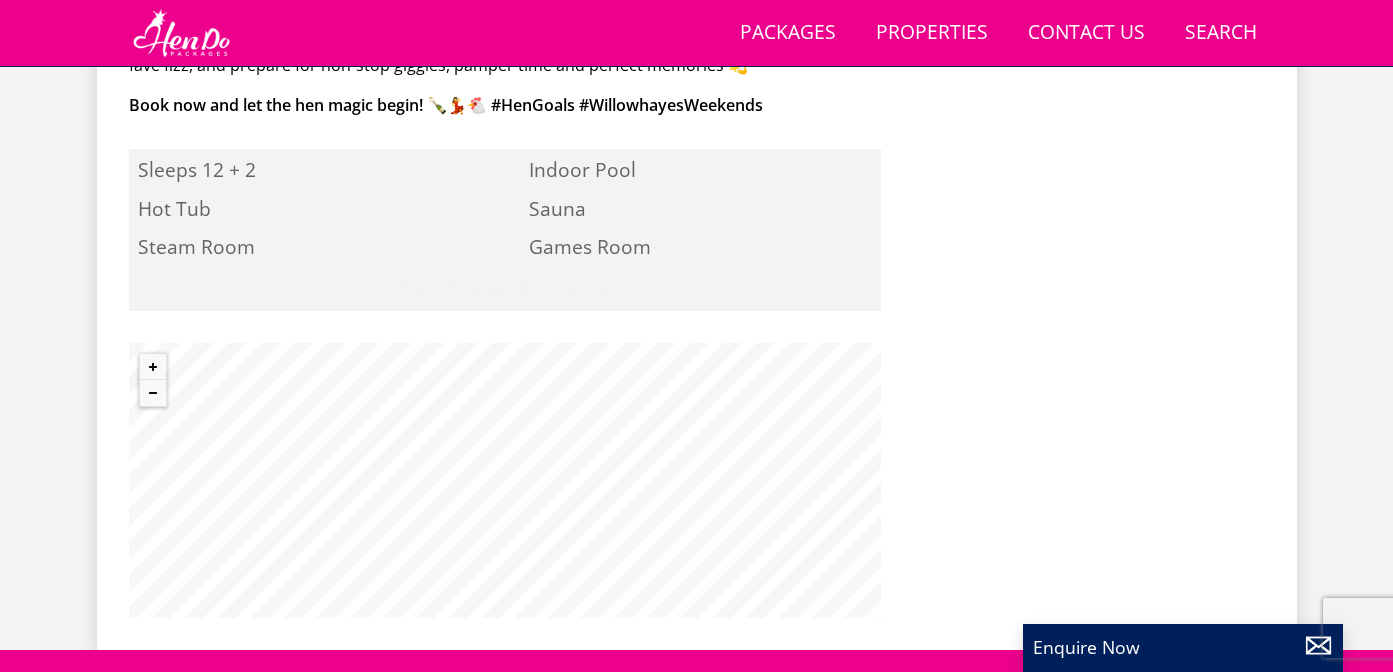 scroll, scrollTop: 2430, scrollLeft: 0, axis: vertical 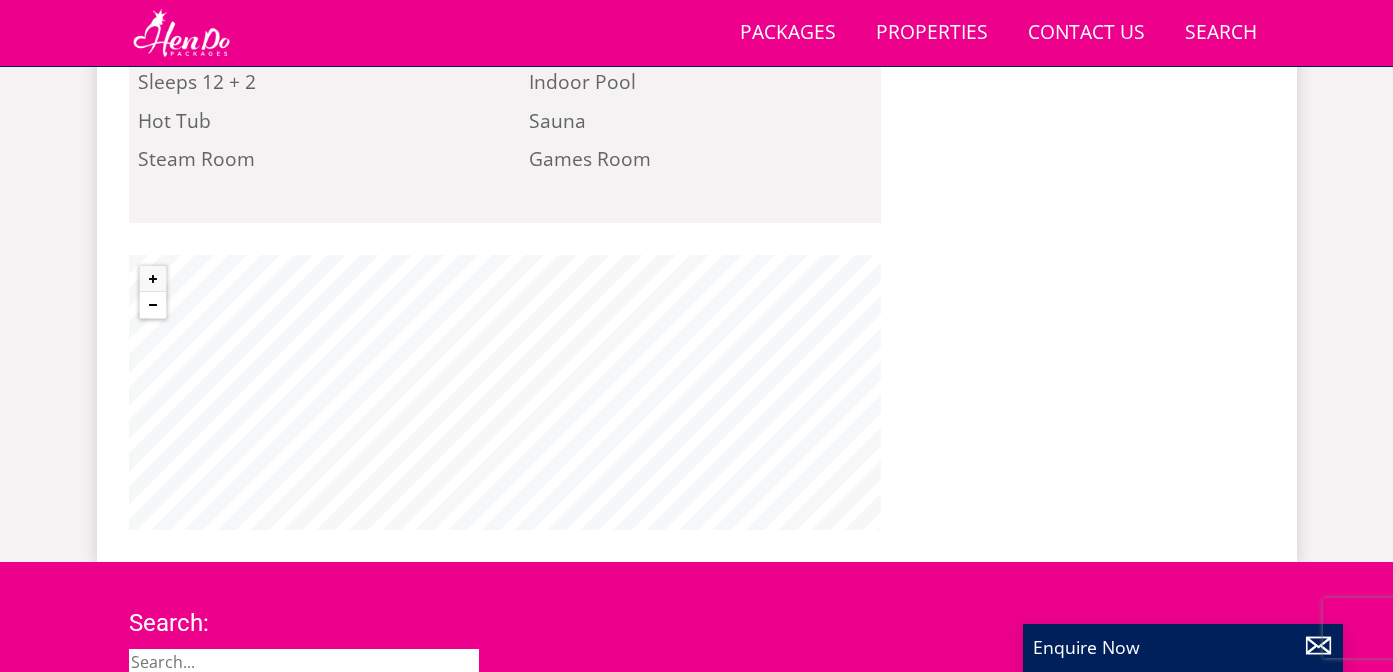 click at bounding box center [153, 305] 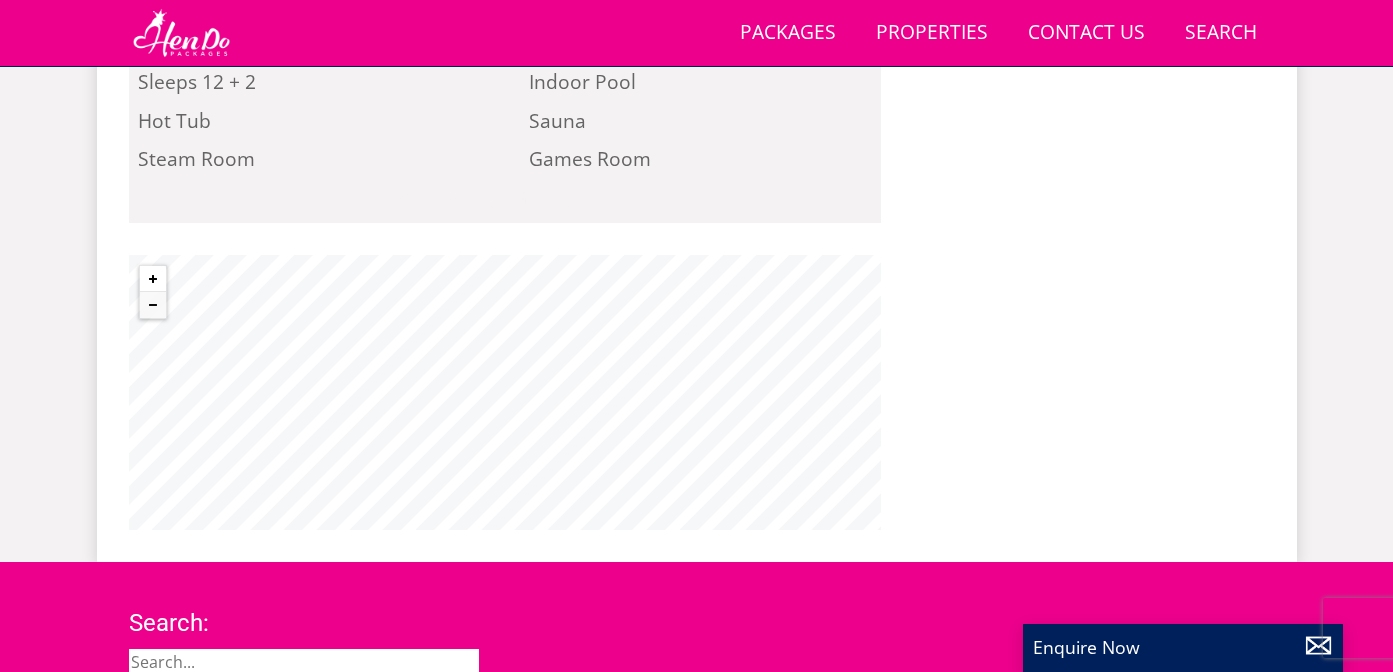 click at bounding box center (153, 279) 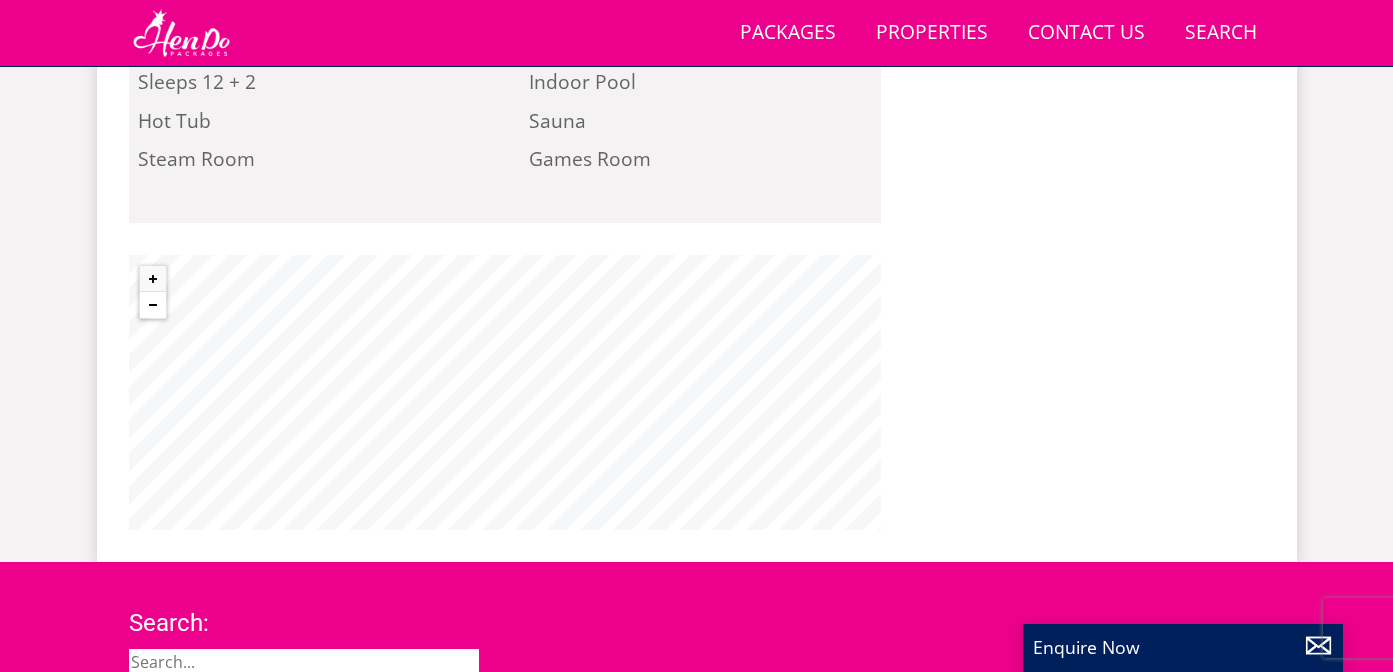 click at bounding box center [153, 305] 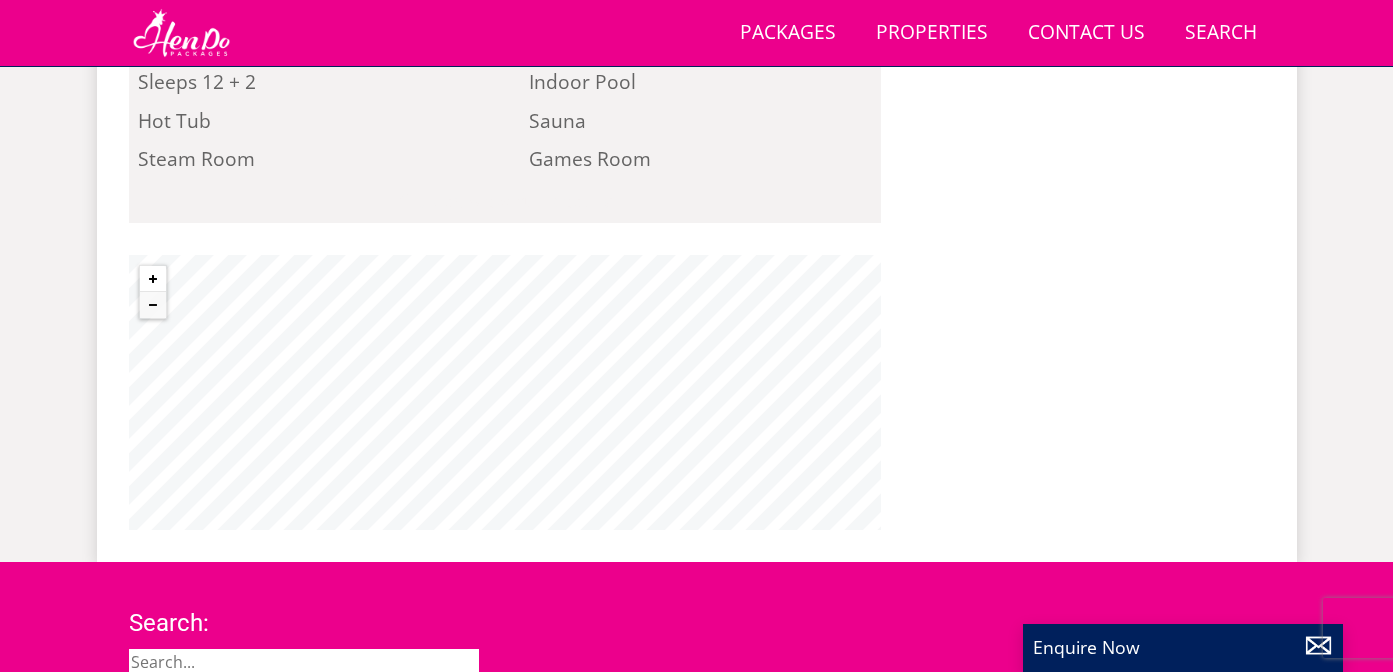 click at bounding box center [153, 279] 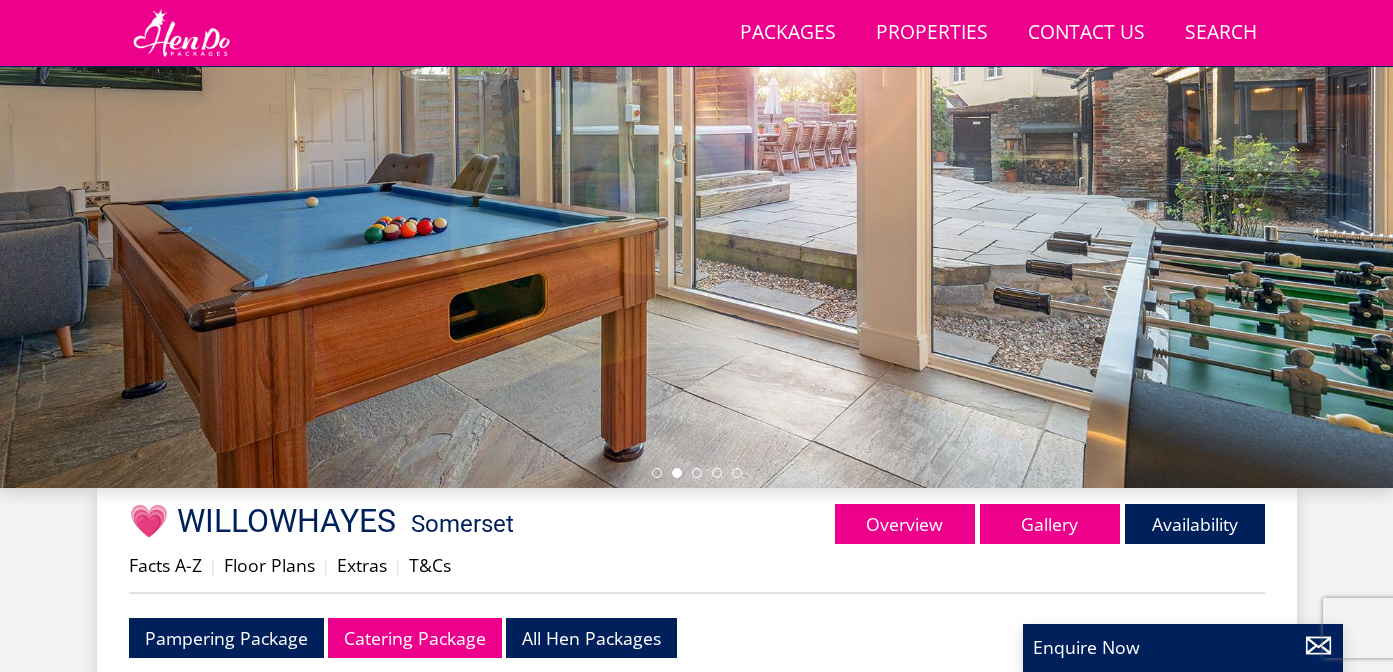 scroll, scrollTop: 303, scrollLeft: 0, axis: vertical 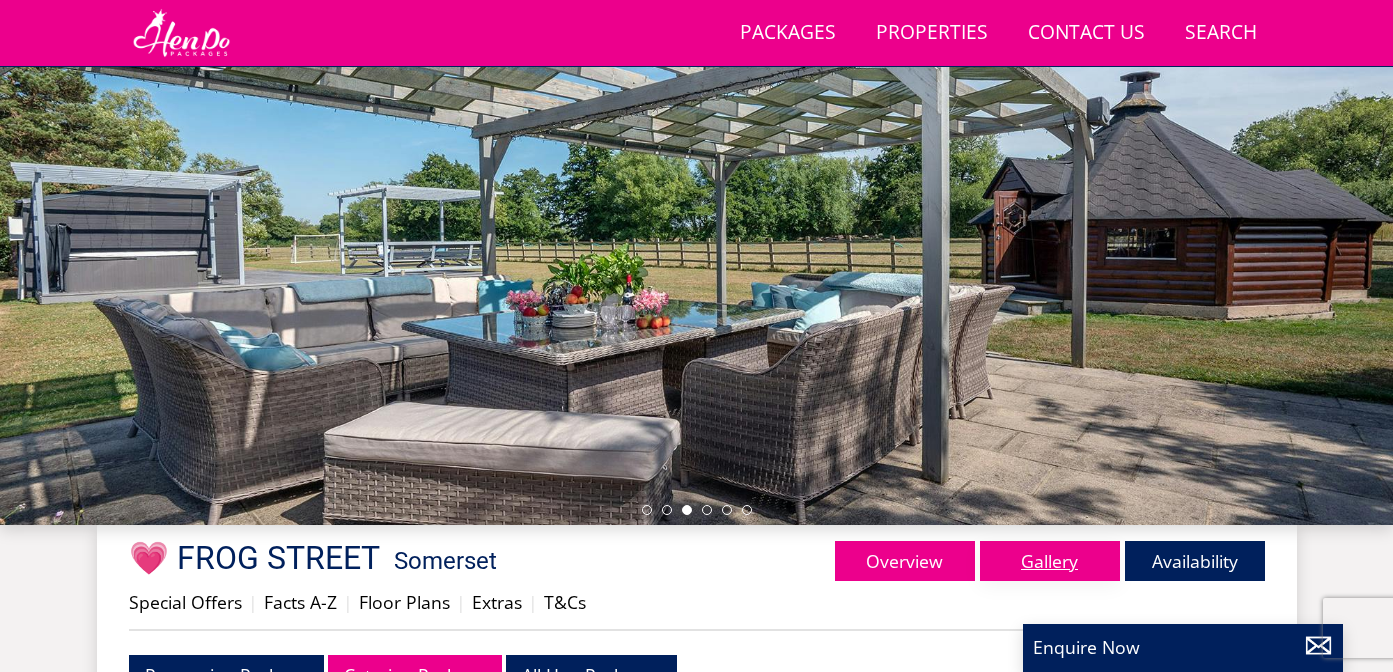 click on "Gallery" at bounding box center [1050, 561] 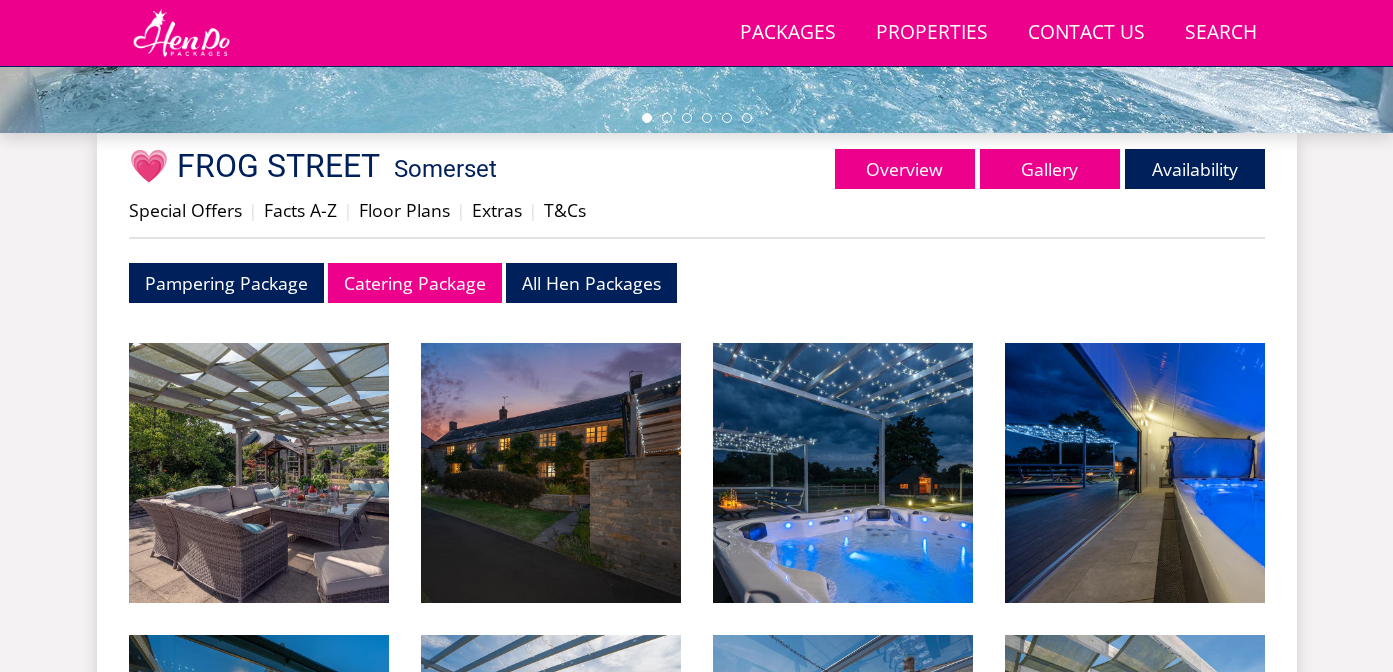 scroll, scrollTop: 702, scrollLeft: 0, axis: vertical 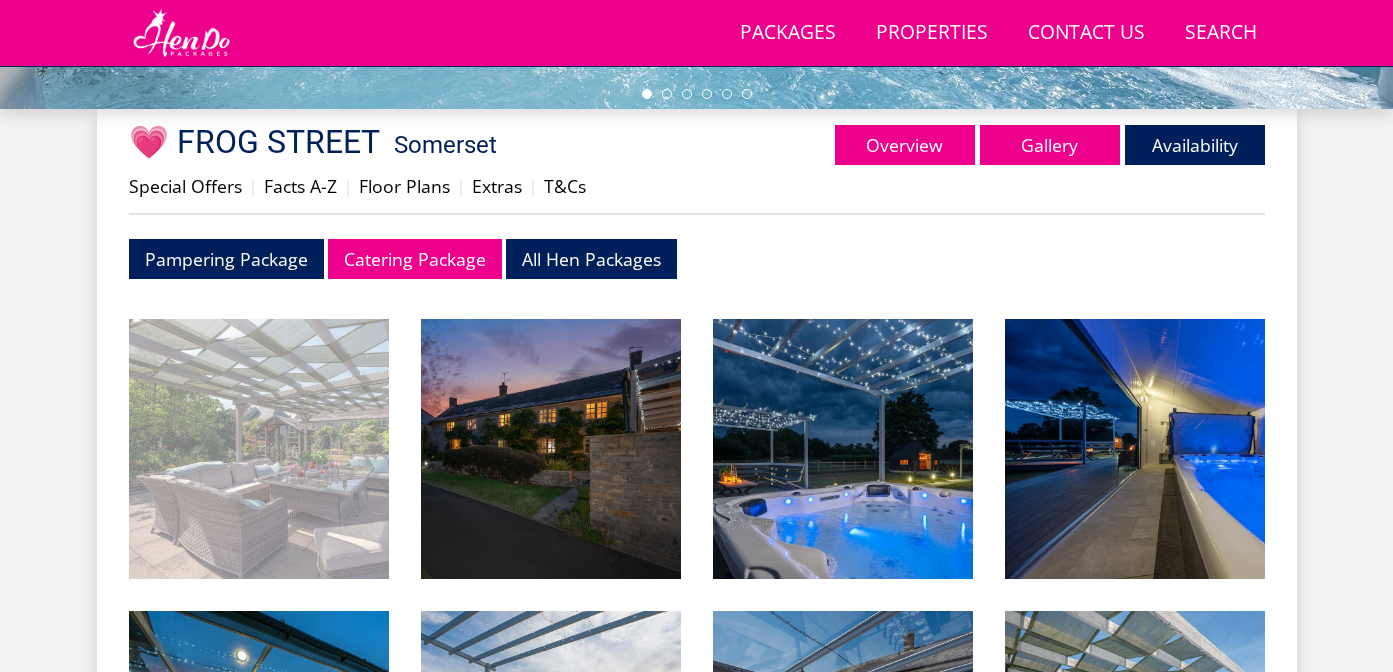 click at bounding box center (259, 449) 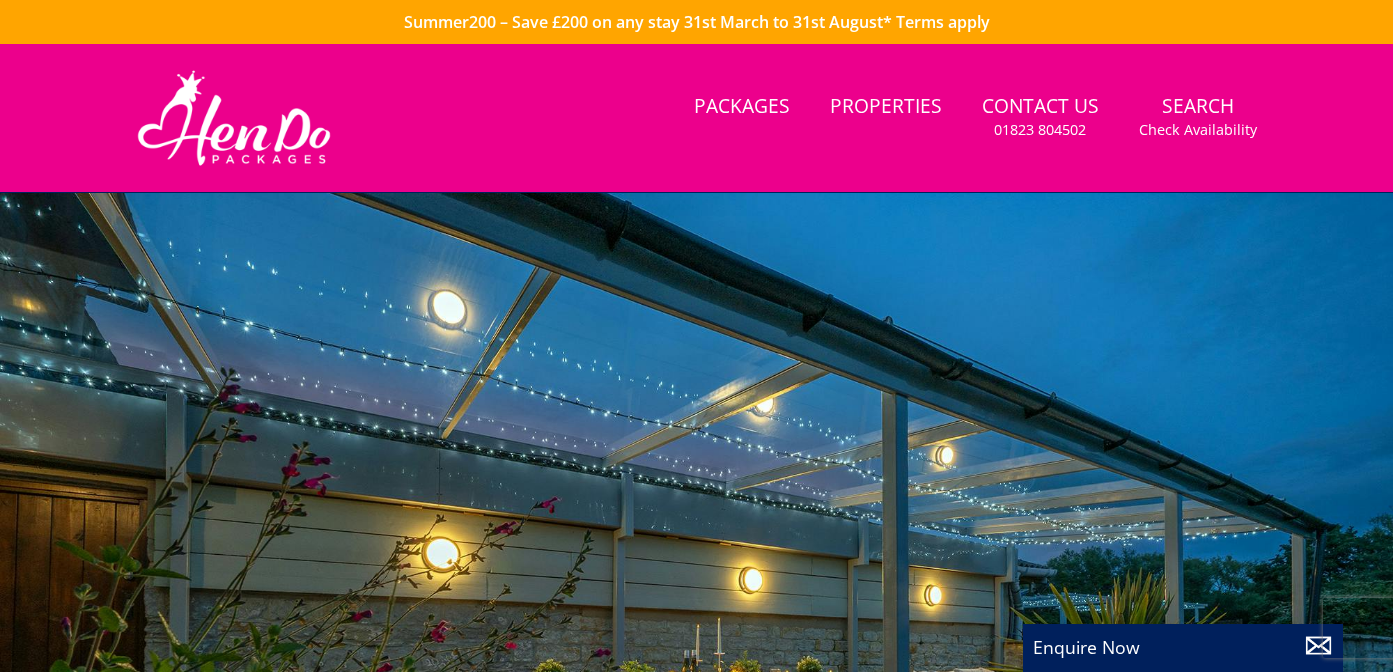 scroll, scrollTop: 0, scrollLeft: 0, axis: both 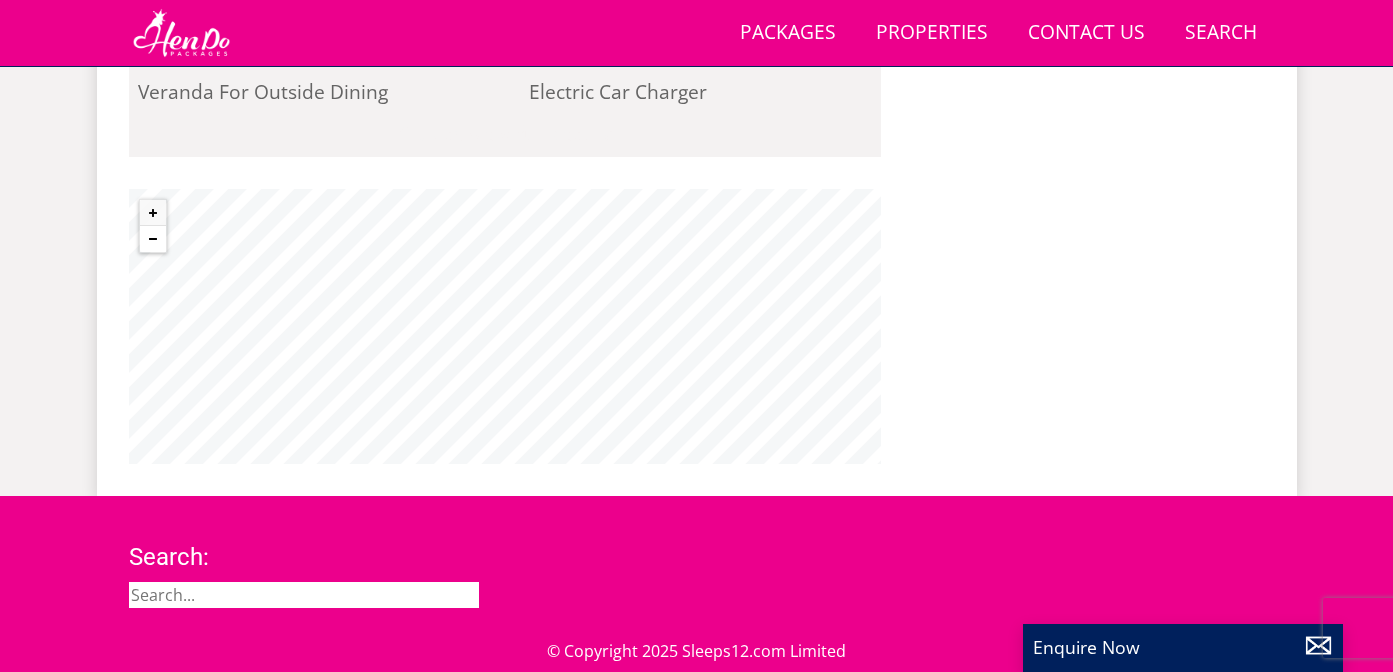 click at bounding box center (153, 239) 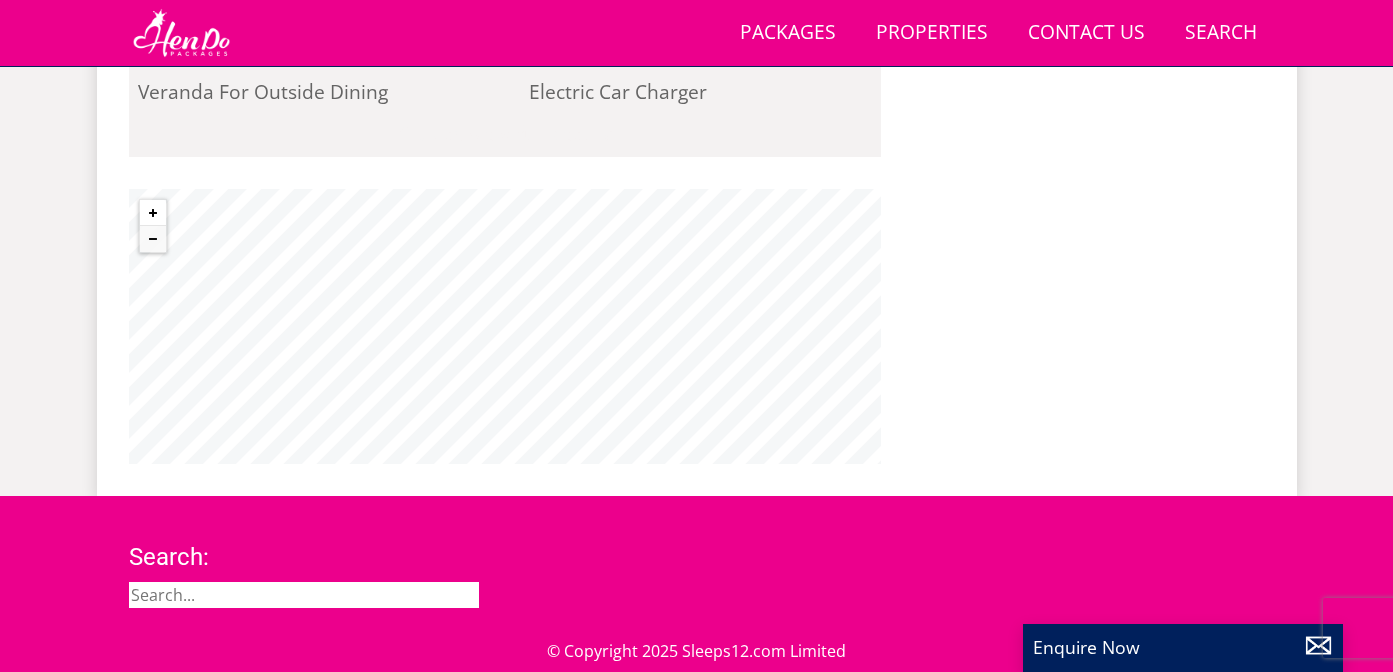 click at bounding box center (153, 213) 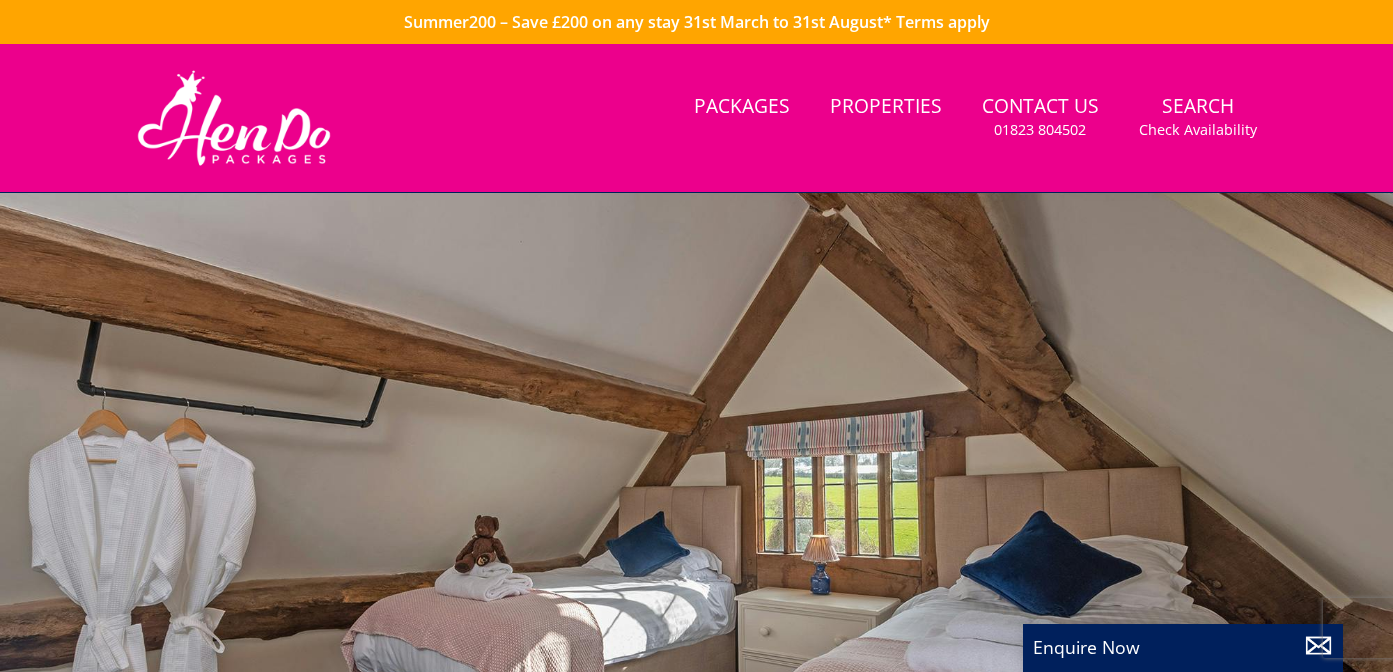 scroll, scrollTop: 0, scrollLeft: 0, axis: both 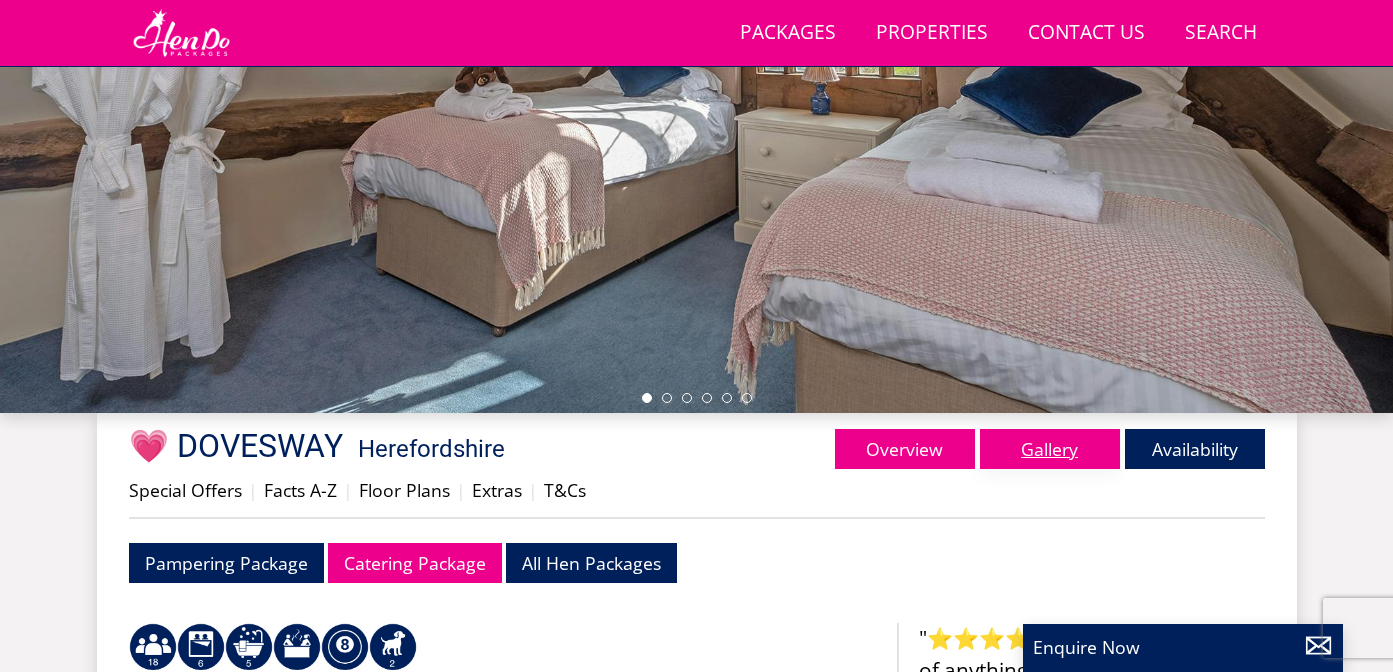 click on "Gallery" at bounding box center (1050, 449) 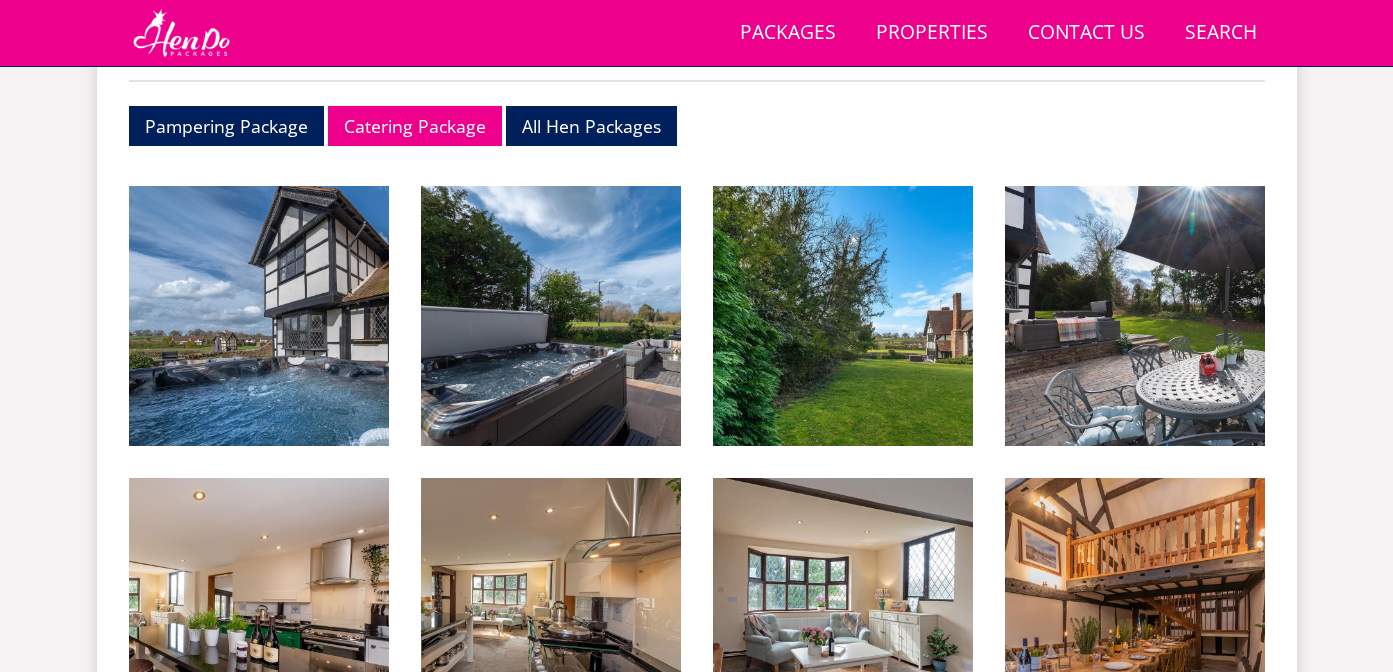 scroll, scrollTop: 819, scrollLeft: 0, axis: vertical 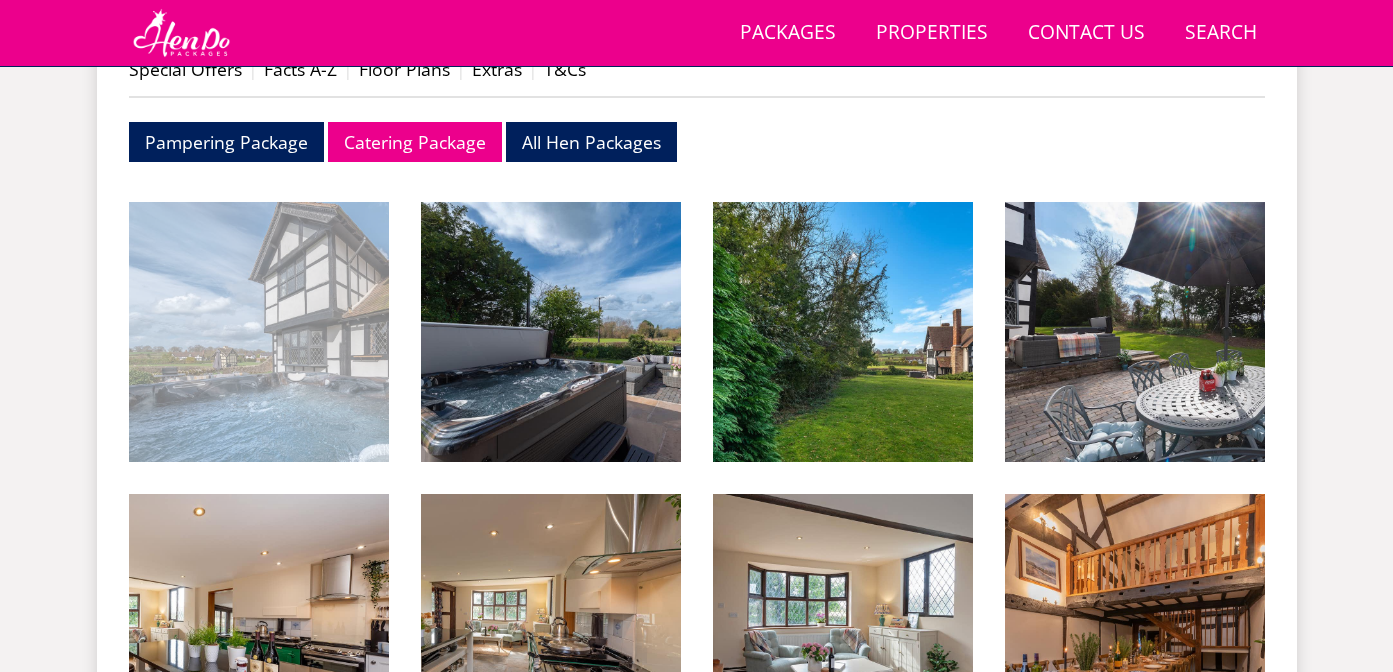click at bounding box center [259, 332] 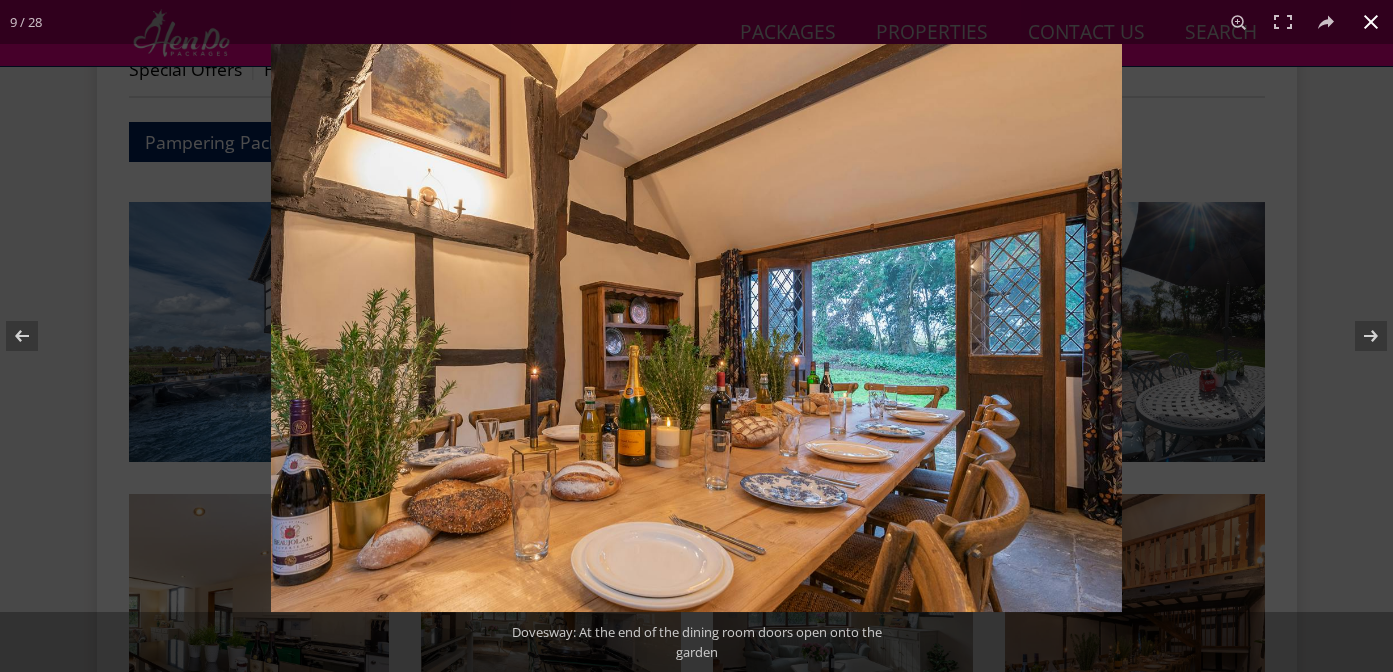 click at bounding box center (696, 336) 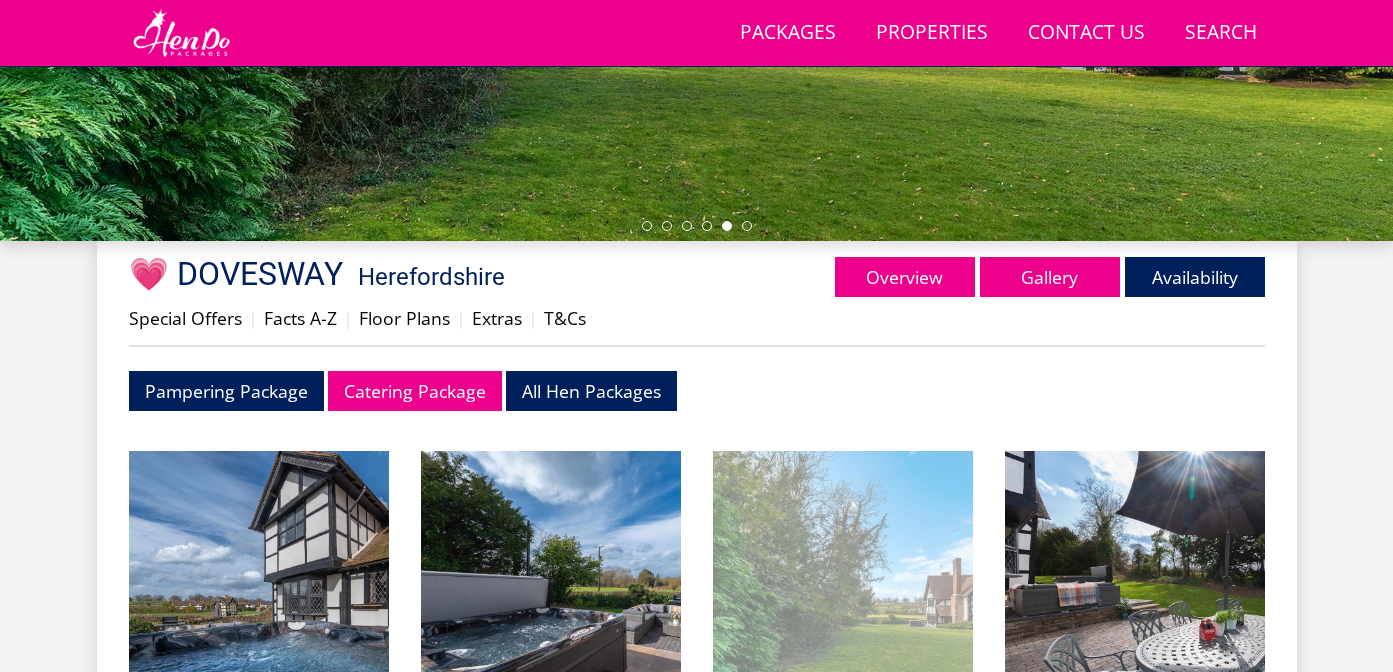 scroll, scrollTop: 474, scrollLeft: 0, axis: vertical 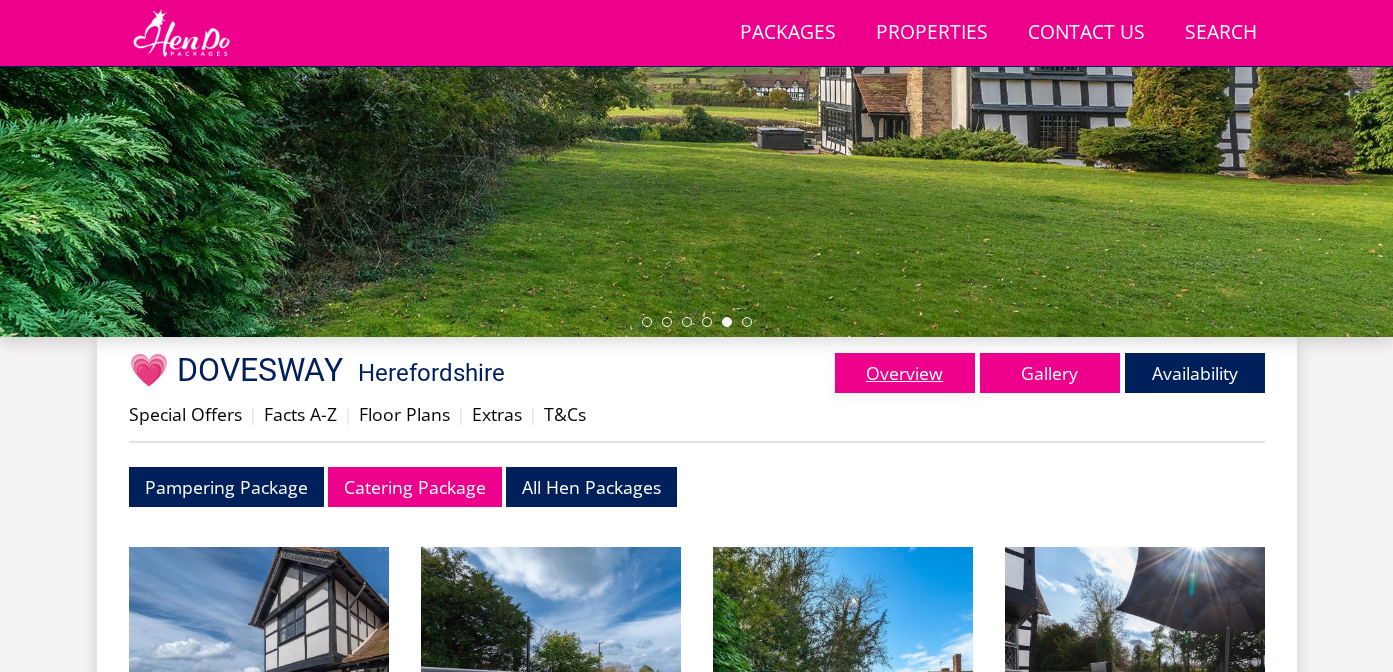 click on "Overview" at bounding box center (905, 373) 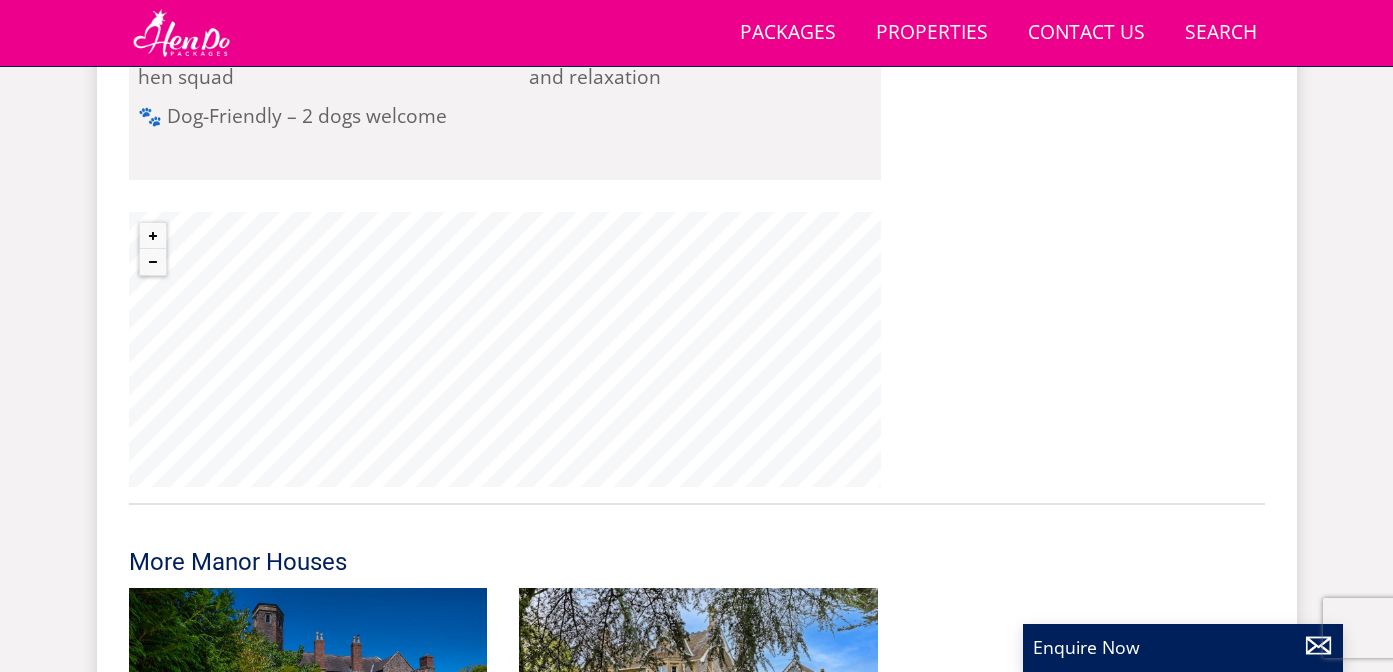 scroll, scrollTop: 1731, scrollLeft: 0, axis: vertical 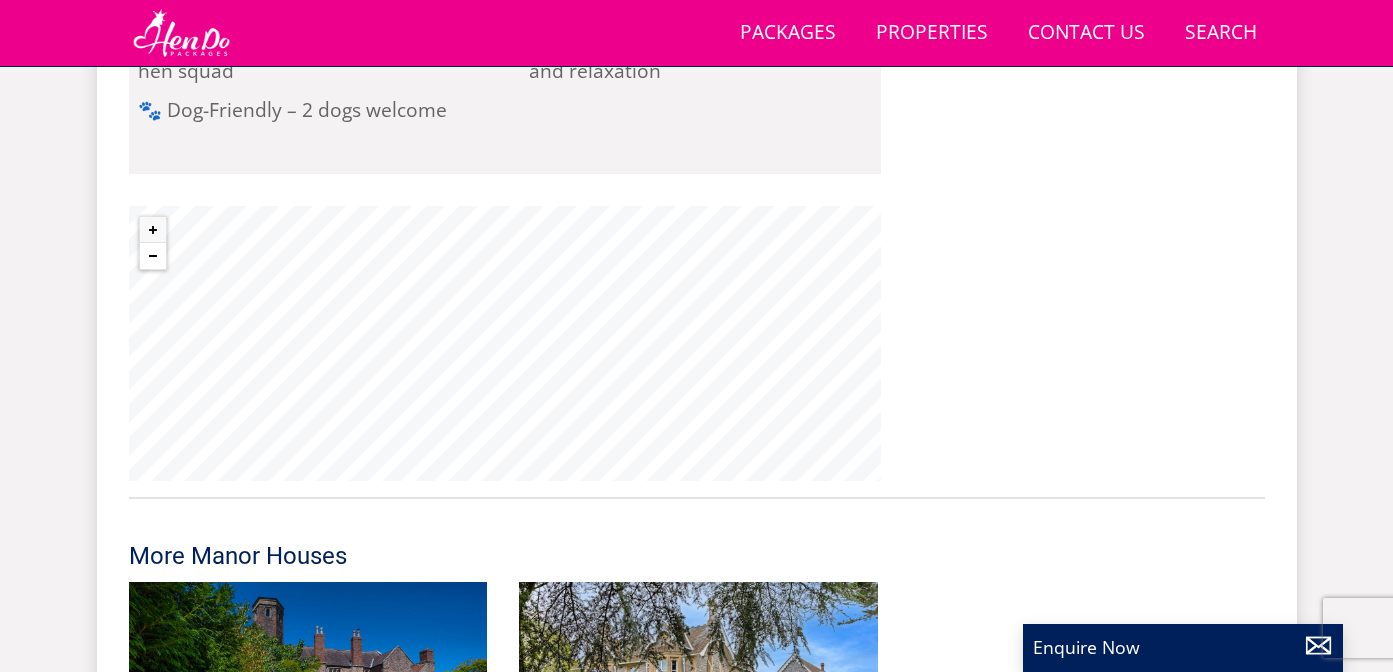 click at bounding box center (153, 256) 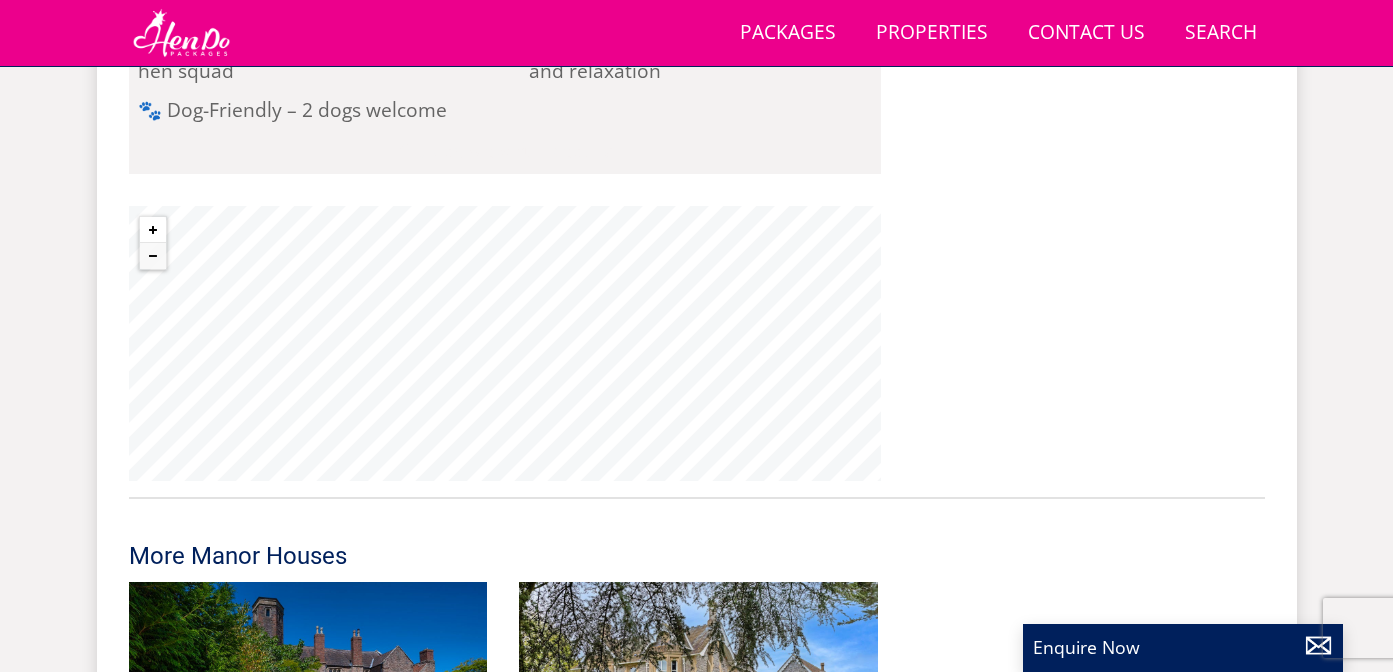 click at bounding box center (153, 230) 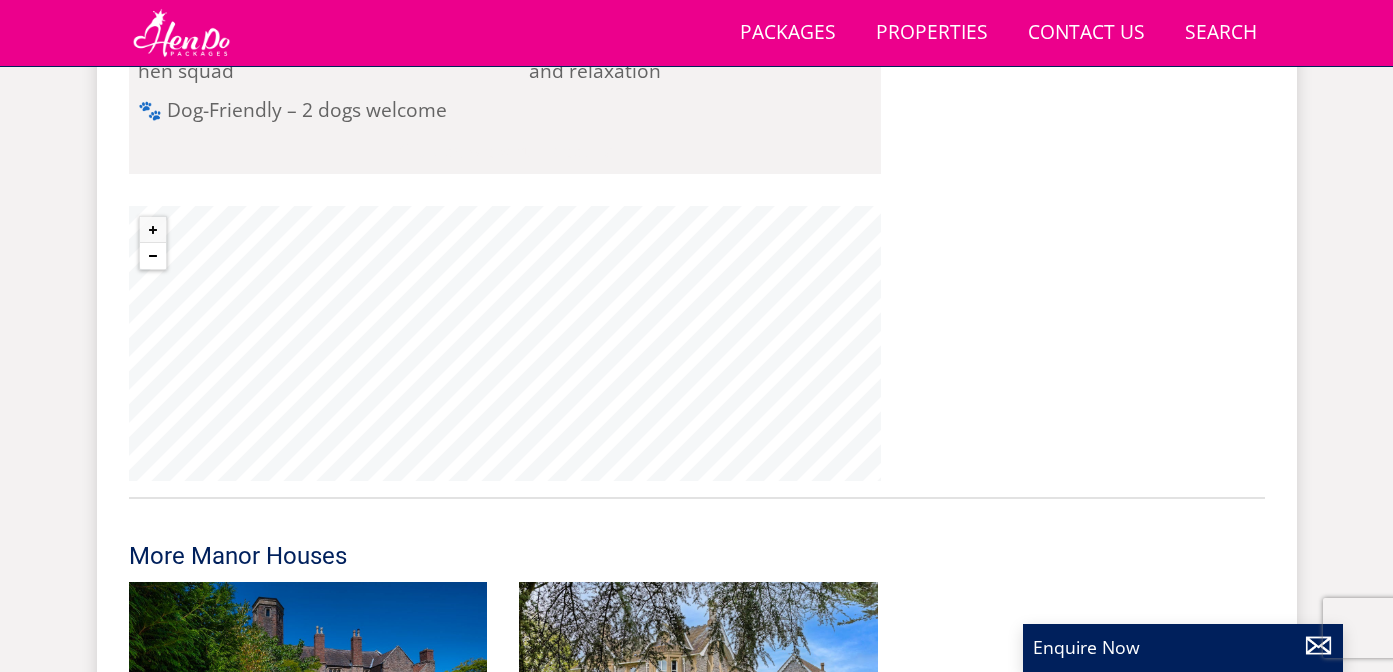 click at bounding box center (153, 256) 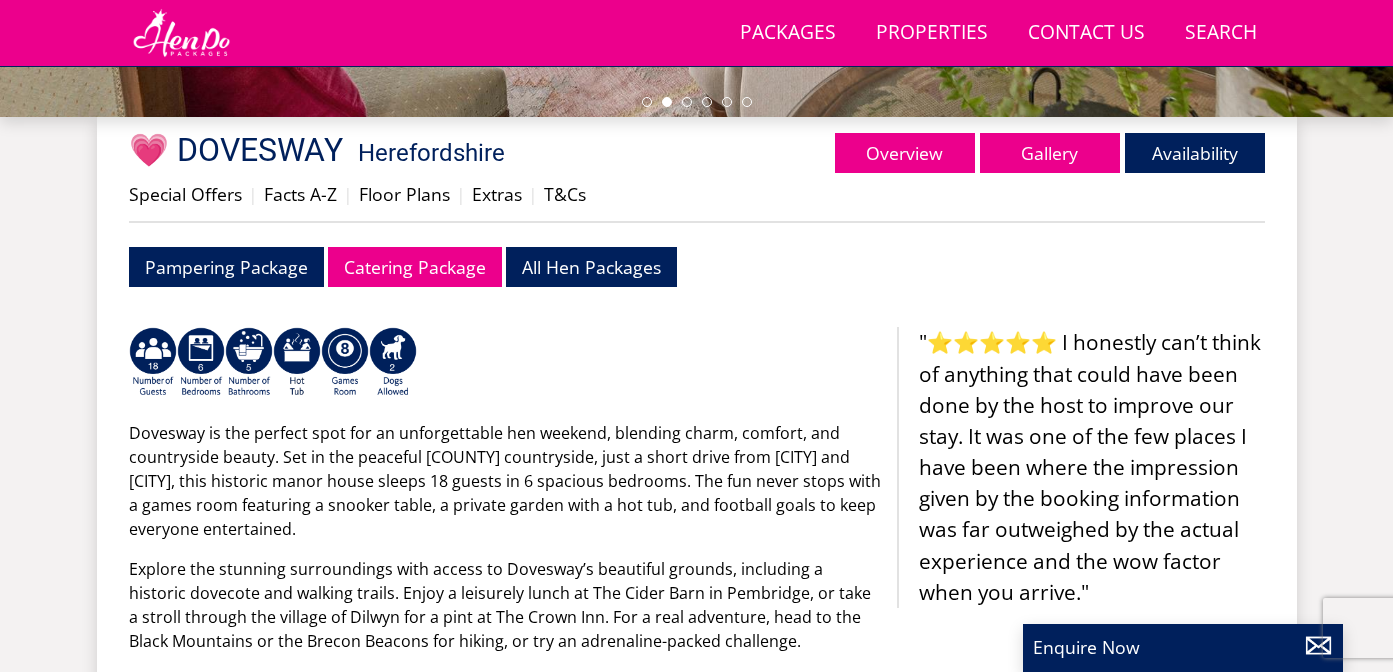 scroll, scrollTop: 688, scrollLeft: 0, axis: vertical 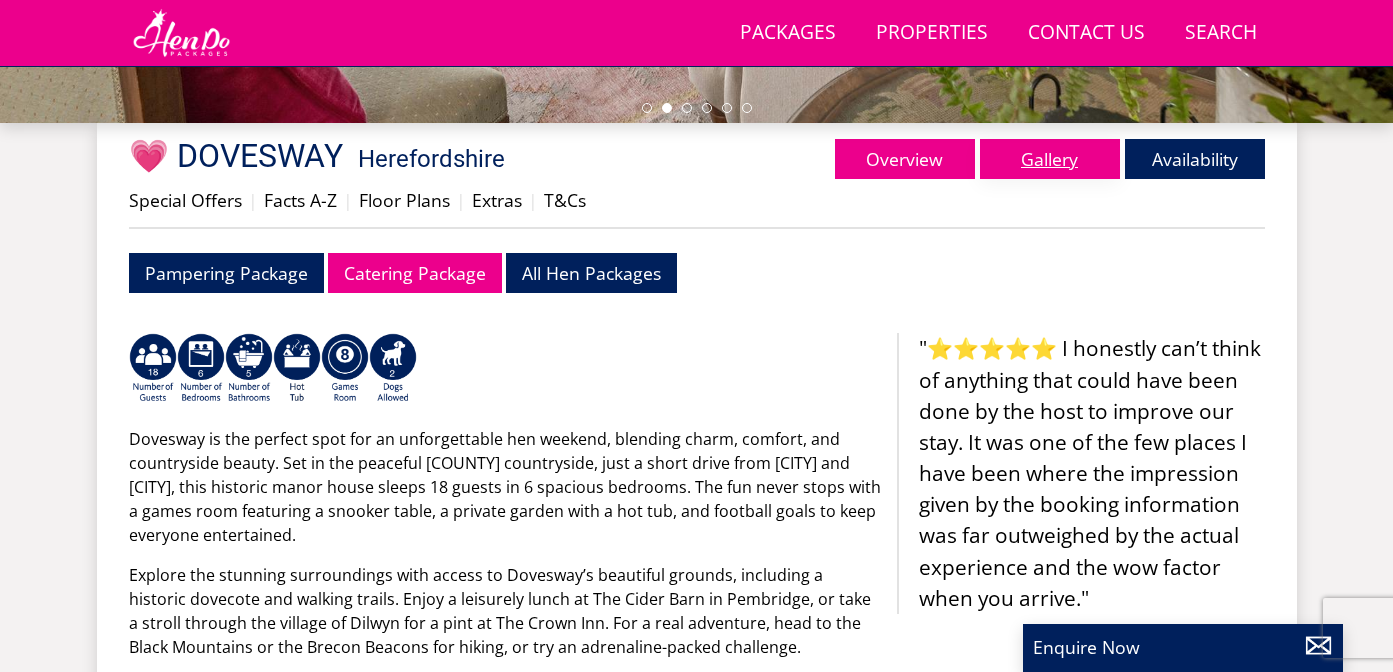 click on "Gallery" at bounding box center [1050, 159] 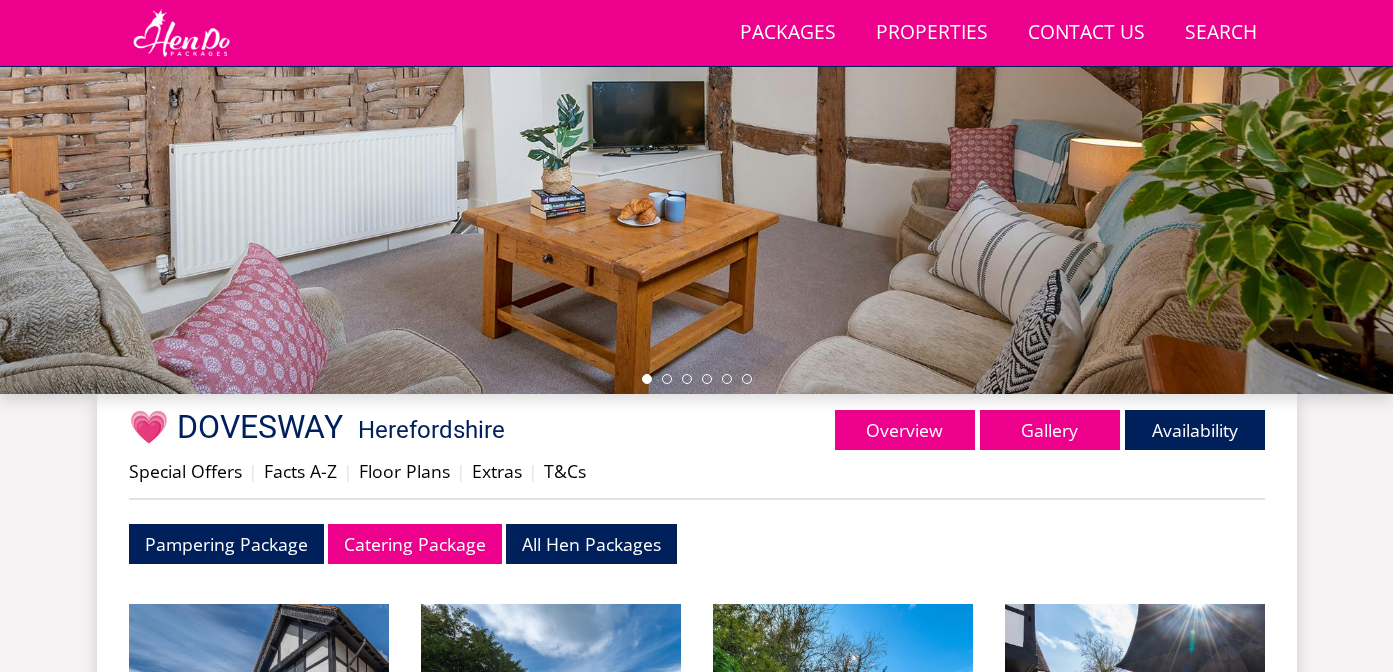 scroll, scrollTop: 873, scrollLeft: 0, axis: vertical 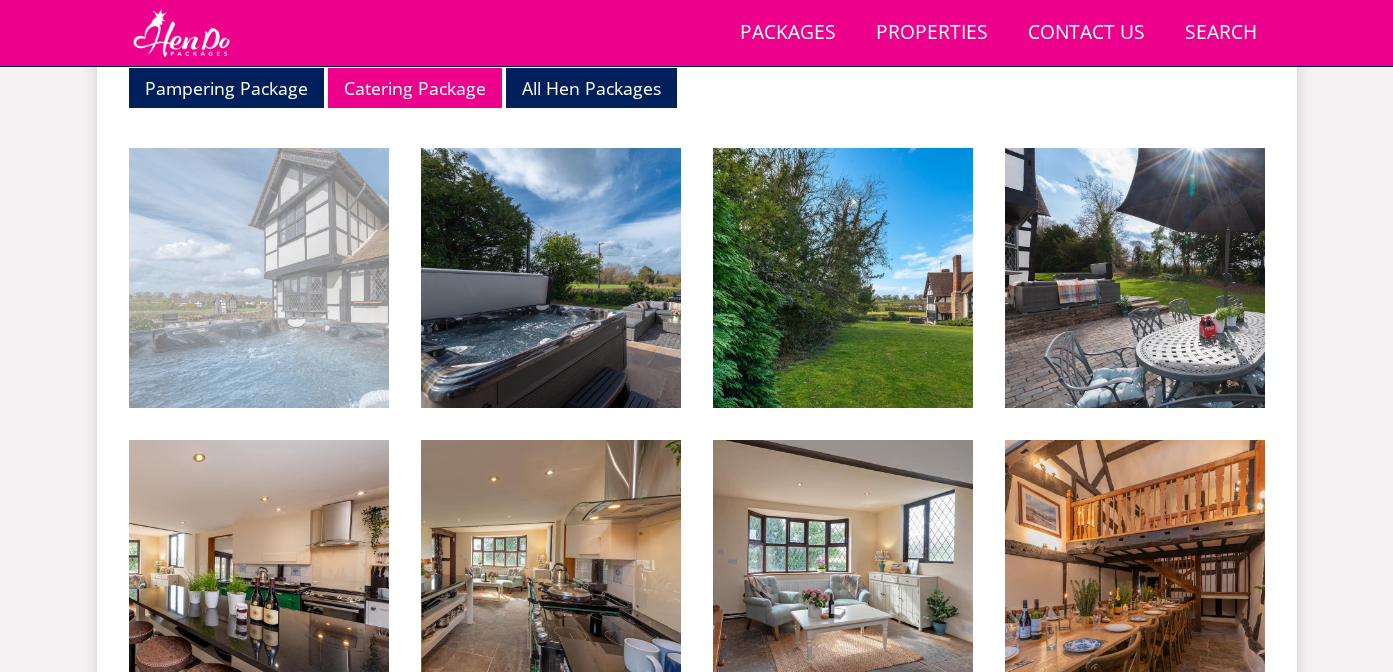 click at bounding box center [259, 278] 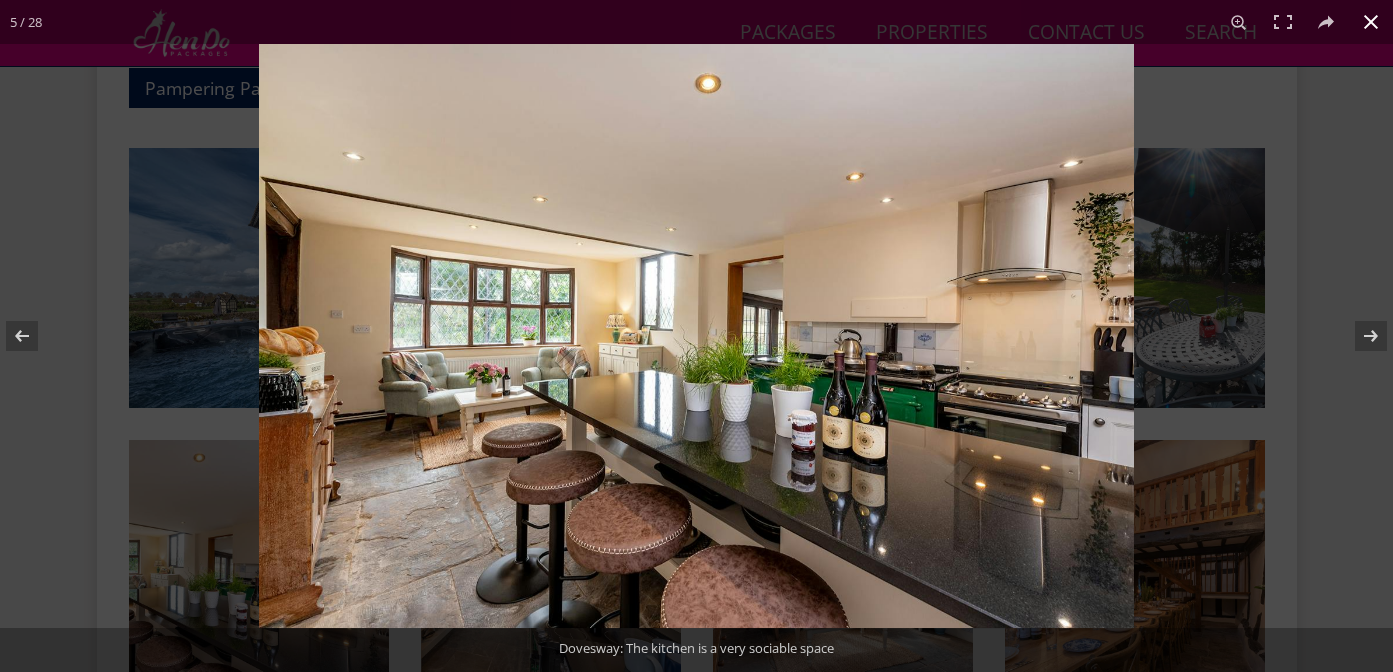 click at bounding box center (696, 336) 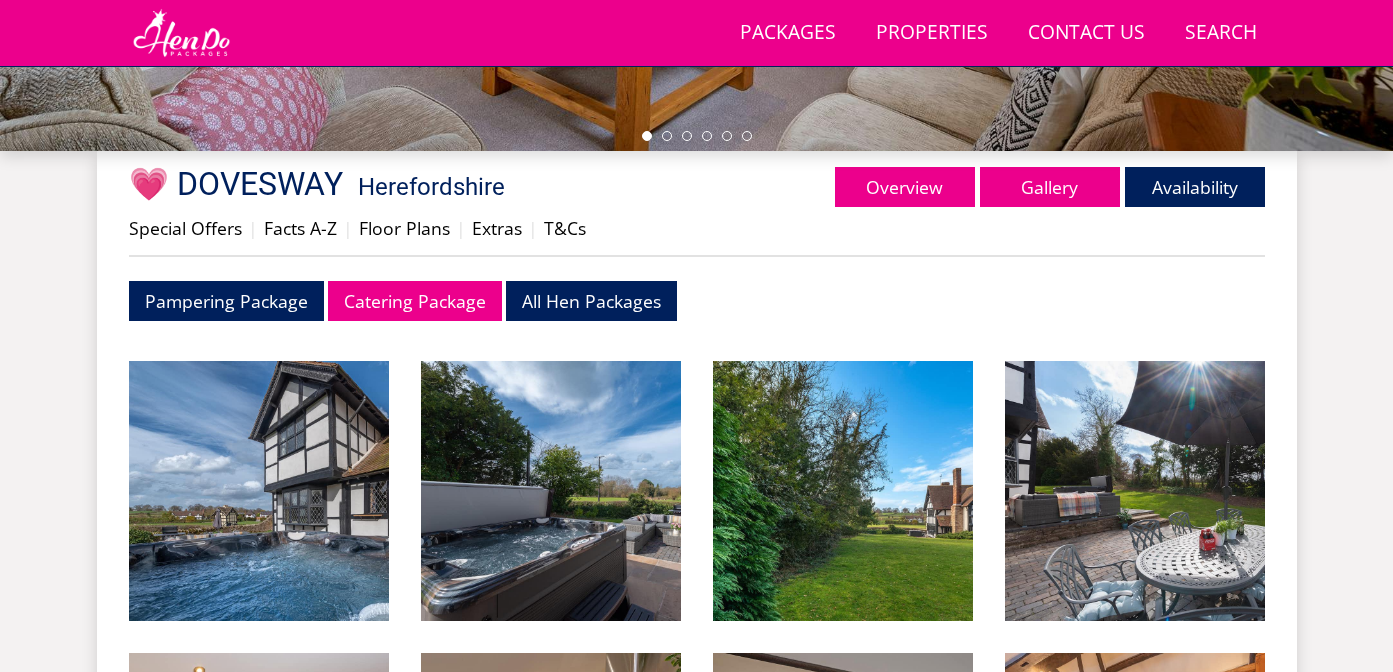 scroll, scrollTop: 265, scrollLeft: 0, axis: vertical 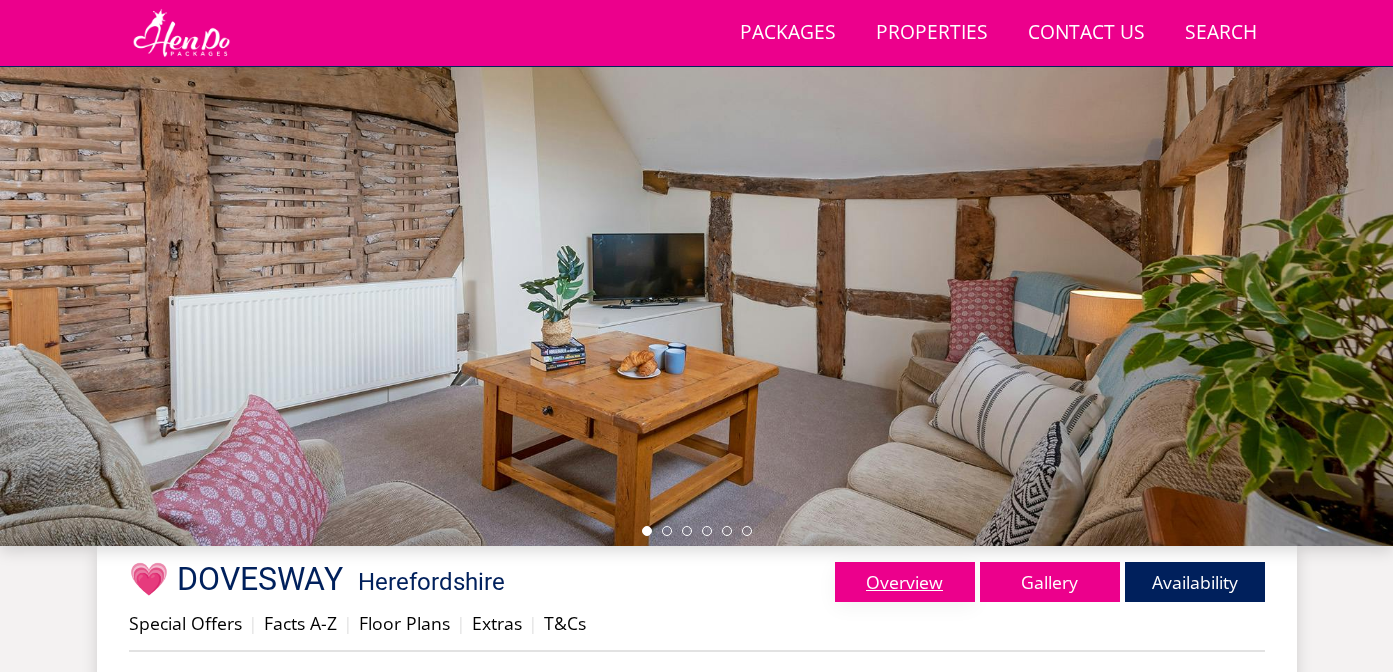 click on "Overview" at bounding box center [905, 582] 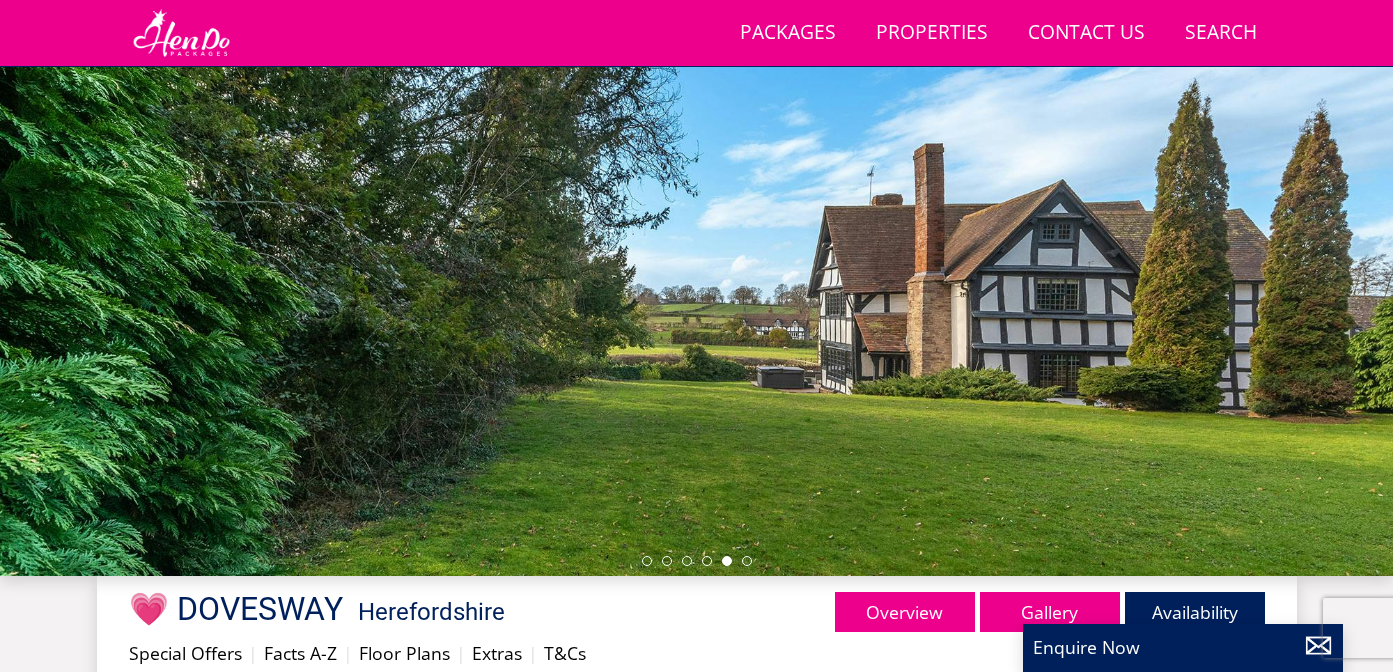 scroll, scrollTop: 230, scrollLeft: 0, axis: vertical 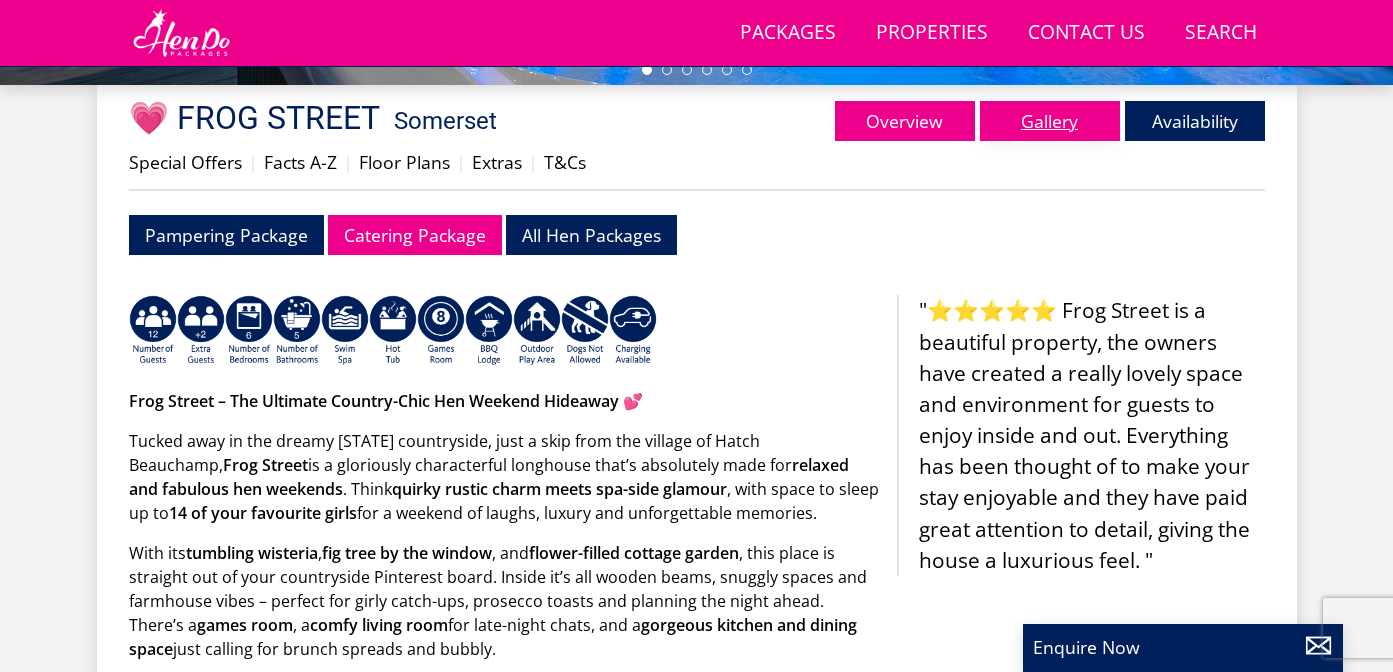 click on "Gallery" at bounding box center (1050, 121) 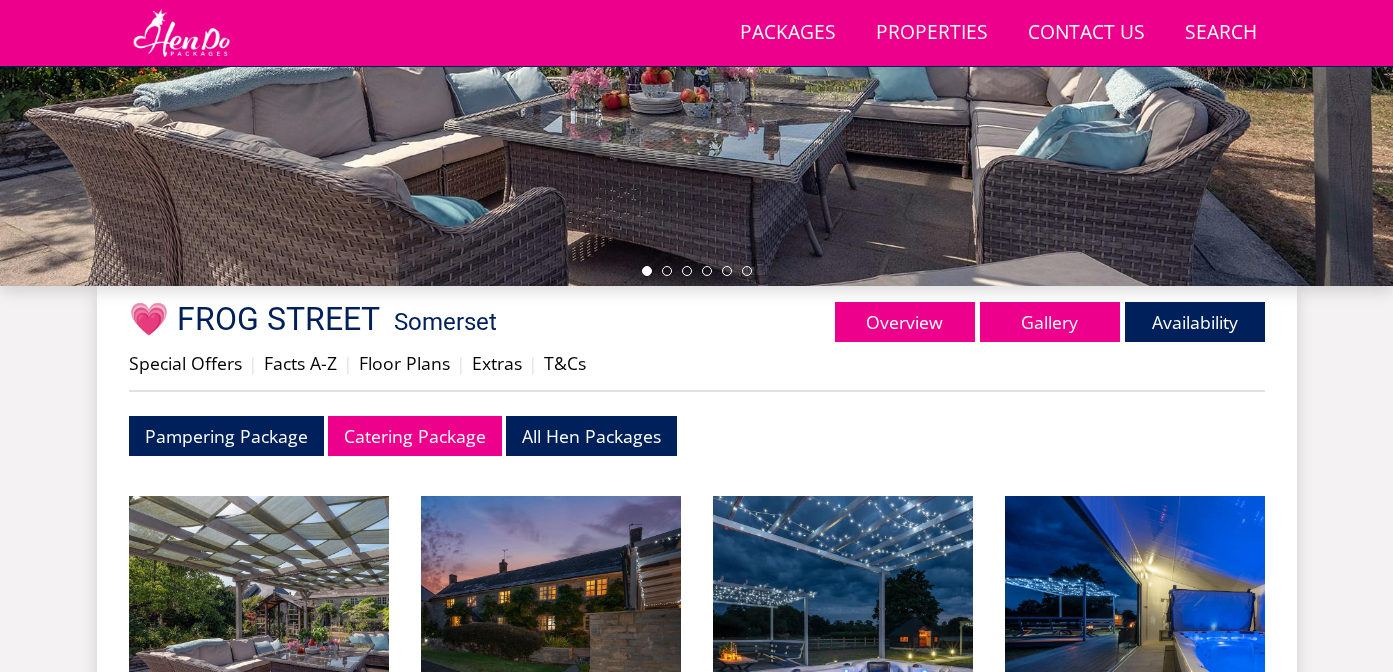 scroll, scrollTop: 556, scrollLeft: 0, axis: vertical 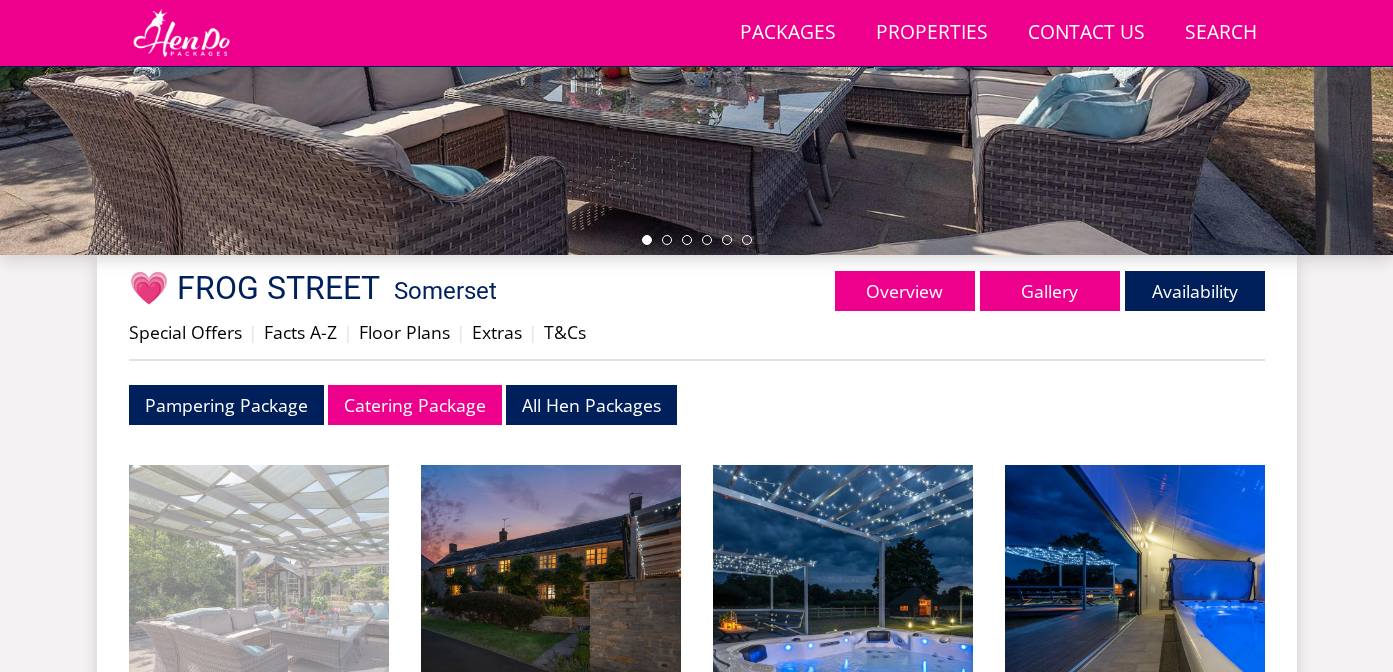 click at bounding box center [259, 595] 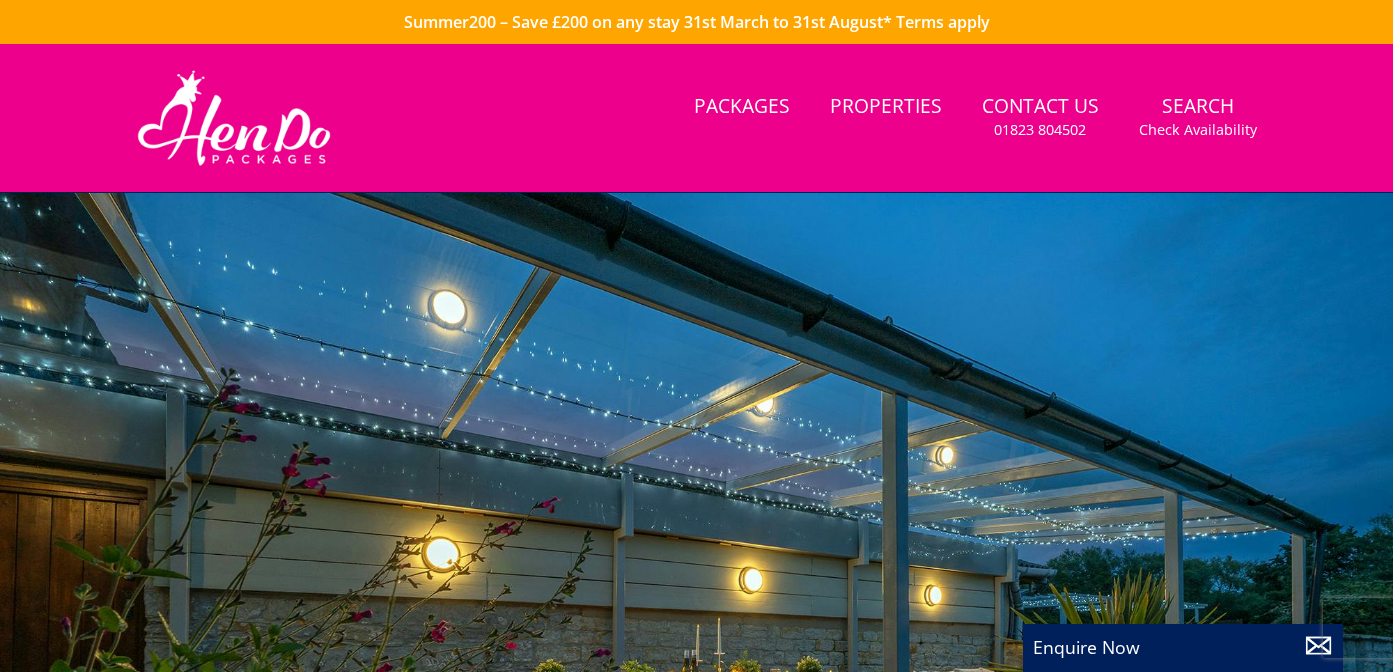 scroll, scrollTop: 0, scrollLeft: 0, axis: both 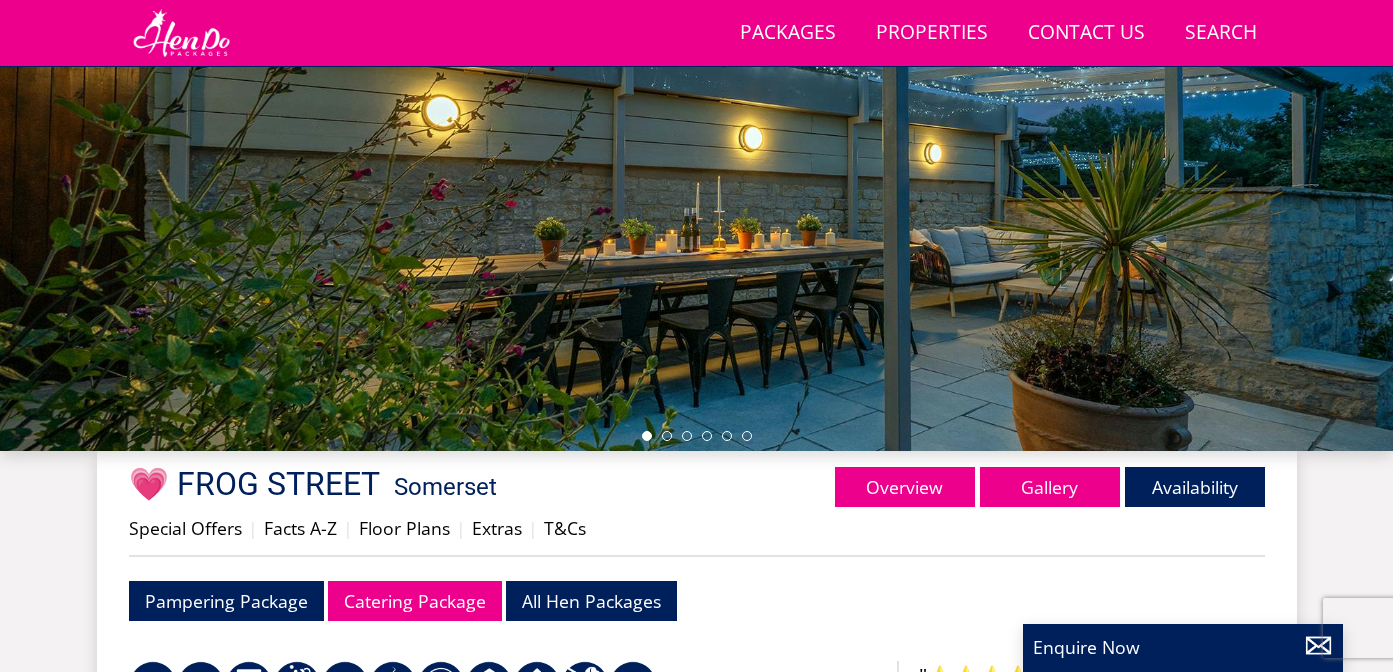 click on "Special Offers
Facts A-Z
Floor Plans
Extras
T&Cs" at bounding box center (697, 533) 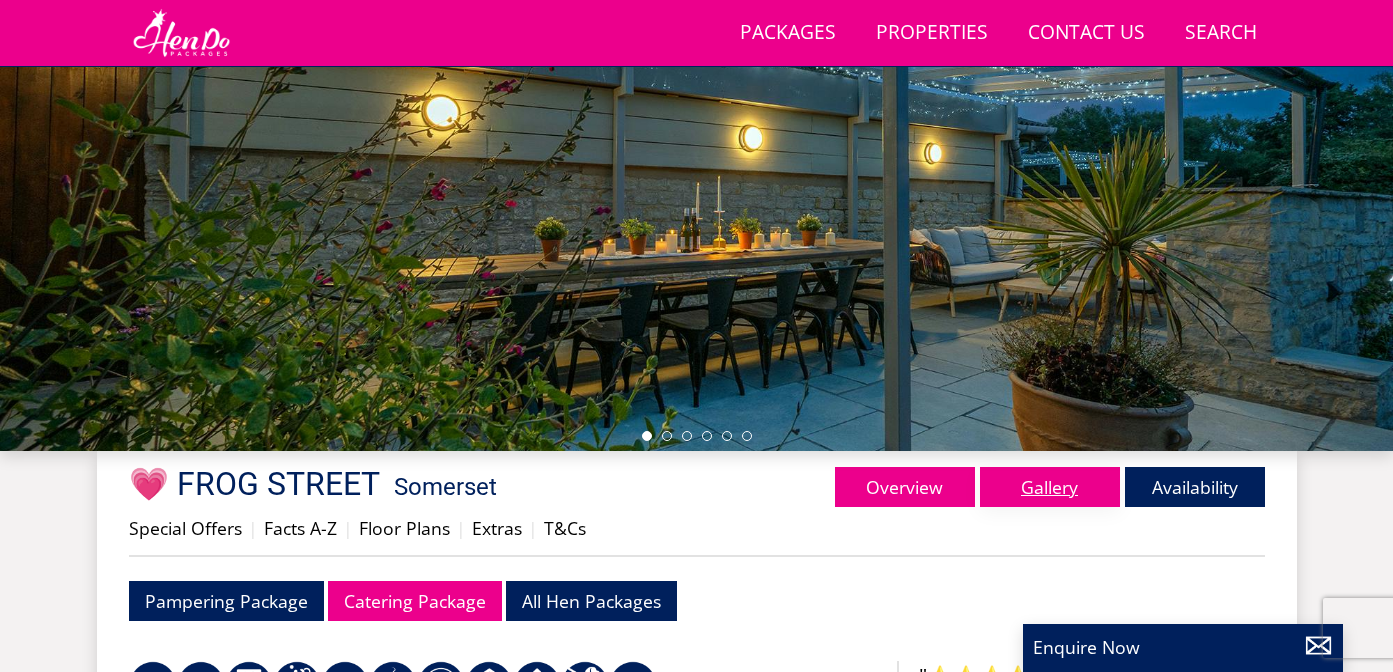 click on "Gallery" at bounding box center [1050, 487] 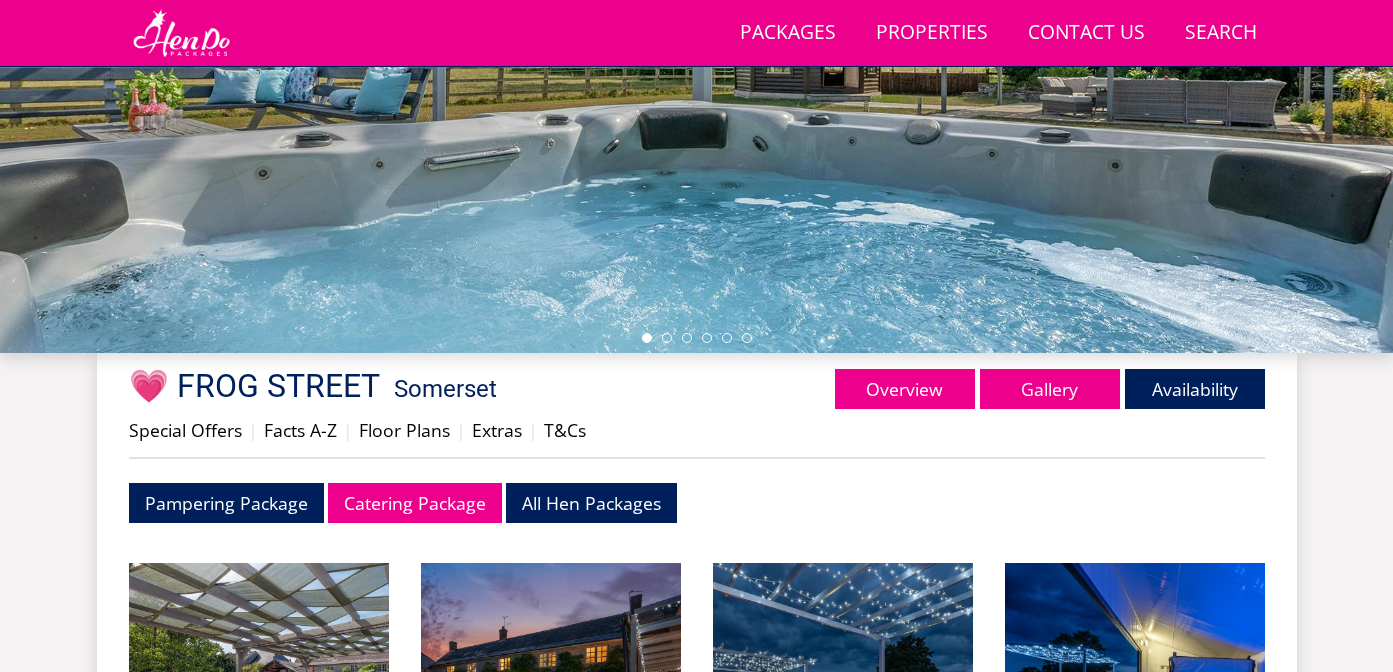 scroll, scrollTop: 592, scrollLeft: 0, axis: vertical 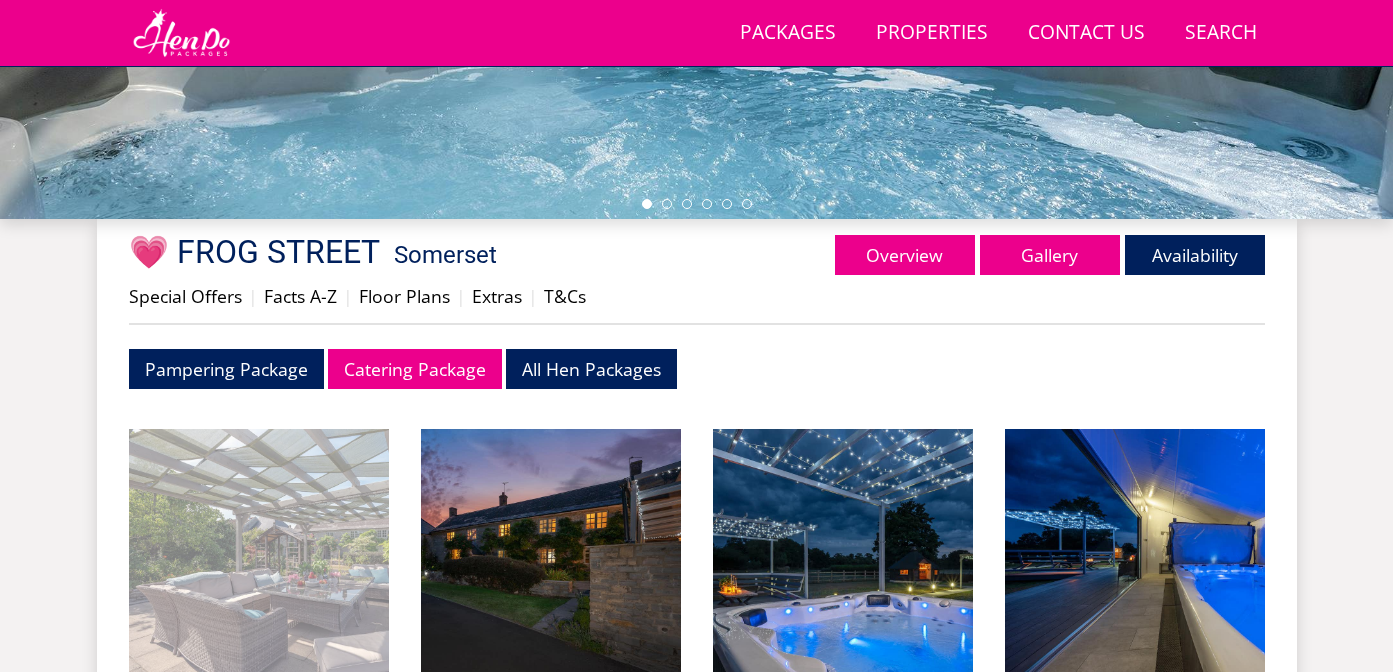 click at bounding box center [259, 559] 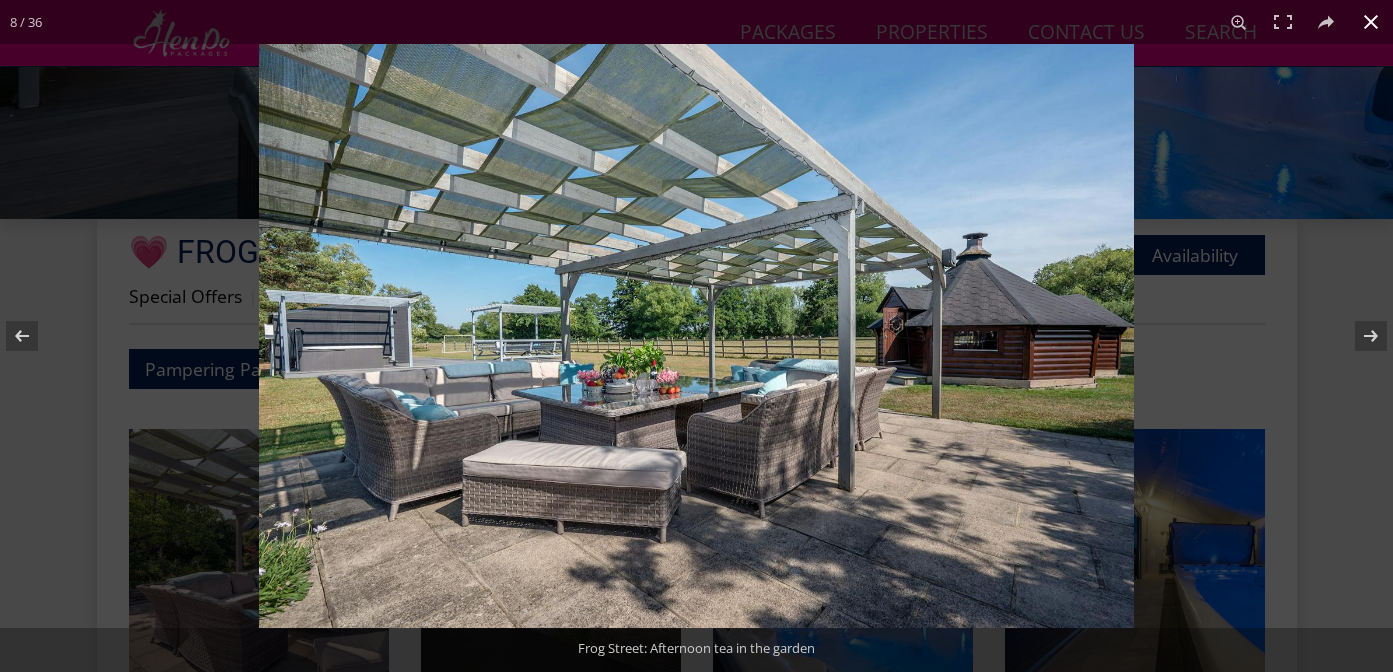 click at bounding box center [696, 336] 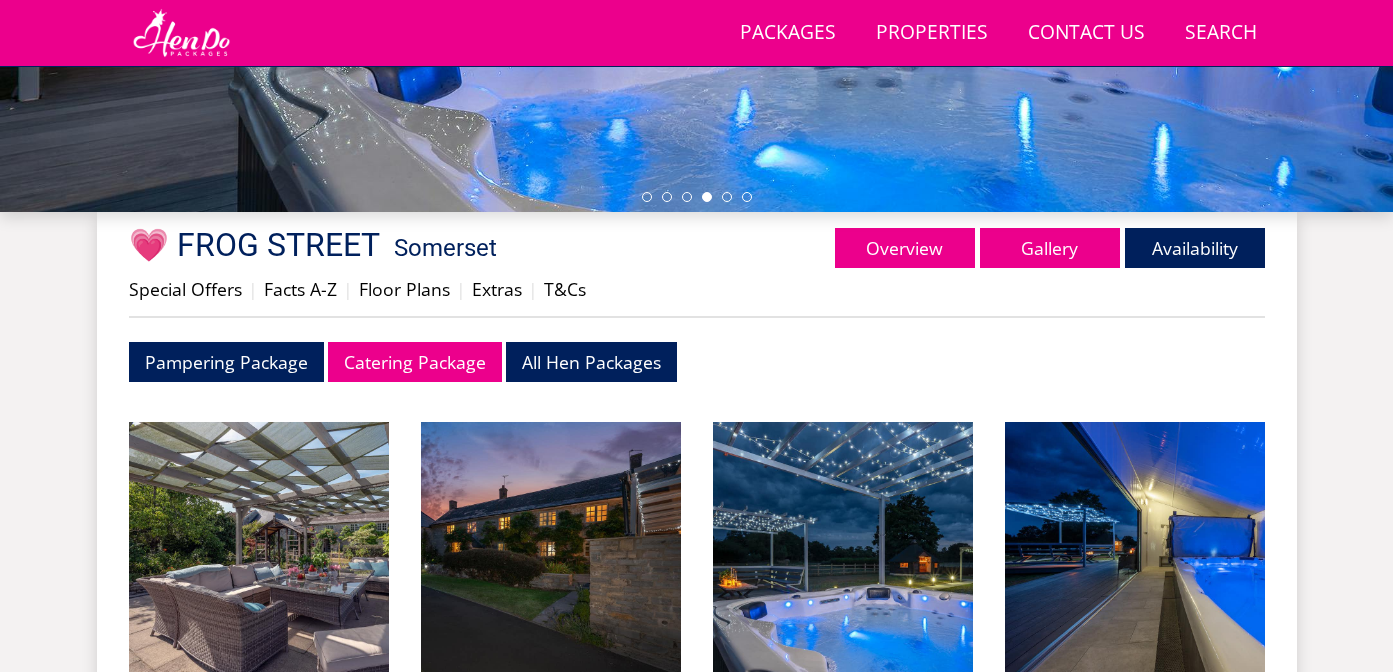 scroll, scrollTop: 486, scrollLeft: 0, axis: vertical 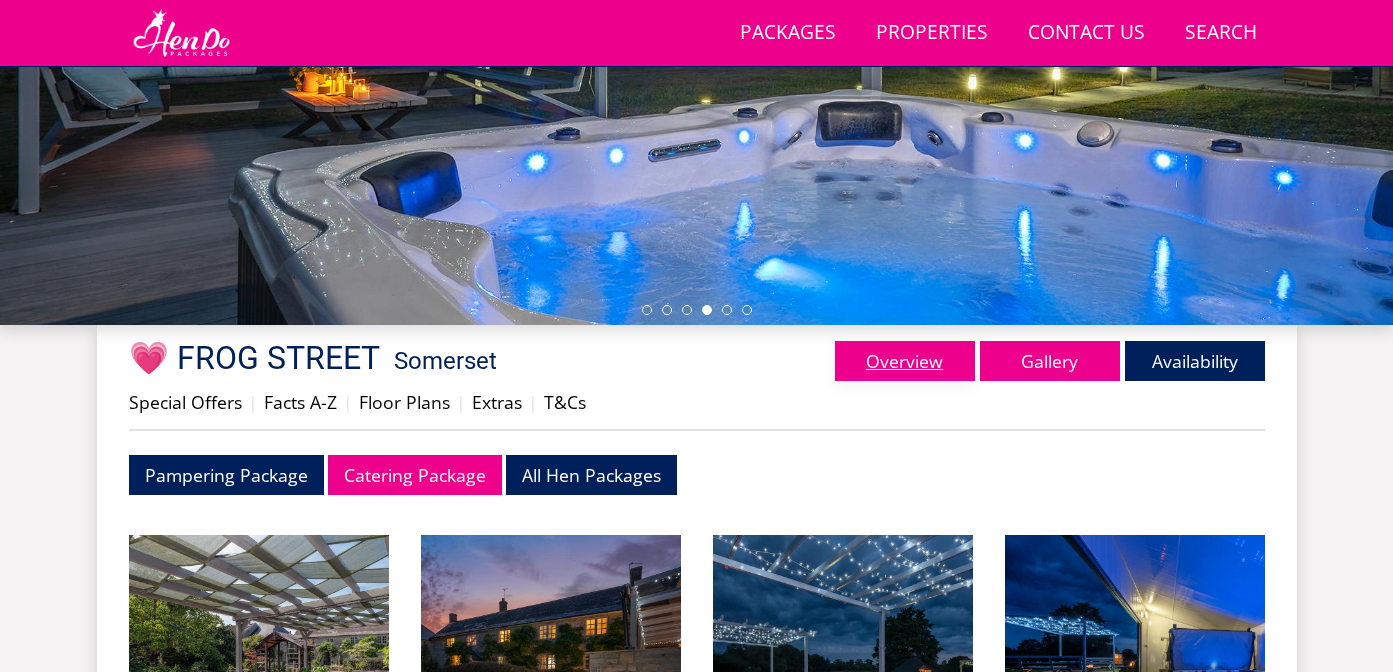 click on "Overview" at bounding box center [905, 361] 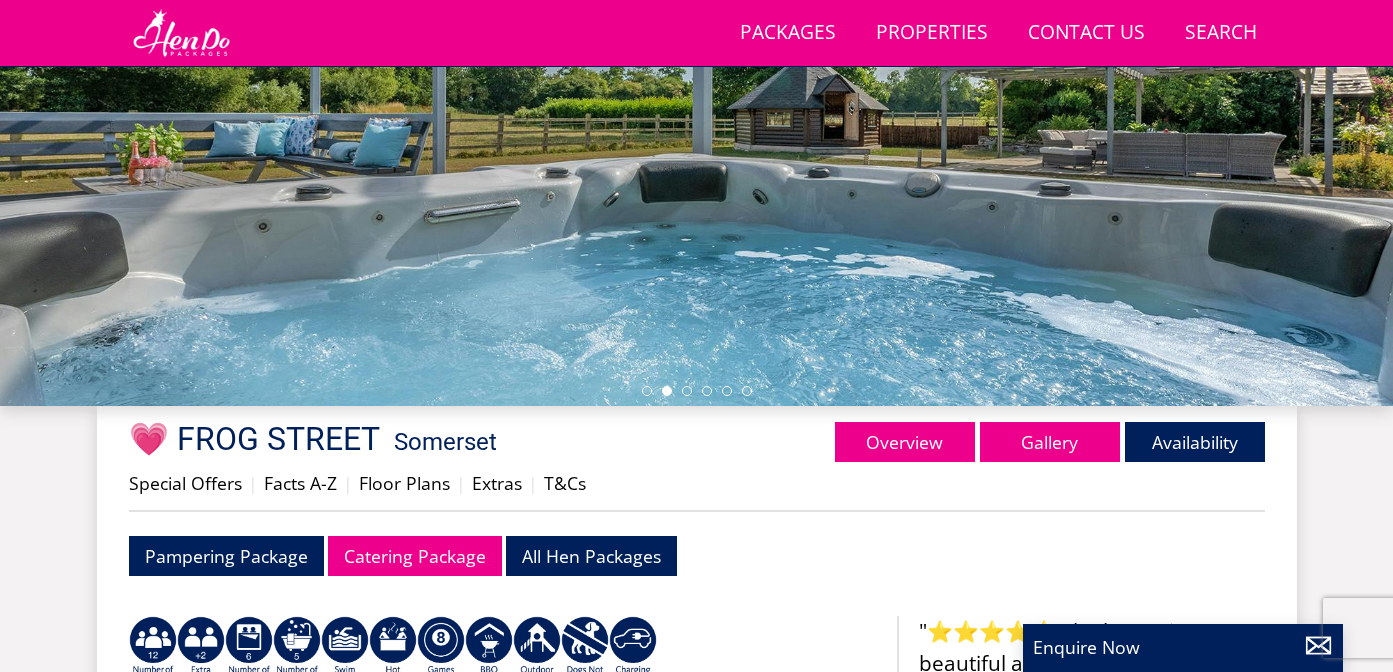 scroll, scrollTop: 295, scrollLeft: 0, axis: vertical 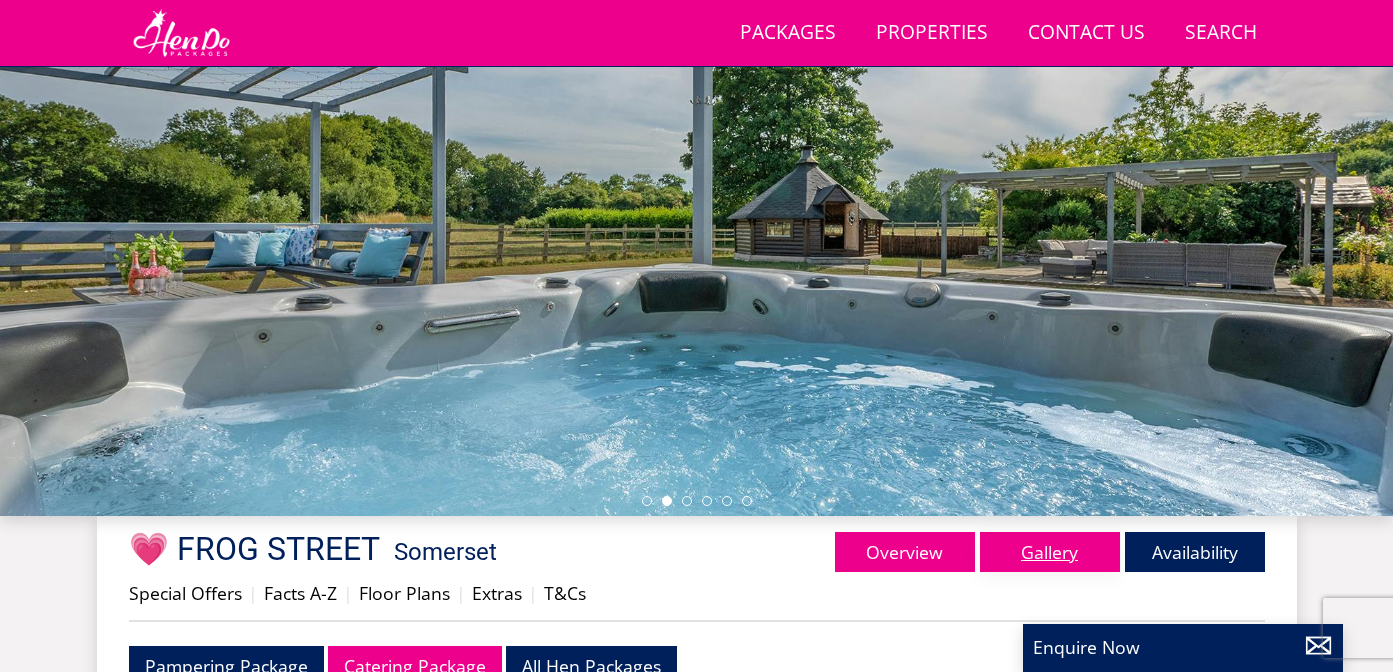 click on "Gallery" at bounding box center [1050, 552] 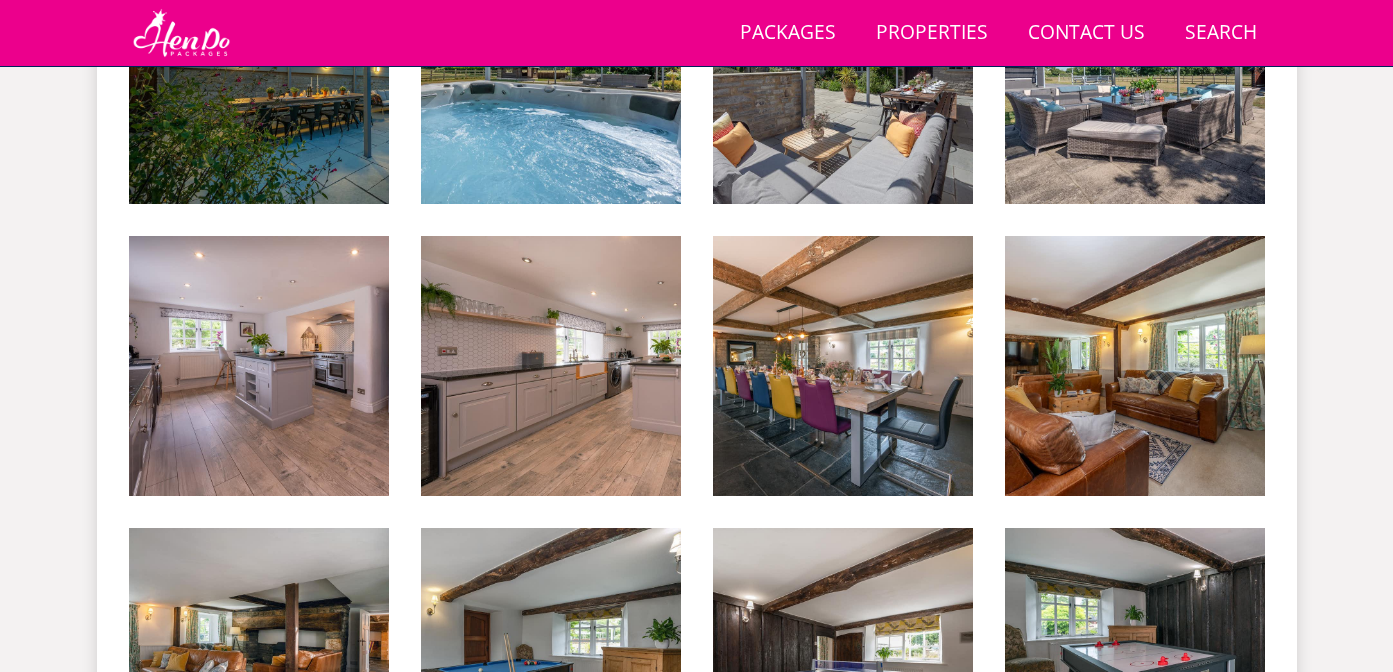 scroll, scrollTop: 1374, scrollLeft: 0, axis: vertical 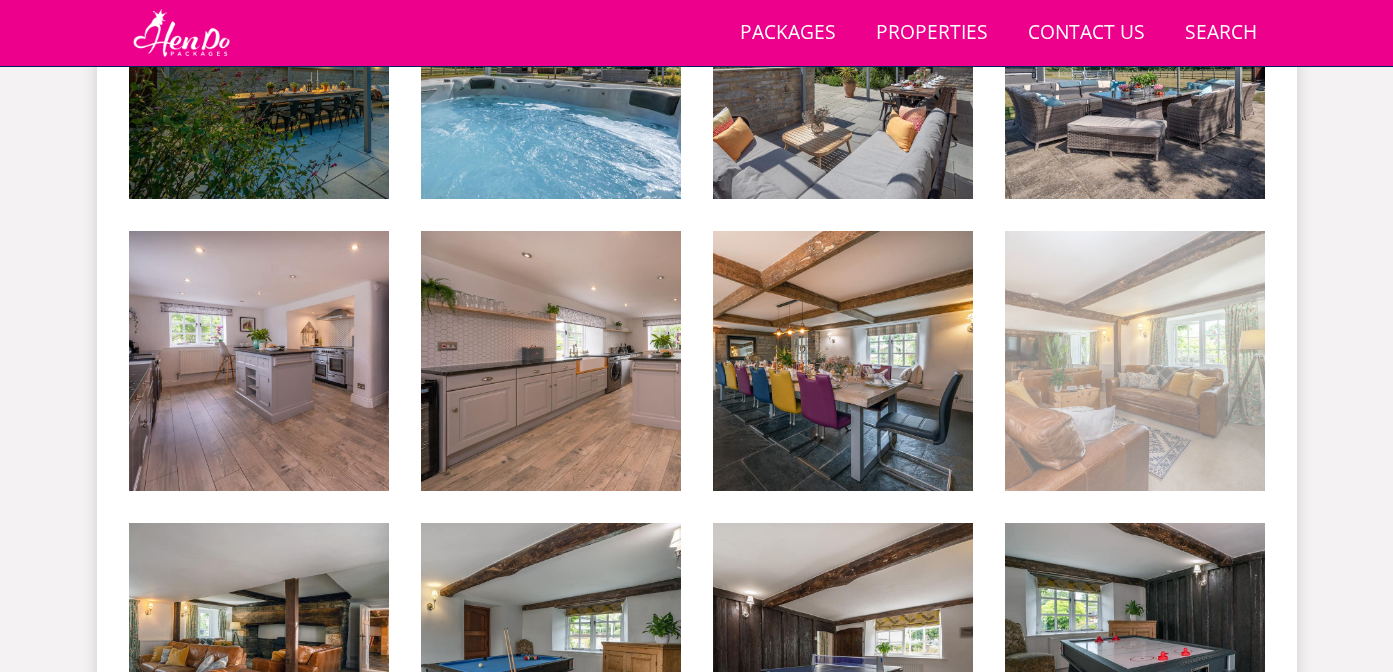click at bounding box center (1135, 361) 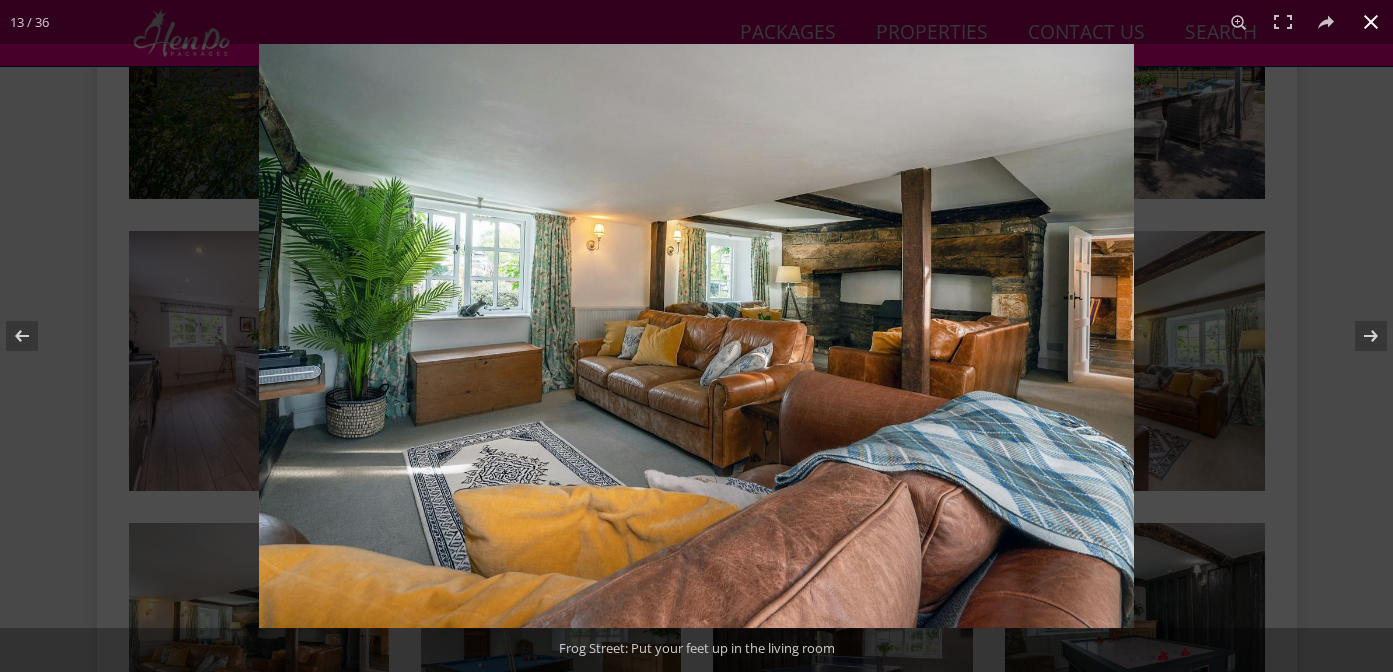 click at bounding box center (696, 336) 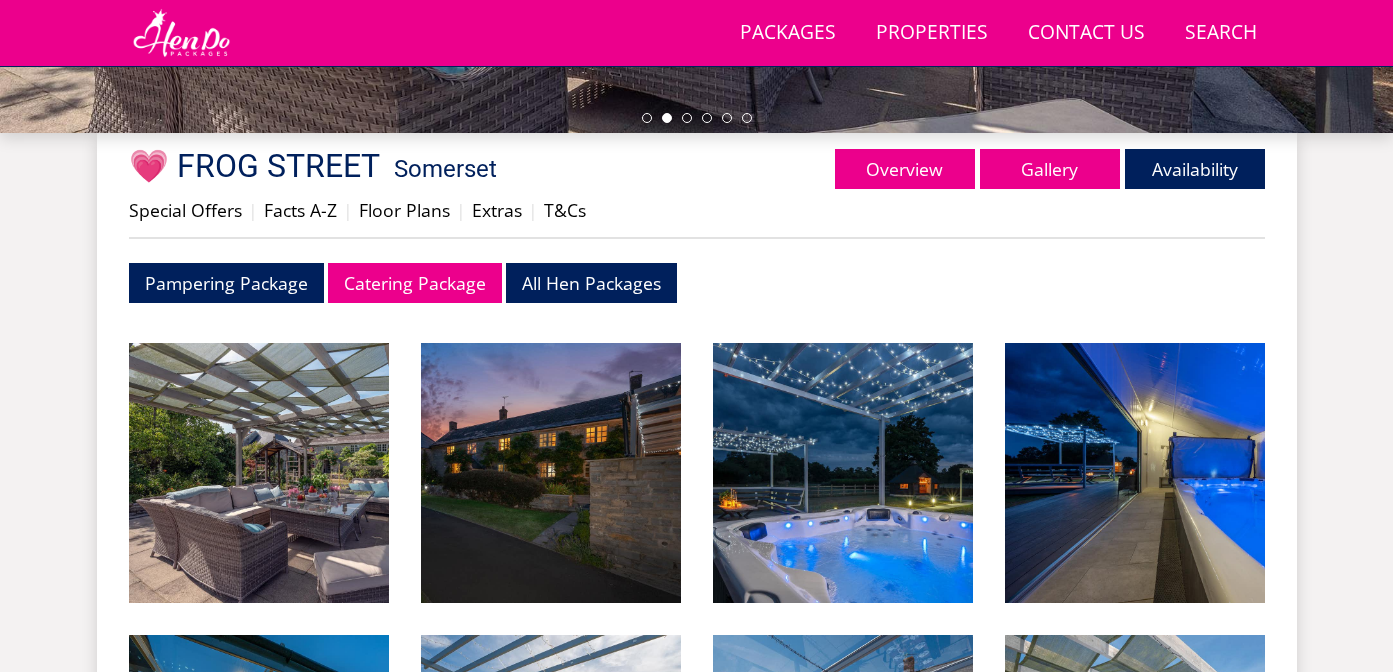 scroll, scrollTop: 421, scrollLeft: 0, axis: vertical 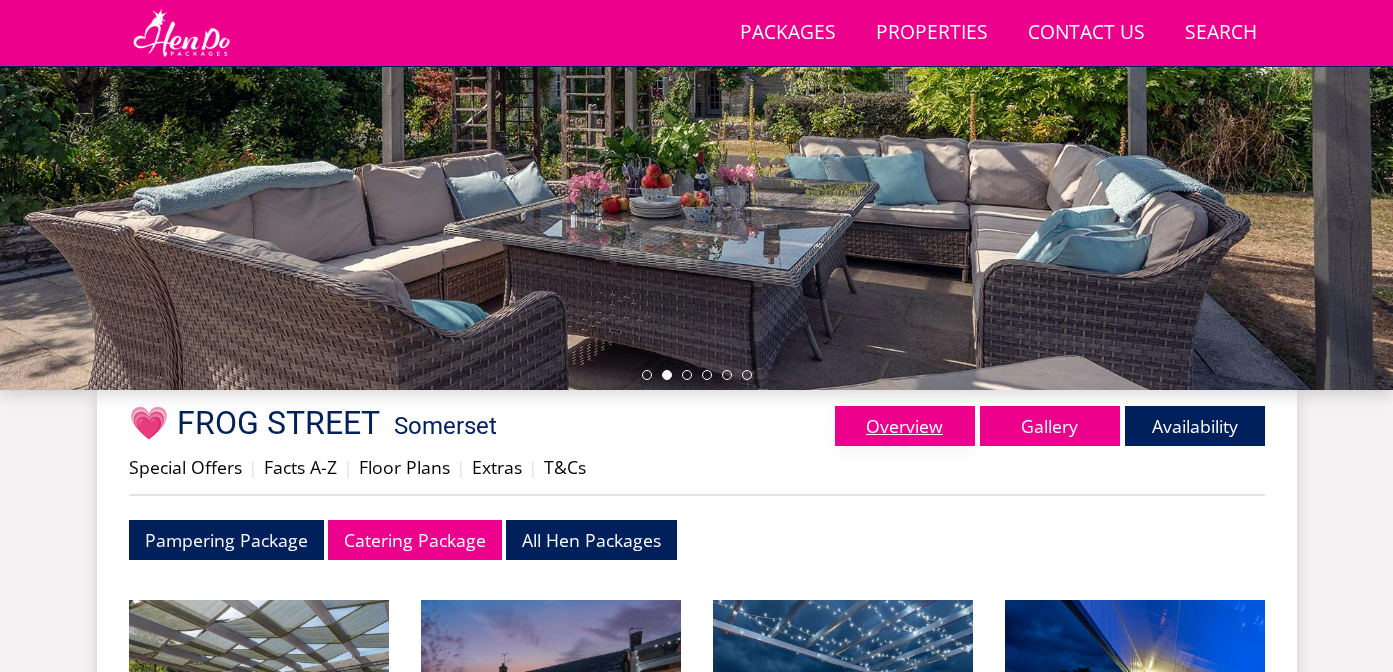 click on "Overview" at bounding box center [905, 426] 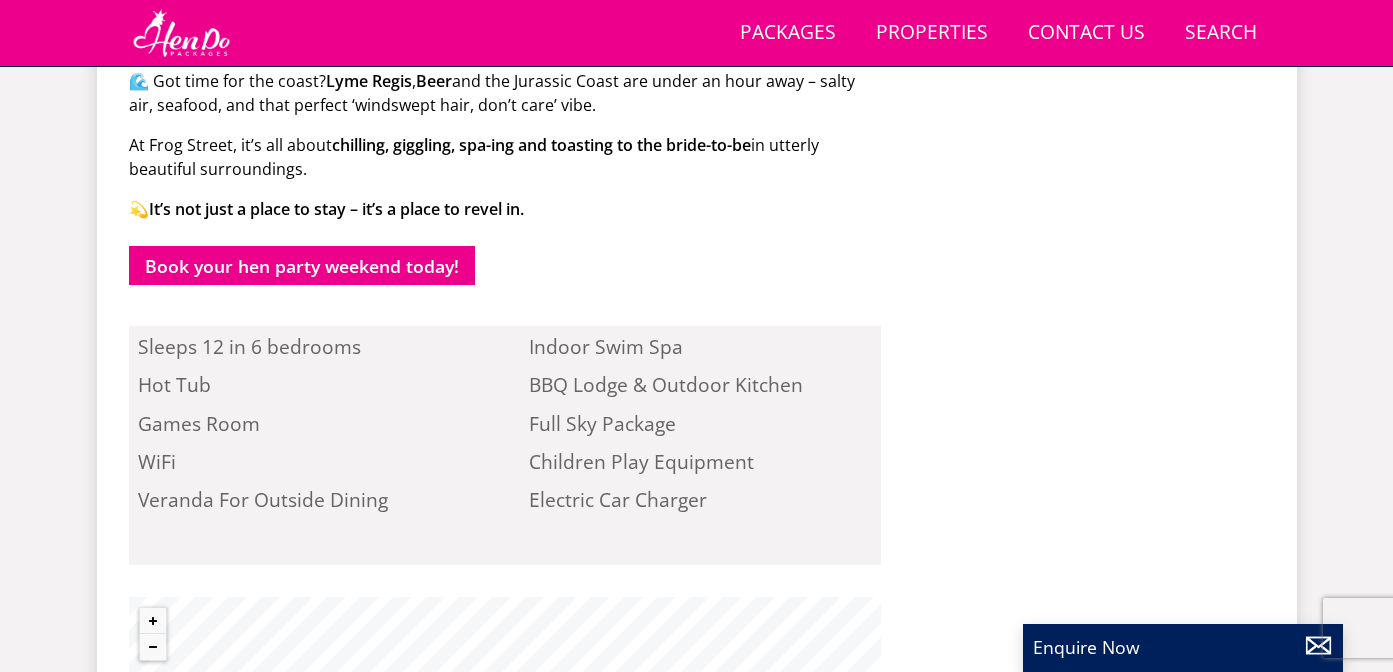 scroll, scrollTop: 2077, scrollLeft: 0, axis: vertical 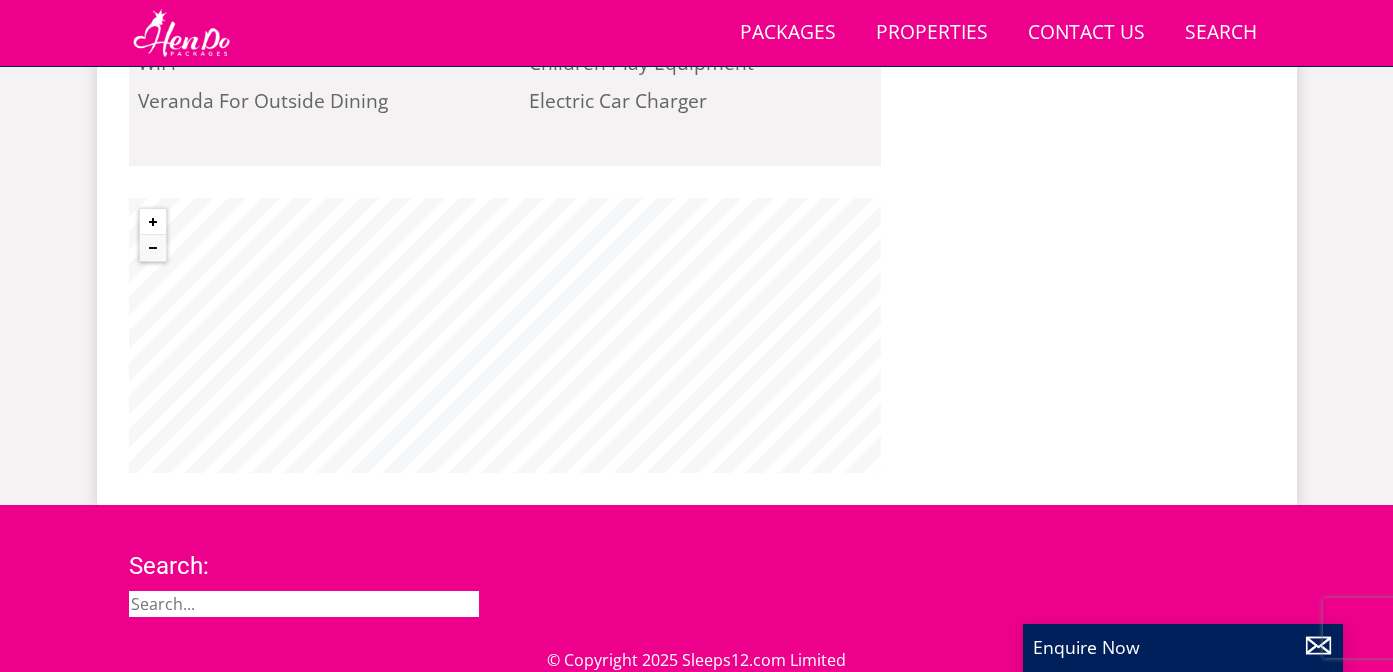 click at bounding box center (153, 222) 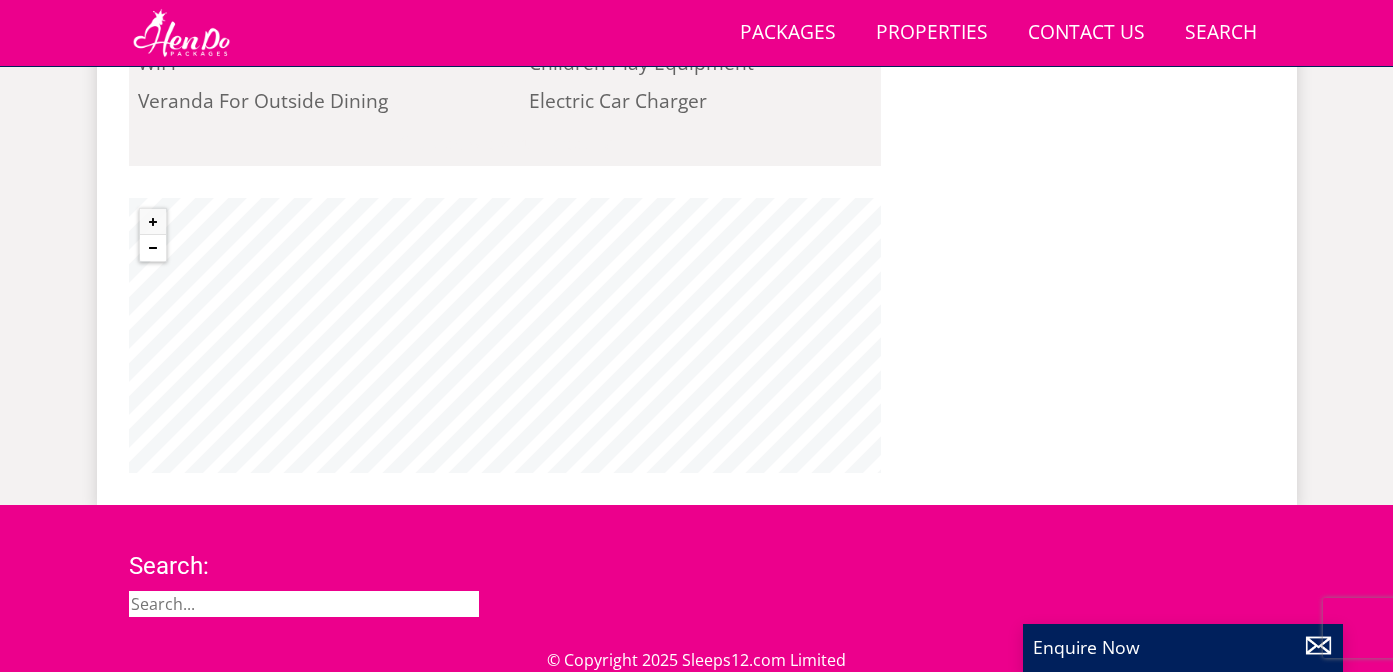 click at bounding box center [153, 248] 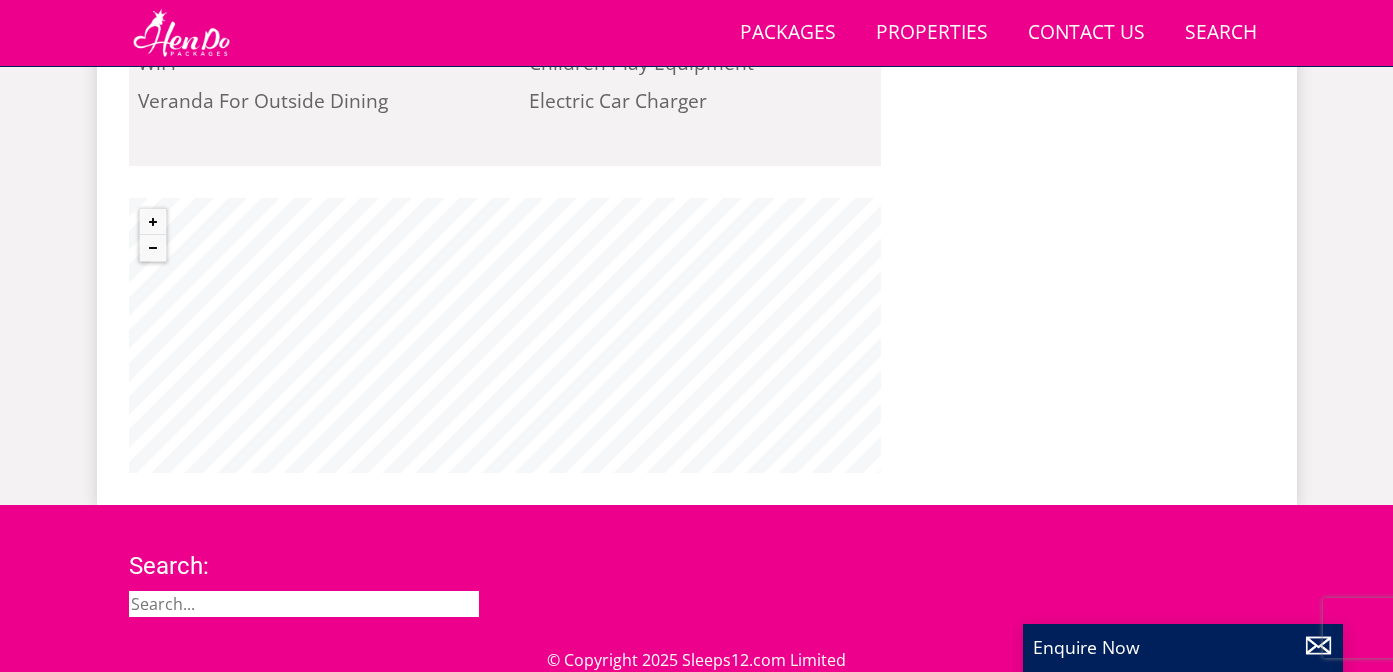 click on "Frog Street – The Ultimate Country-Chic Hen Weekend Hideaway 💕
Tucked away in the dreamy Somerset countryside, just a skip from the village of Hatch Beauchamp,  Frog Street  is a gloriously characterful longhouse that’s absolutely made for  relaxed and fabulous hen weekends . Think  quirky rustic charm meets spa-side glamour , with space to sleep up to  14 of your favourite girls  for a weekend of laughs, luxury and unforgettable memories.
With its  tumbling wisteria ,  fig tree by the window , and  flower-filled cottage garden , this place is straight out of your countryside Pinterest board. Inside it’s all wooden beams, snuggly spaces and farmhouse vibes – perfect for girly catch-ups, prosecco toasts and planning the night ahead. There’s a  games room , a  comfy living room  for late-night chats, and a" at bounding box center (505, -292) 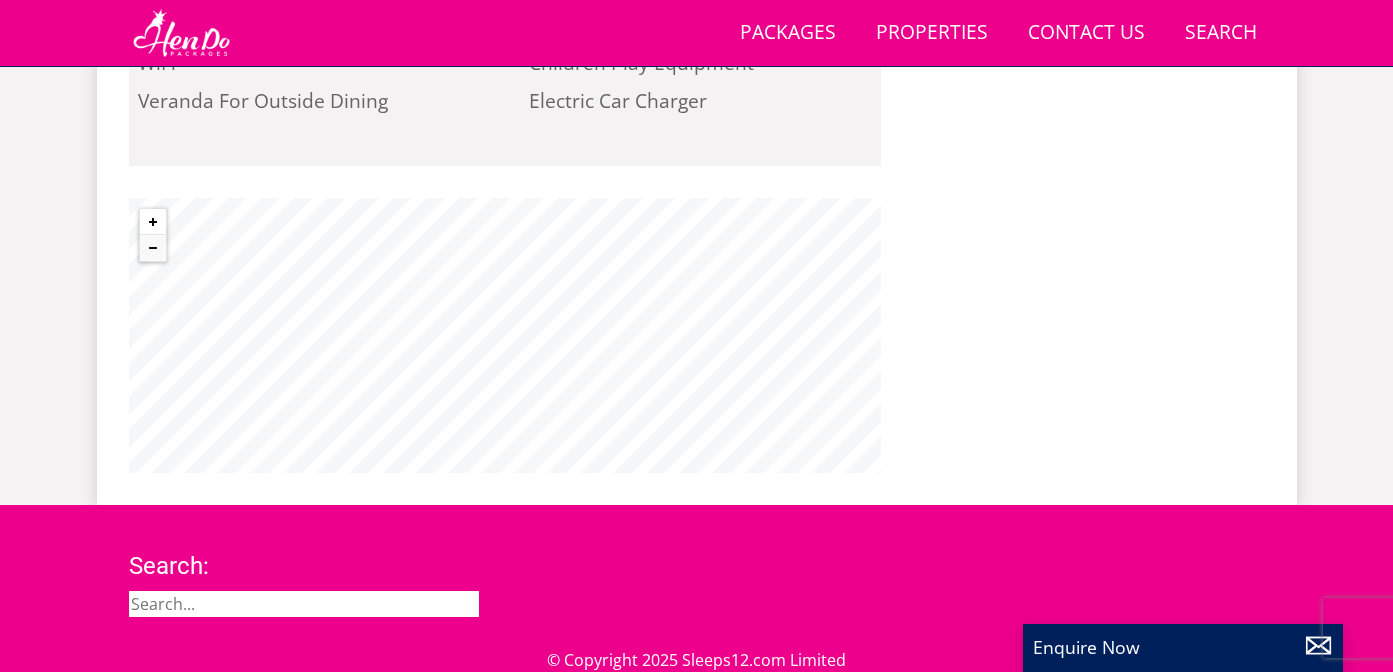 click at bounding box center [153, 222] 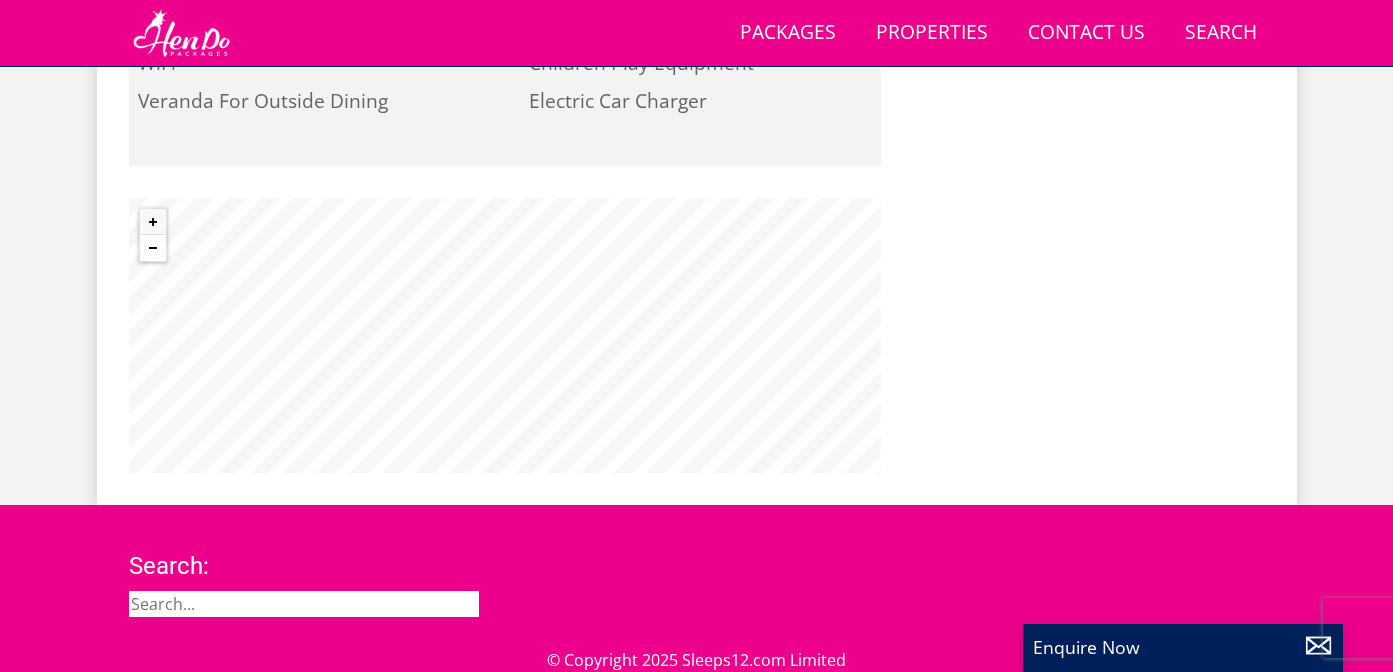 click at bounding box center [153, 248] 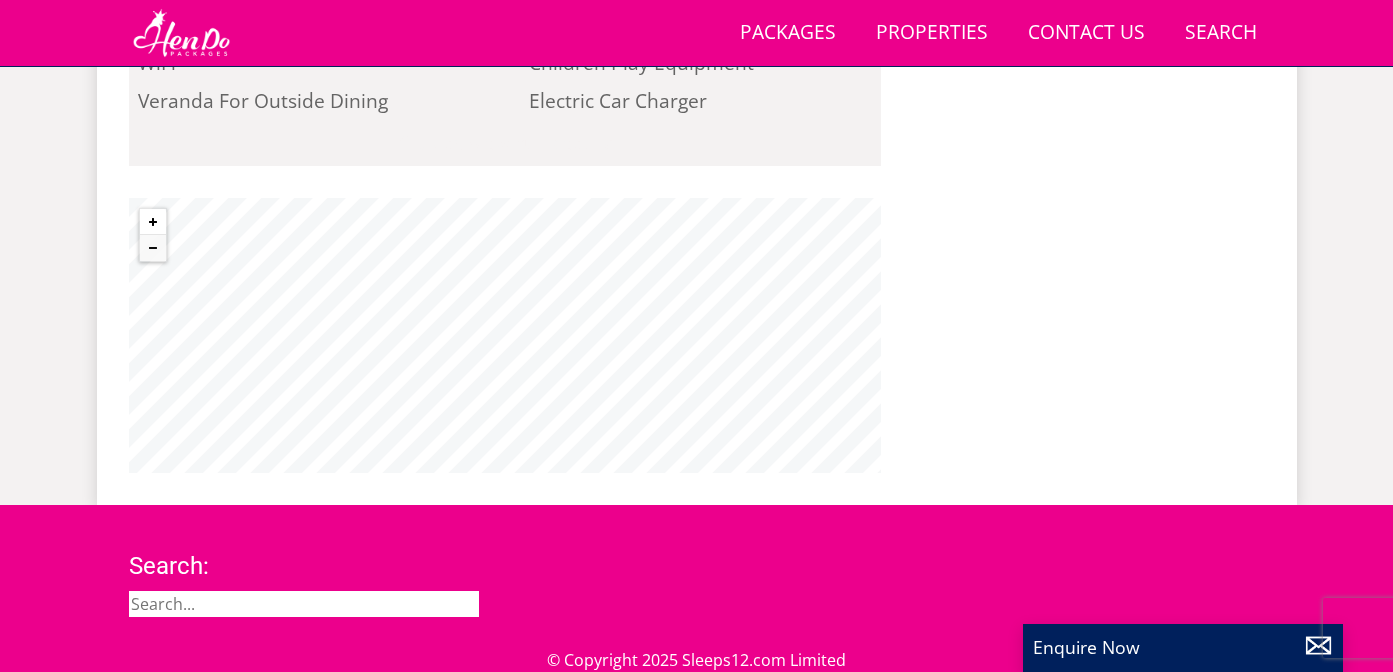click at bounding box center [153, 222] 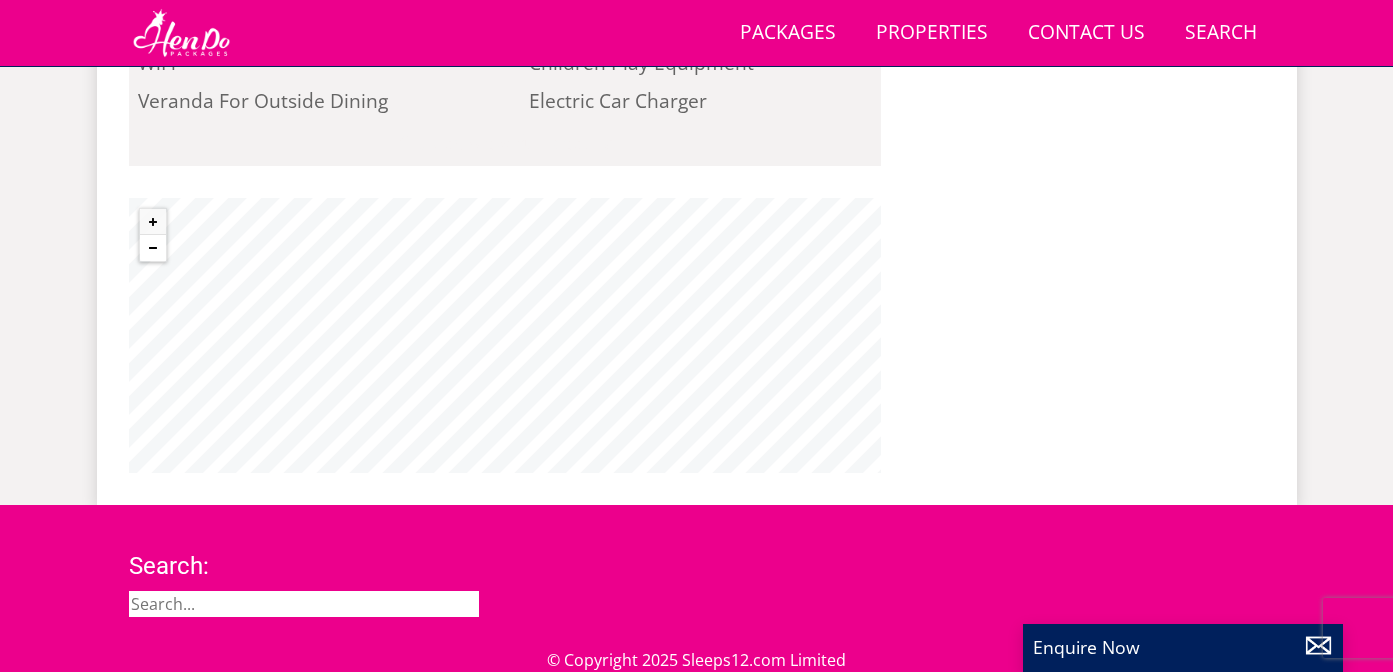 click at bounding box center [153, 248] 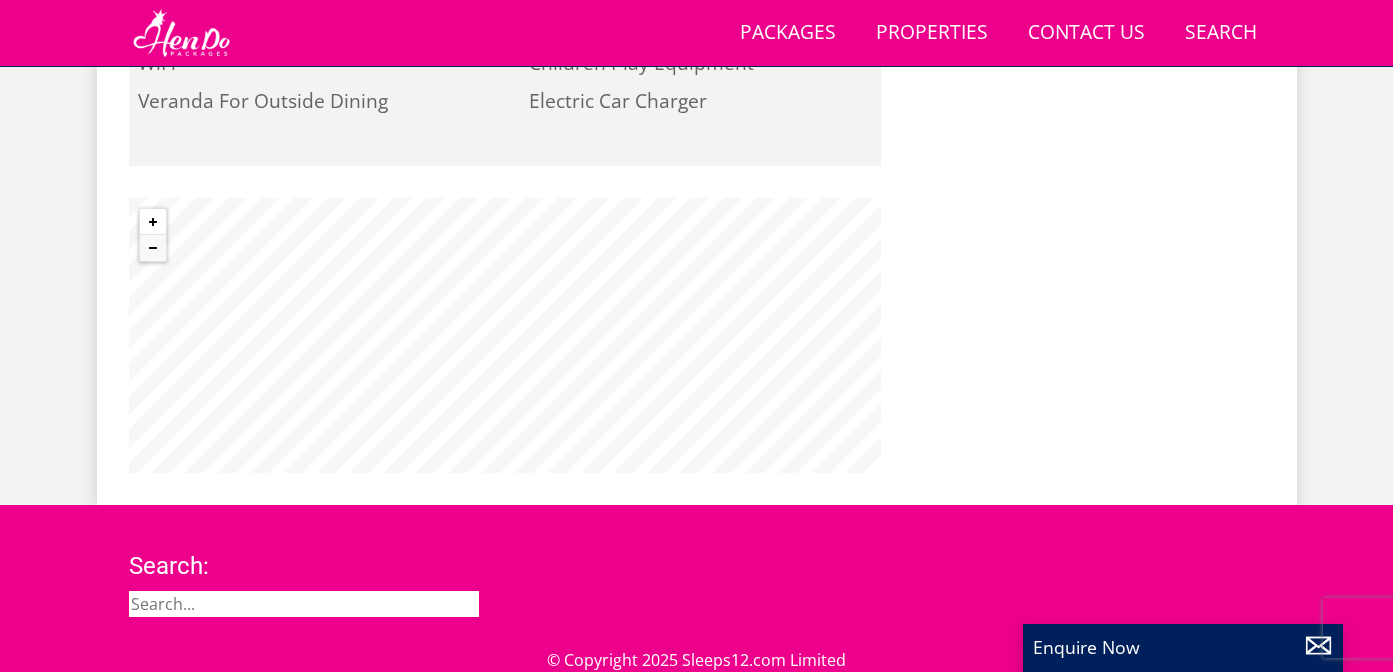 click at bounding box center [153, 222] 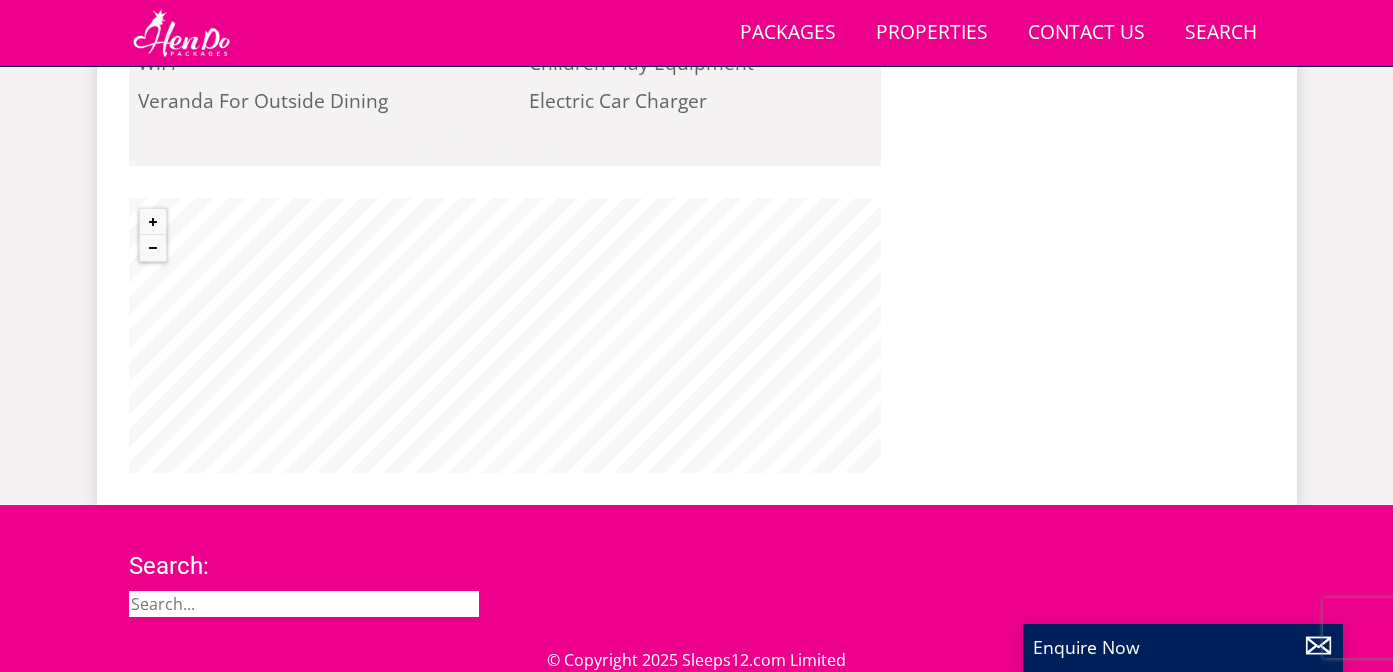 click on "Frog Street – The Ultimate Country-Chic Hen Weekend Hideaway 💕
Tucked away in the dreamy Somerset countryside, just a skip from the village of Hatch Beauchamp,  Frog Street  is a gloriously characterful longhouse that’s absolutely made for  relaxed and fabulous hen weekends . Think  quirky rustic charm meets spa-side glamour , with space to sleep up to  14 of your favourite girls  for a weekend of laughs, luxury and unforgettable memories.
With its  tumbling wisteria ,  fig tree by the window , and  flower-filled cottage garden , this place is straight out of your countryside Pinterest board. Inside it’s all wooden beams, snuggly spaces and farmhouse vibes – perfect for girly catch-ups, prosecco toasts and planning the night ahead. There’s a  games room , a  comfy living room  for late-night chats, and a" at bounding box center (505, -292) 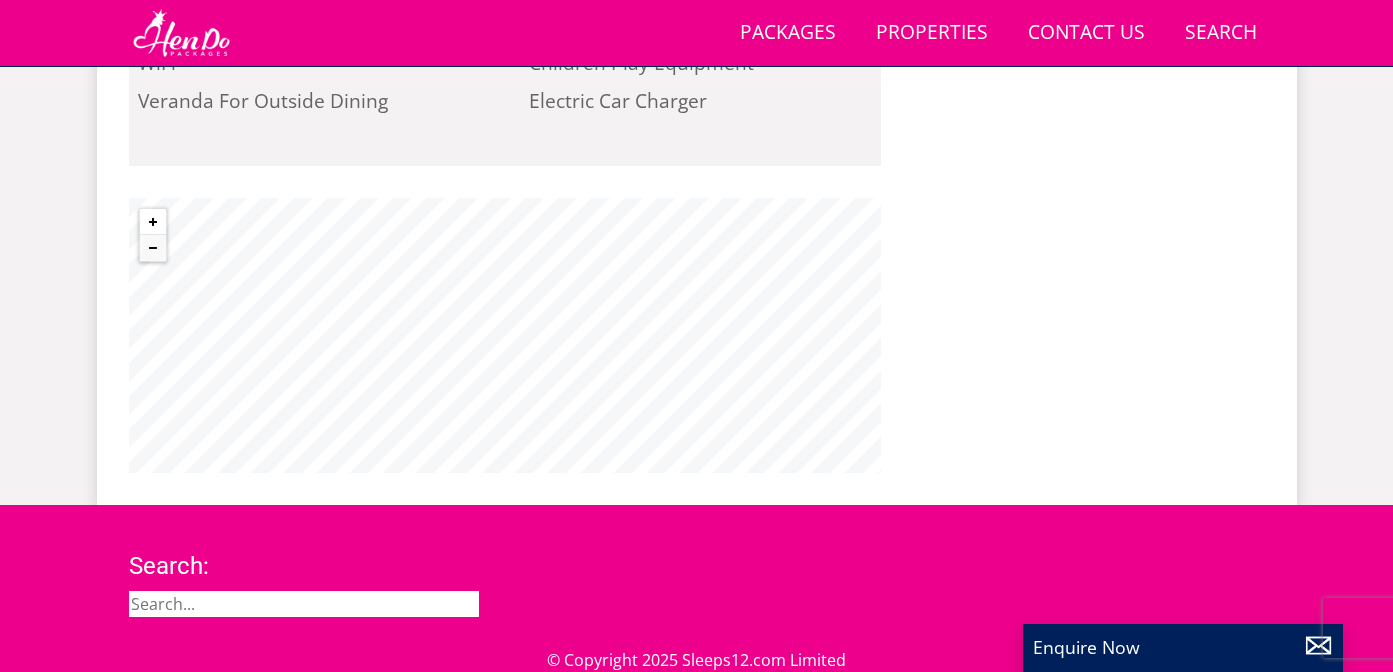 click at bounding box center [153, 248] 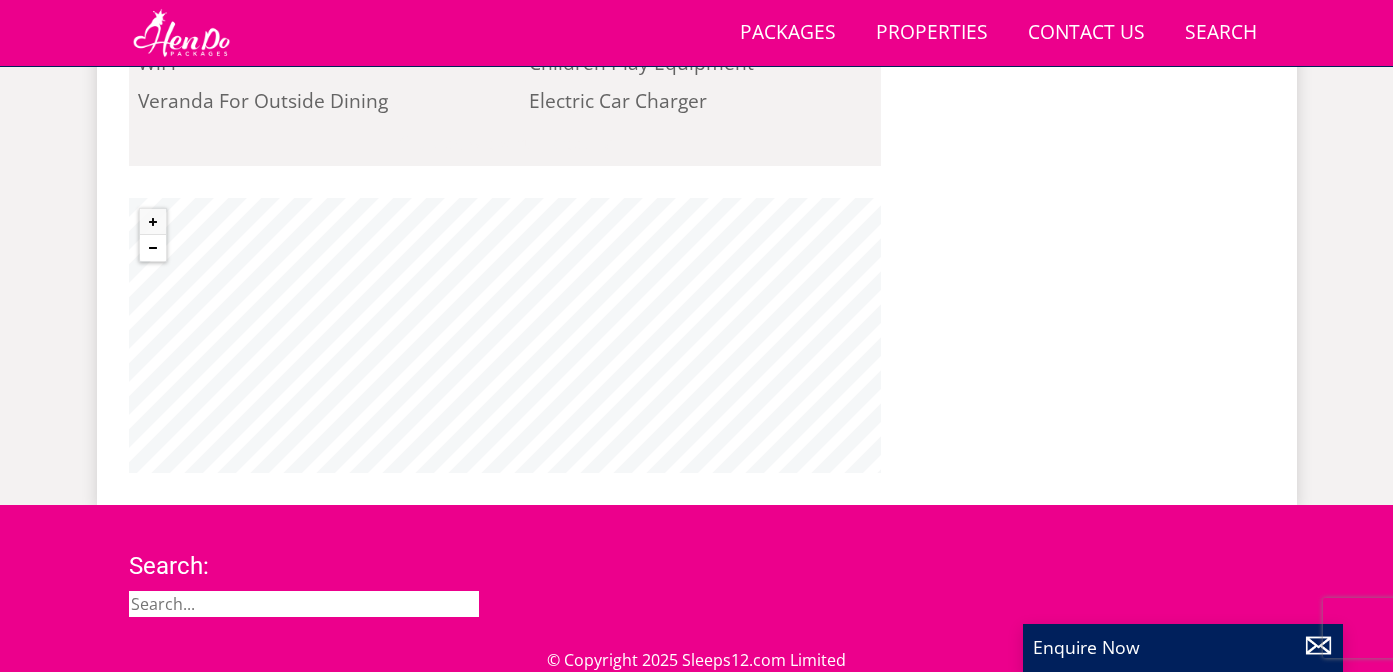 click at bounding box center (153, 248) 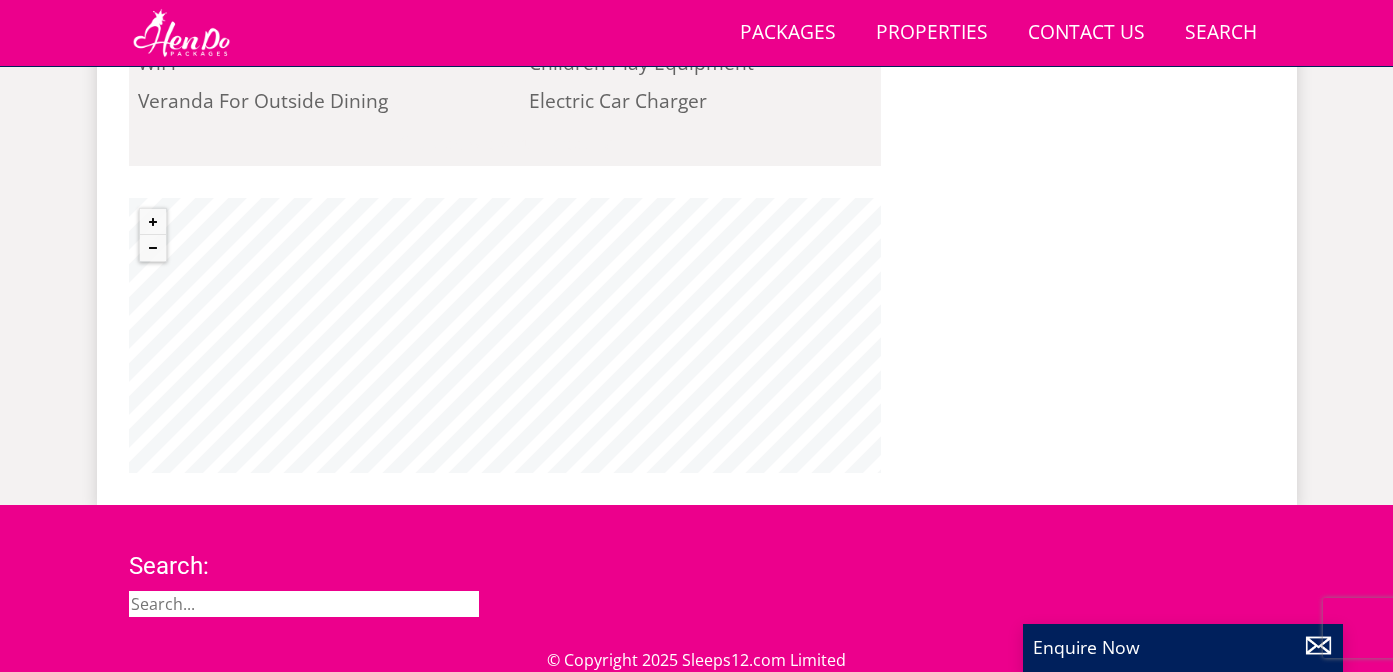 click on "Summer200 – Save £200 on any stay 31st March to 31st August* Terms apply
Search
Menu
Packages
Properties
Contact Us  01823 804502
Search  Check Availability
Guests
1
2
3
4
5
6
7
8
9
10
11
12
13
14
15
16
17
18
19
20
21
22
23
24
25
26
27
28
29
30
31
32
Date
01/08/2025
Search" at bounding box center [696, -548] 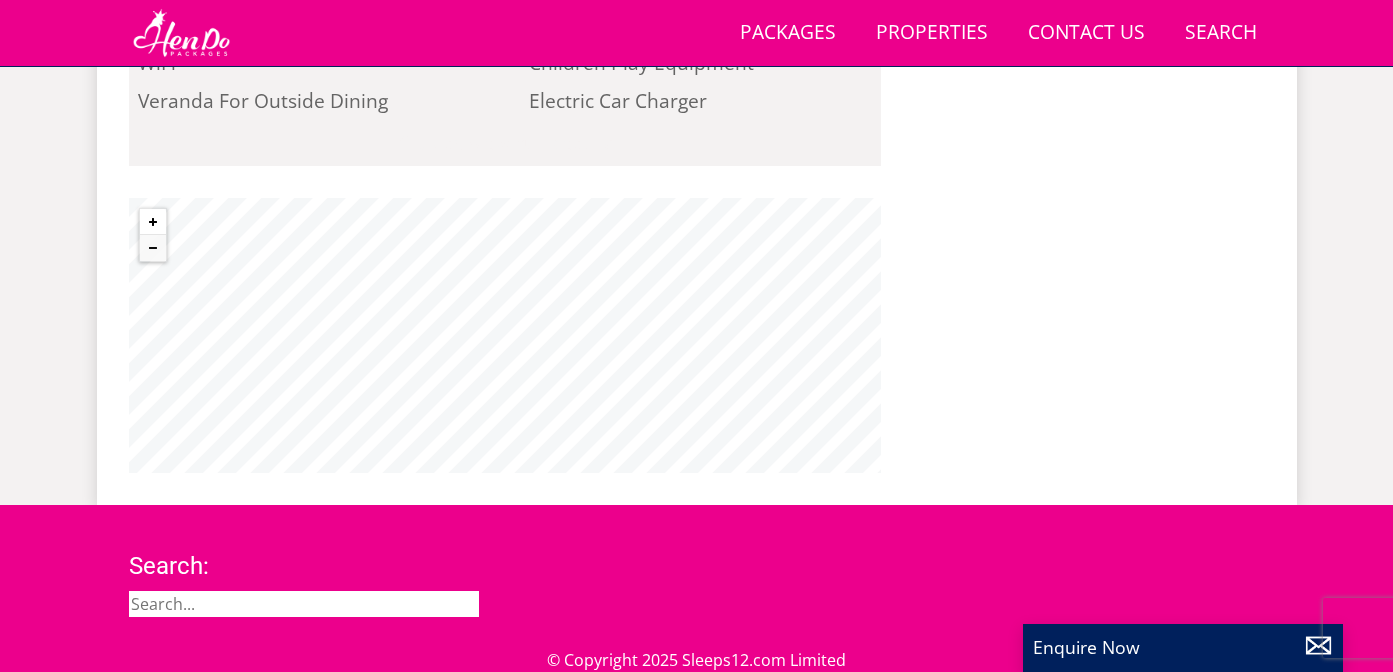 click at bounding box center (153, 222) 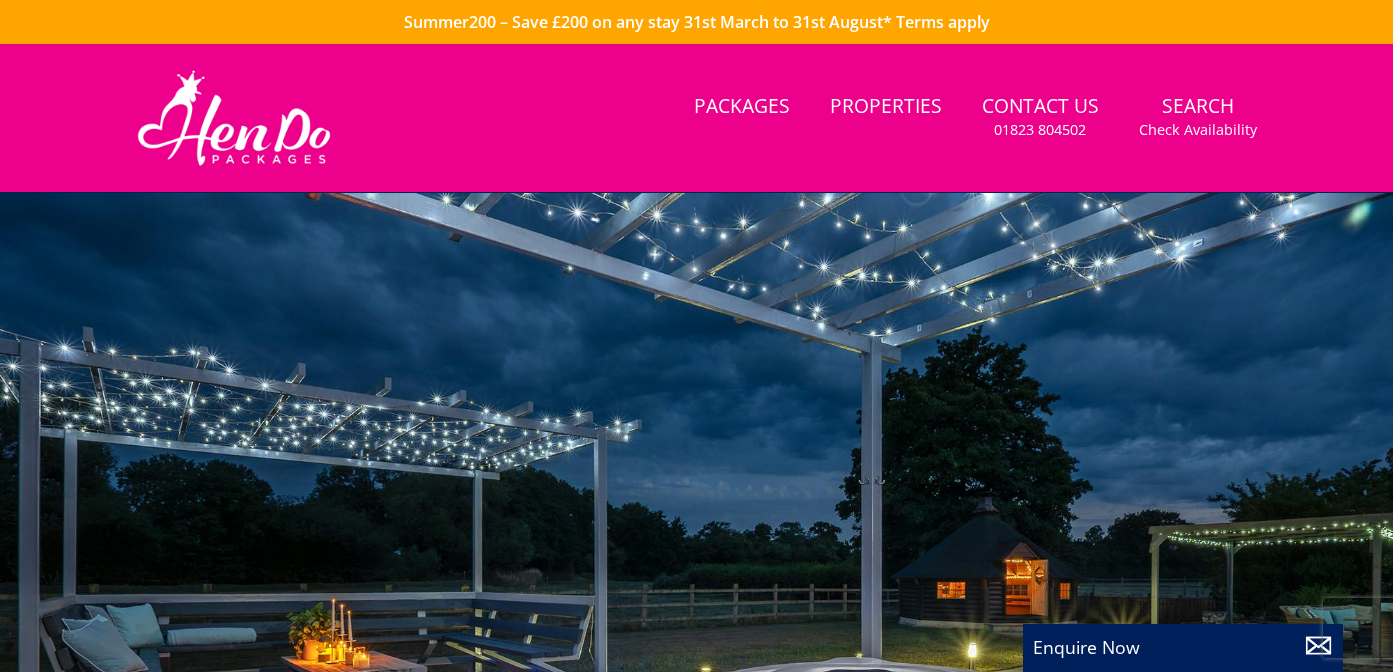 scroll, scrollTop: 0, scrollLeft: 0, axis: both 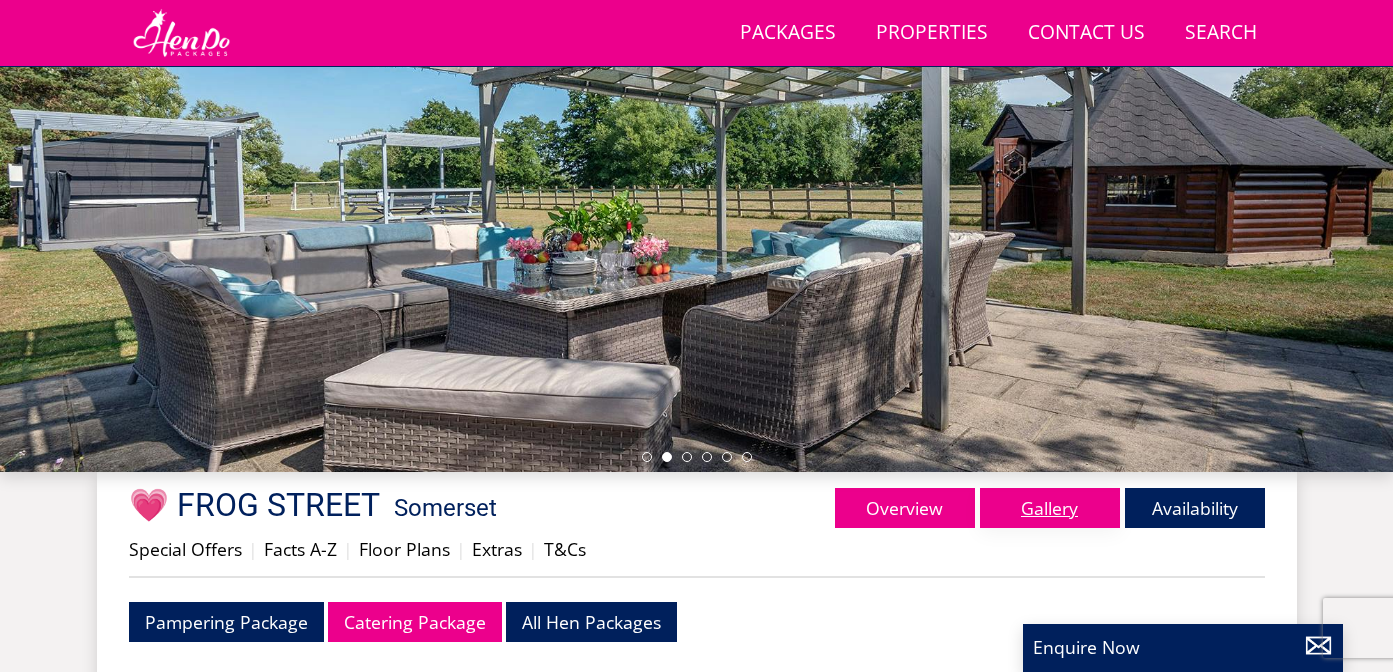 click on "Gallery" at bounding box center (1050, 508) 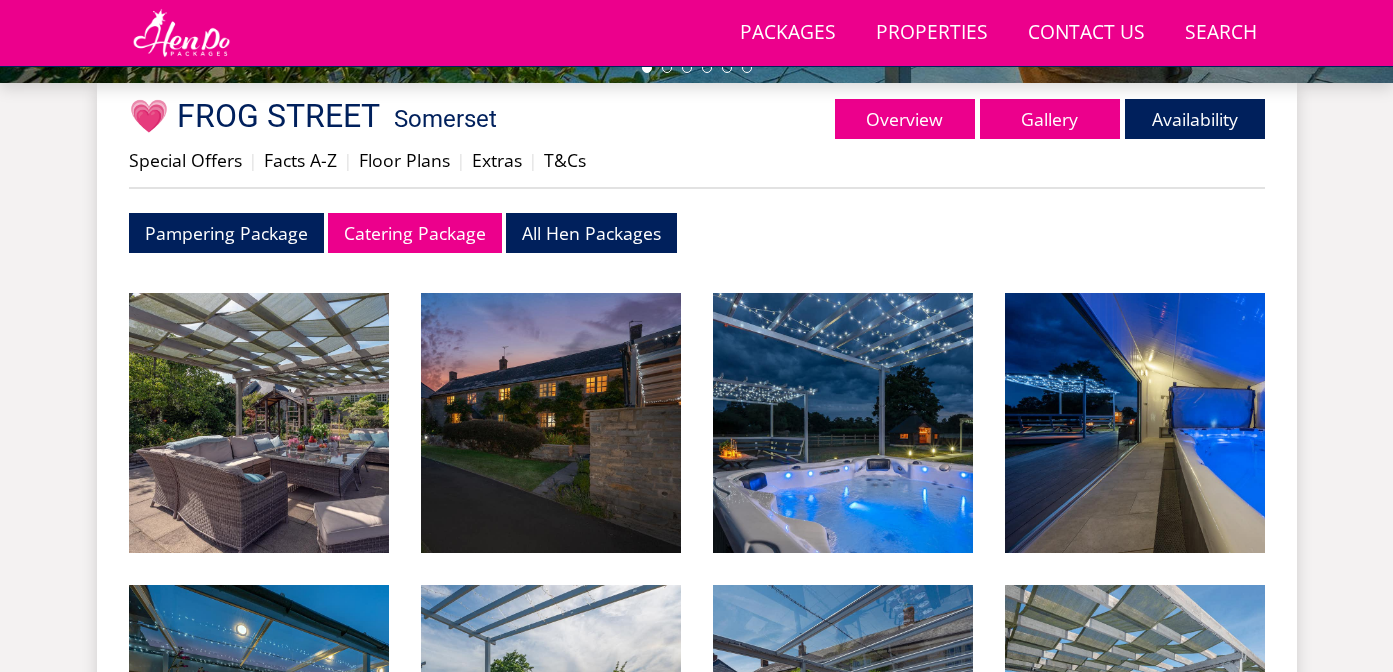 scroll, scrollTop: 763, scrollLeft: 0, axis: vertical 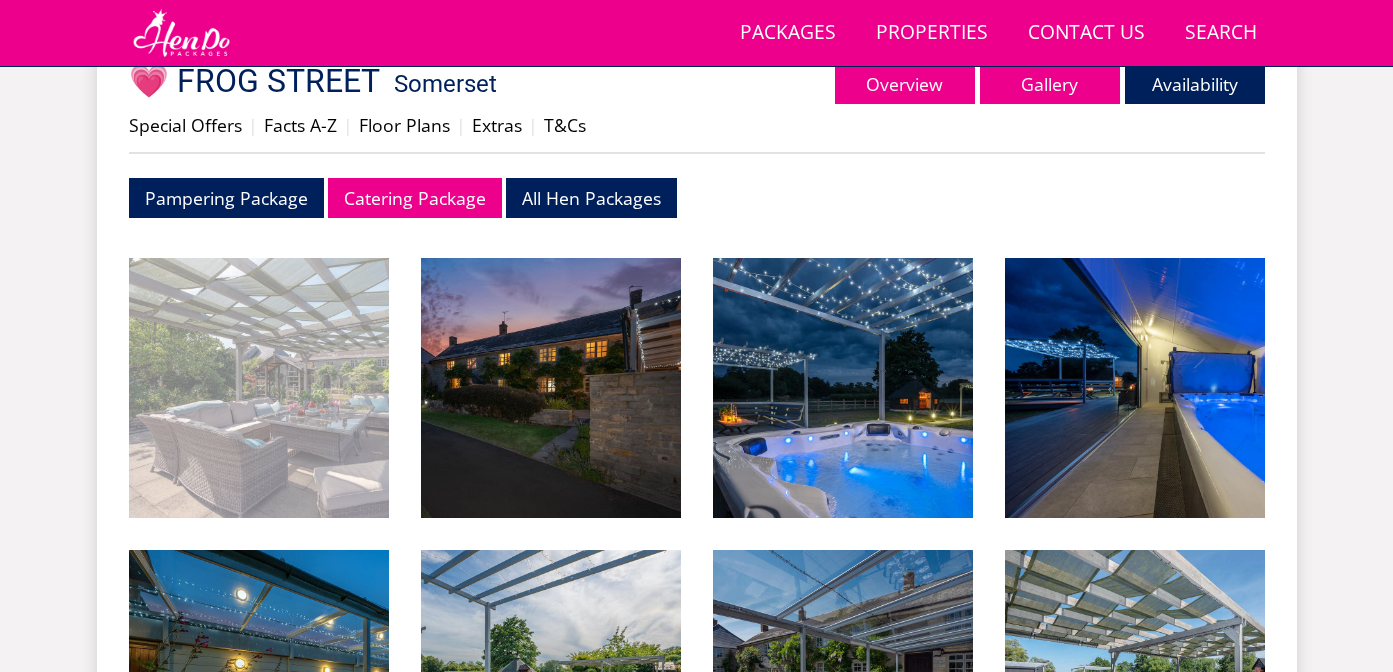 click at bounding box center (259, 388) 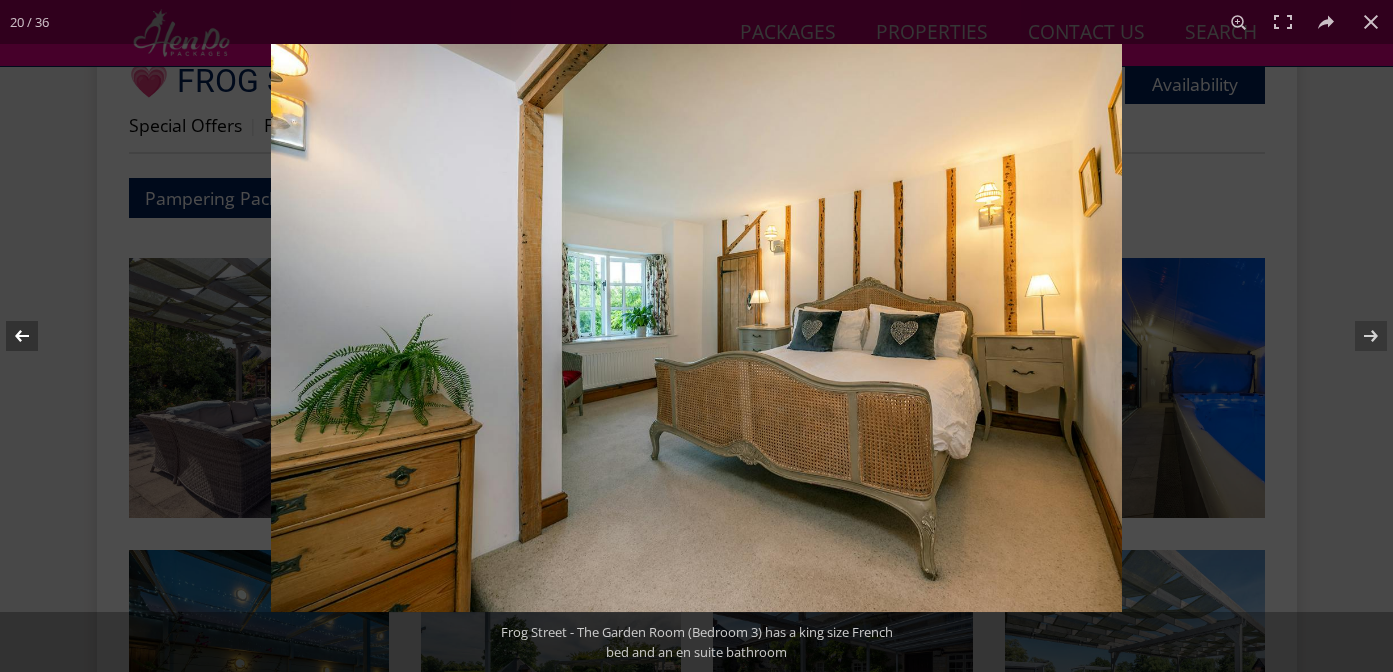 click at bounding box center [35, 336] 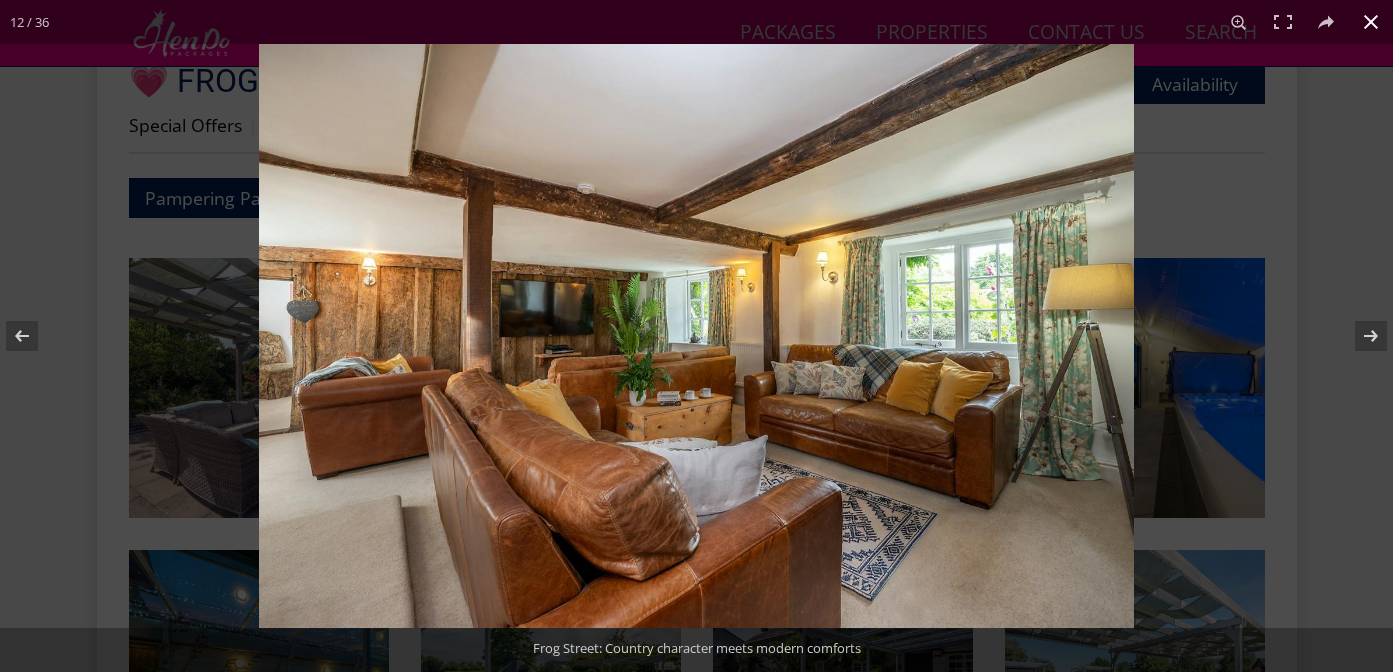 click at bounding box center (955, 380) 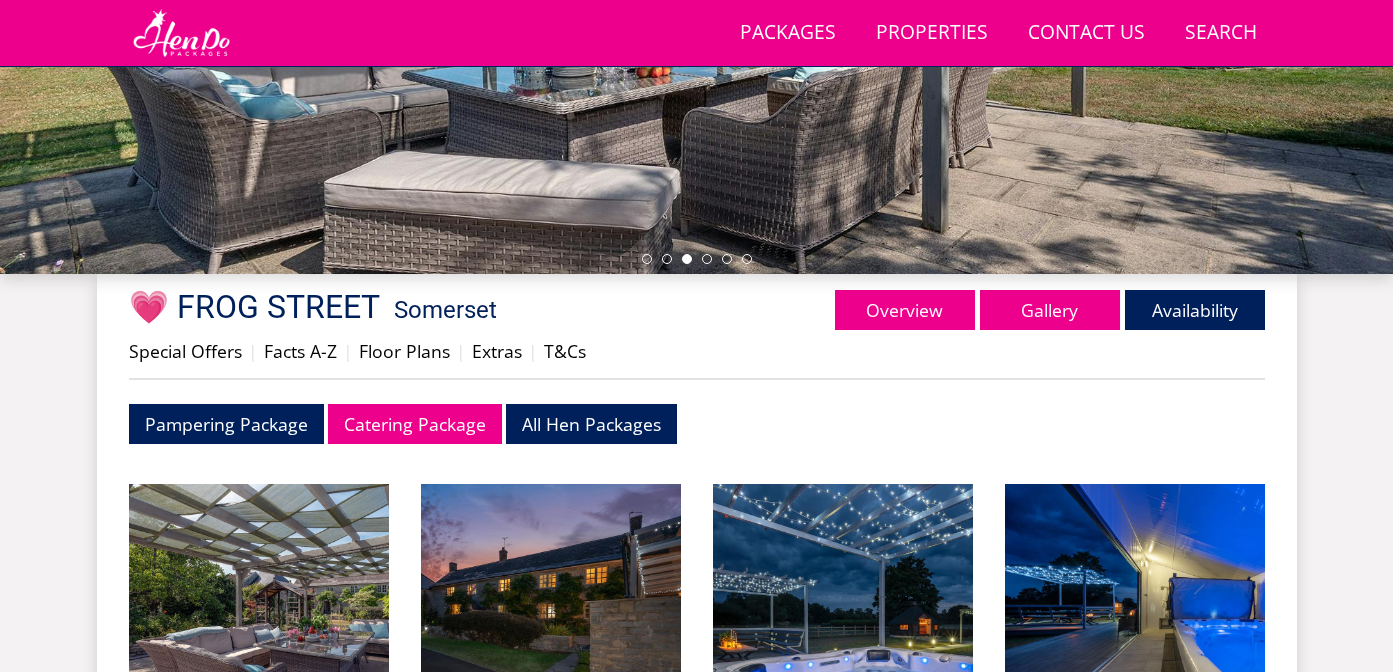 scroll, scrollTop: 337, scrollLeft: 0, axis: vertical 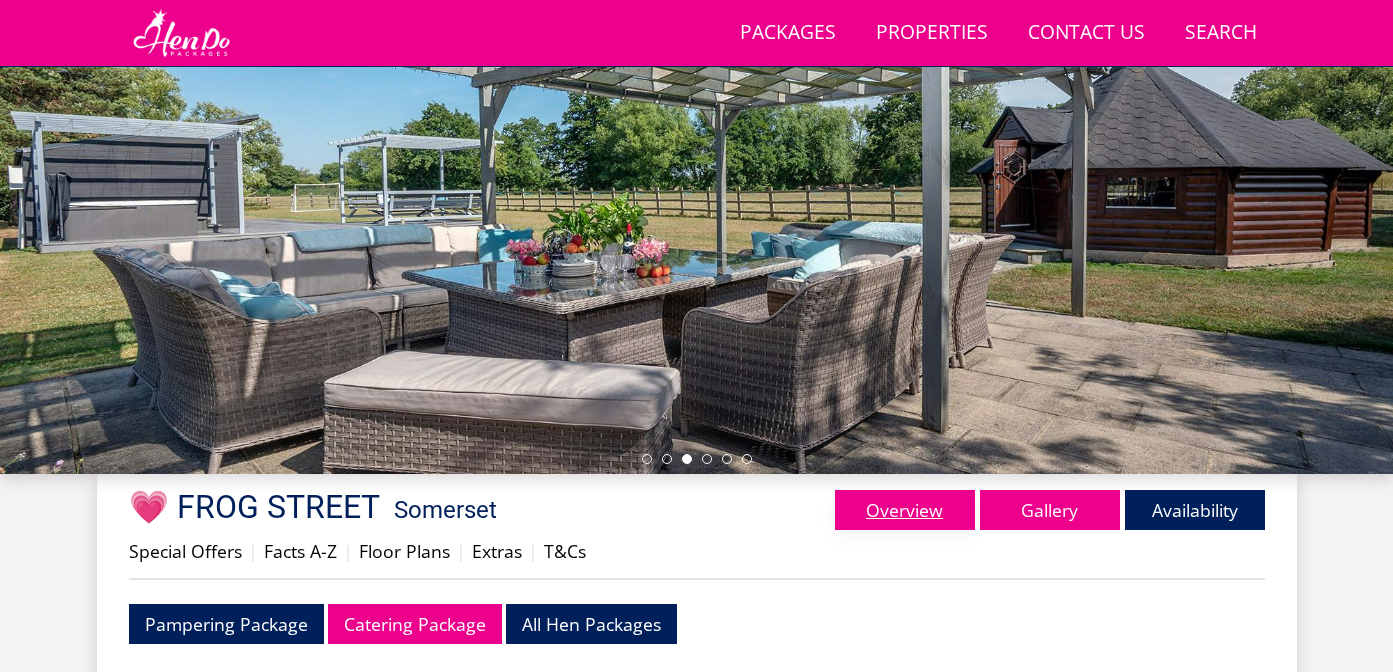 click on "Overview" at bounding box center [905, 510] 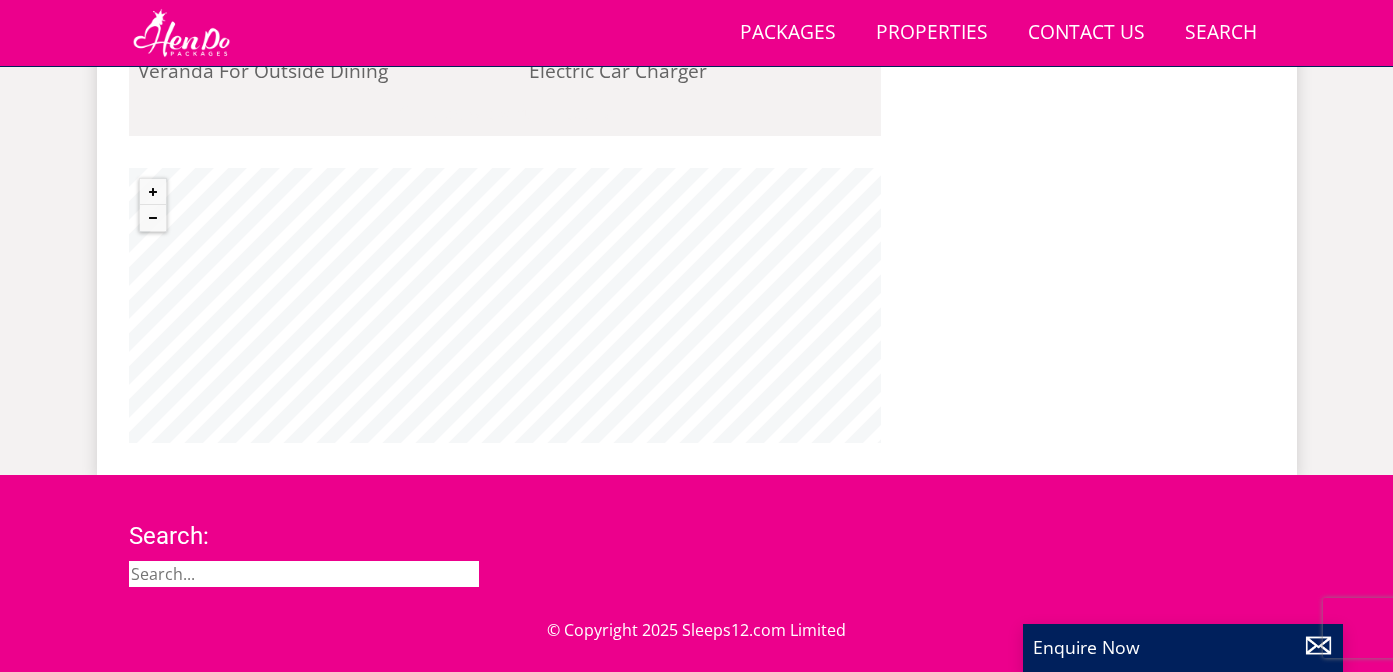 scroll, scrollTop: 2110, scrollLeft: 0, axis: vertical 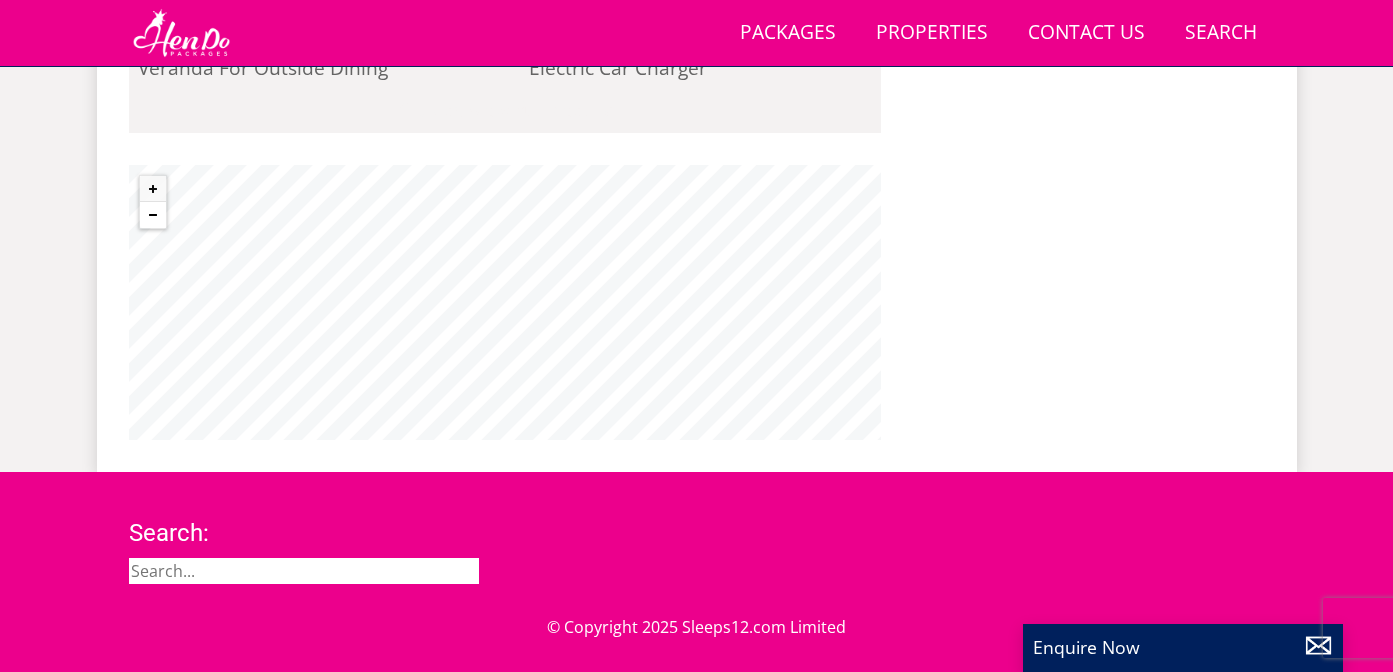click at bounding box center (153, 215) 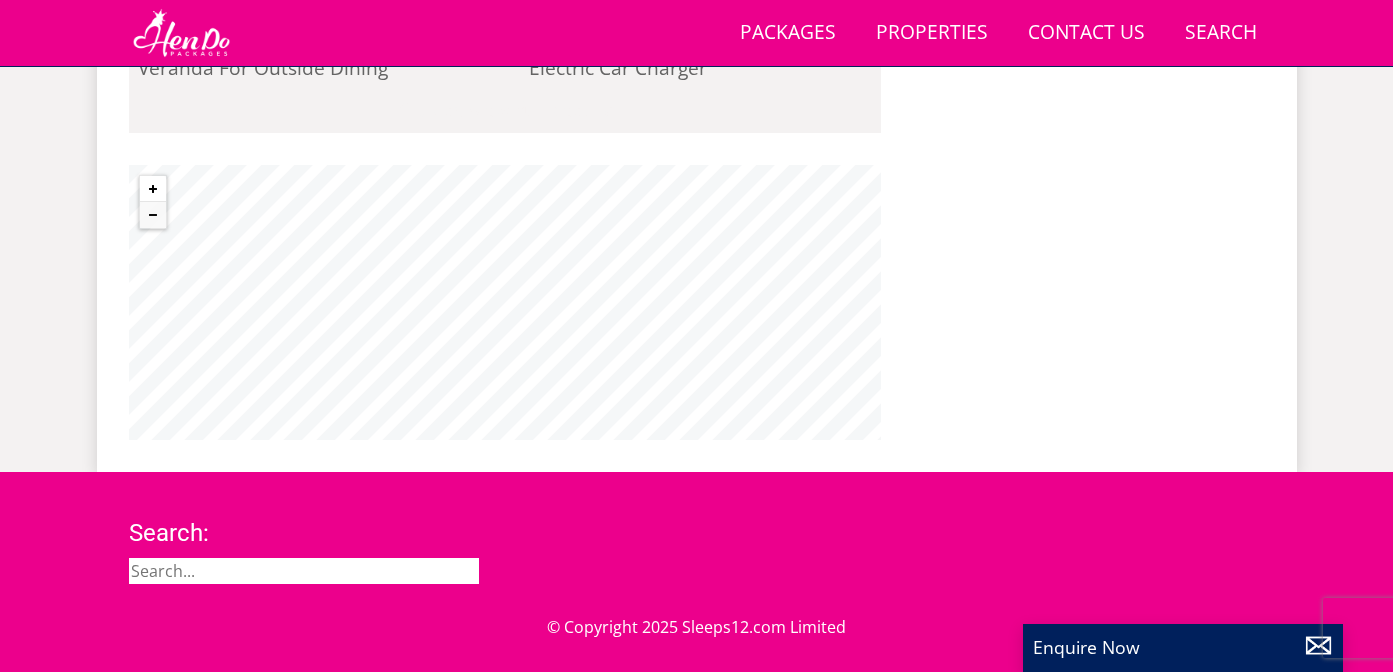 click at bounding box center (153, 189) 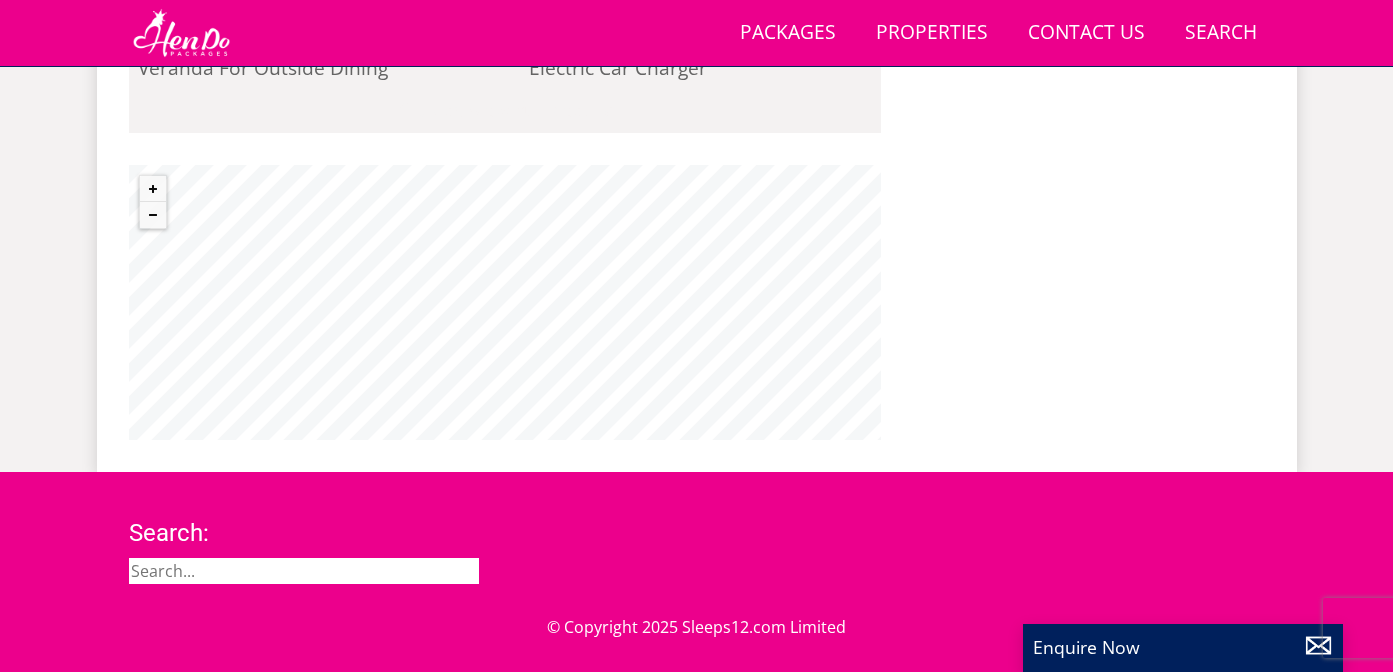 click on "Frog Street – The Ultimate Country-Chic Hen Weekend Hideaway 💕
Tucked away in the dreamy Somerset countryside, just a skip from the village of Hatch Beauchamp,  Frog Street  is a gloriously characterful longhouse that’s absolutely made for  relaxed and fabulous hen weekends . Think  quirky rustic charm meets spa-side glamour , with space to sleep up to  14 of your favourite girls  for a weekend of laughs, luxury and unforgettable memories.
With its  tumbling wisteria ,  fig tree by the window , and  flower-filled cottage garden , this place is straight out of your countryside Pinterest board. Inside it’s all wooden beams, snuggly spaces and farmhouse vibes – perfect for girly catch-ups, prosecco toasts and planning the night ahead. There’s a  games room , a  comfy living room  for late-night chats, and a" at bounding box center (505, -325) 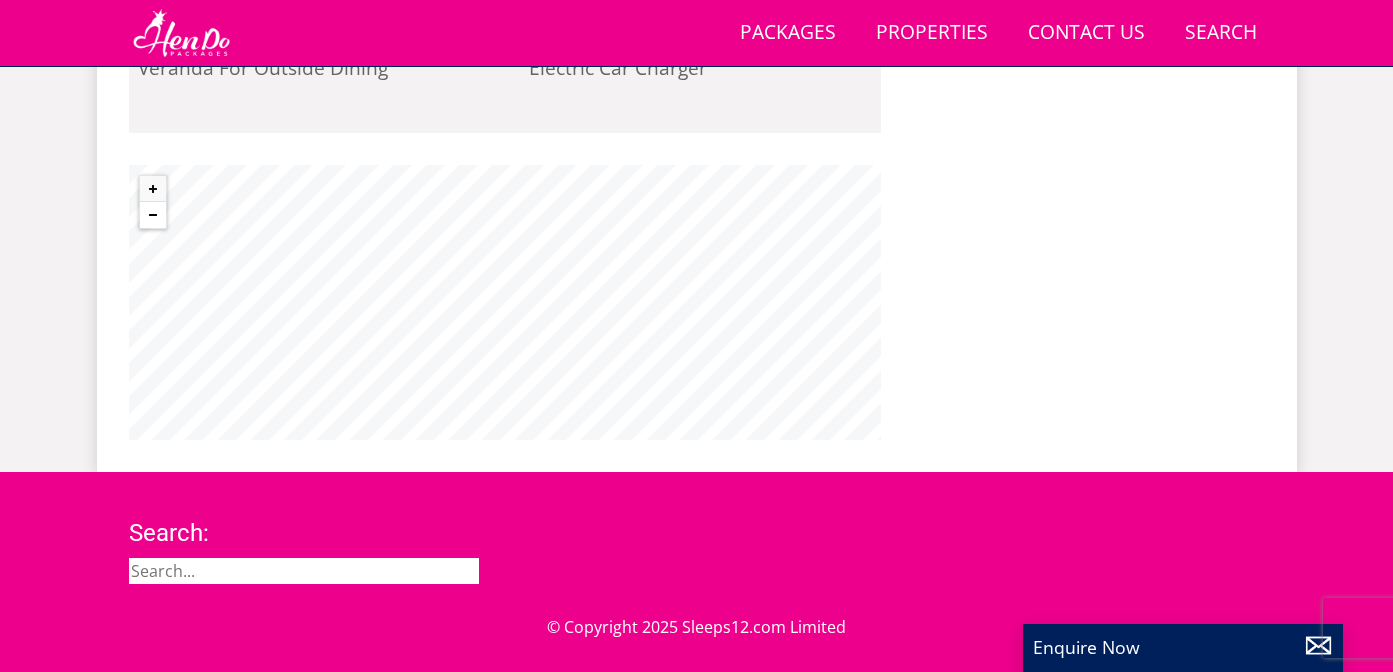 click at bounding box center [153, 215] 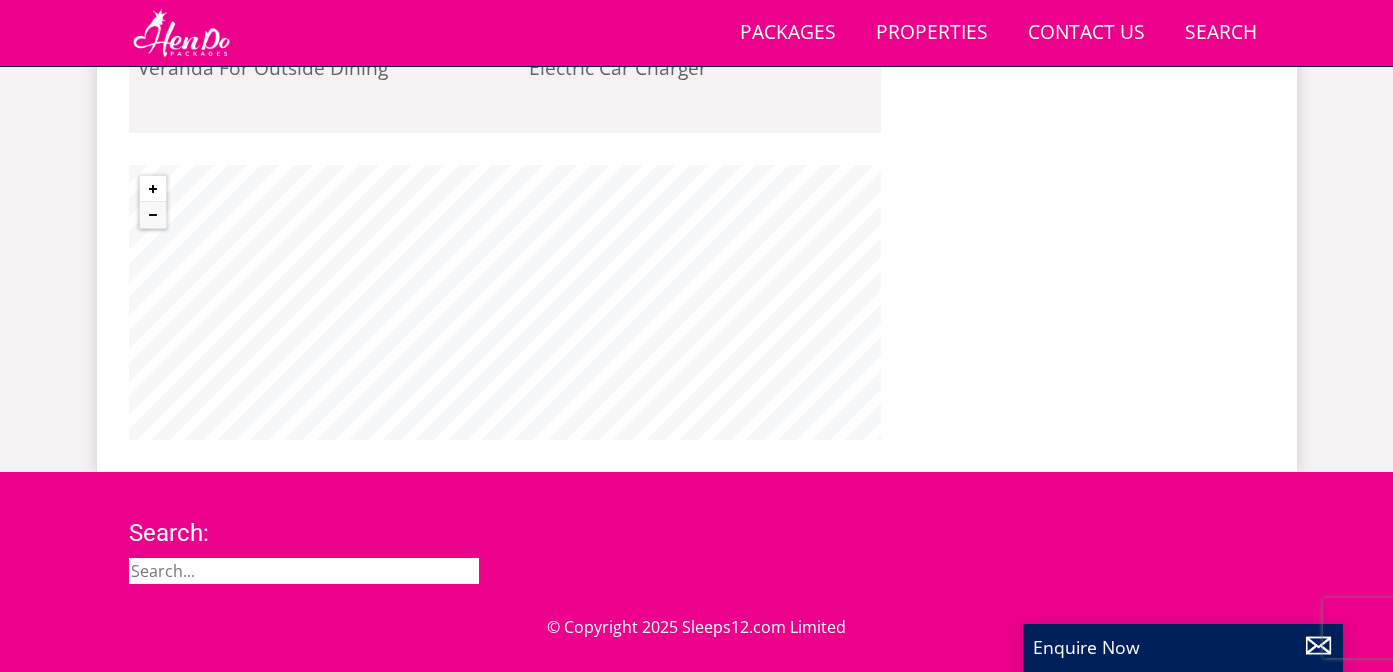 click at bounding box center (153, 189) 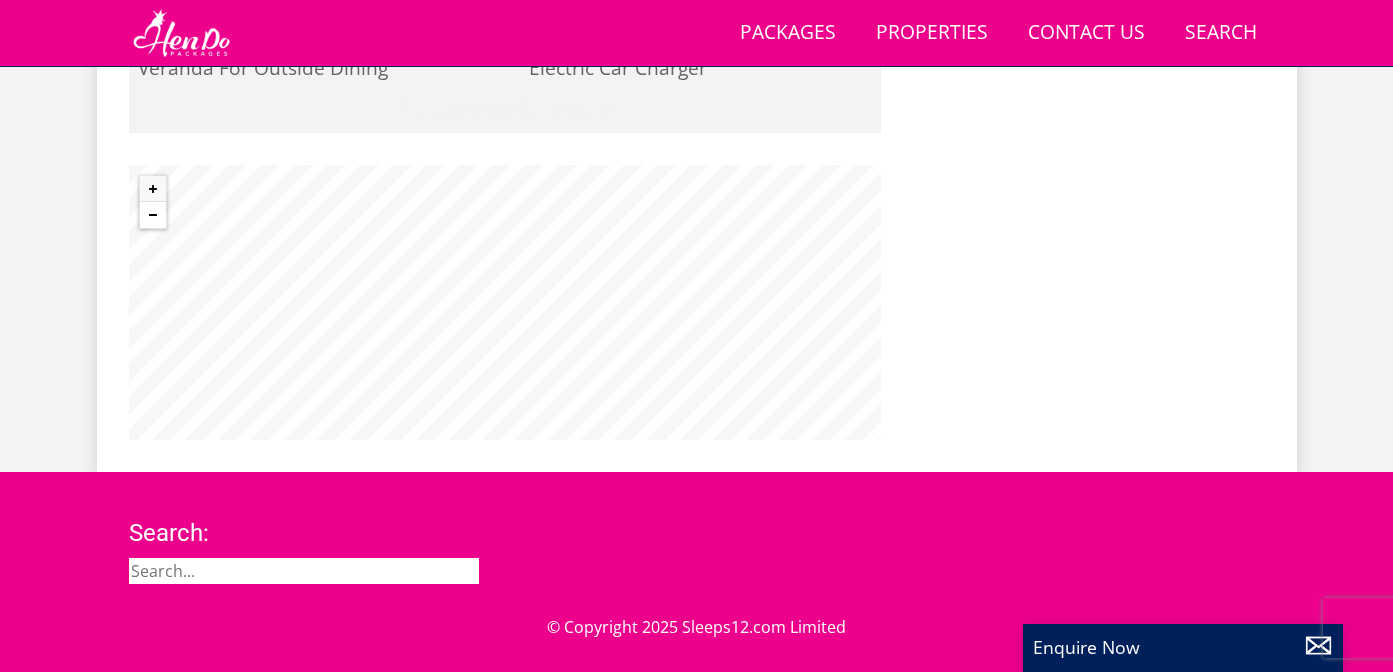 click at bounding box center [153, 215] 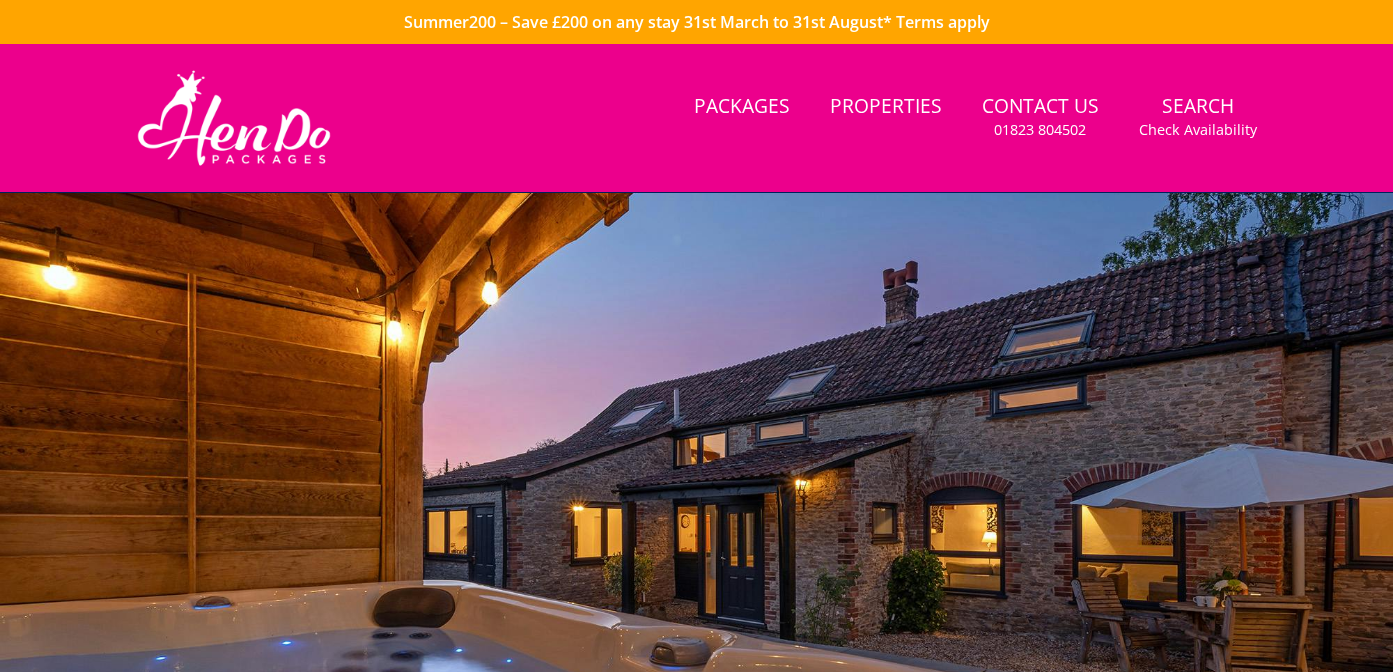 scroll, scrollTop: 0, scrollLeft: 0, axis: both 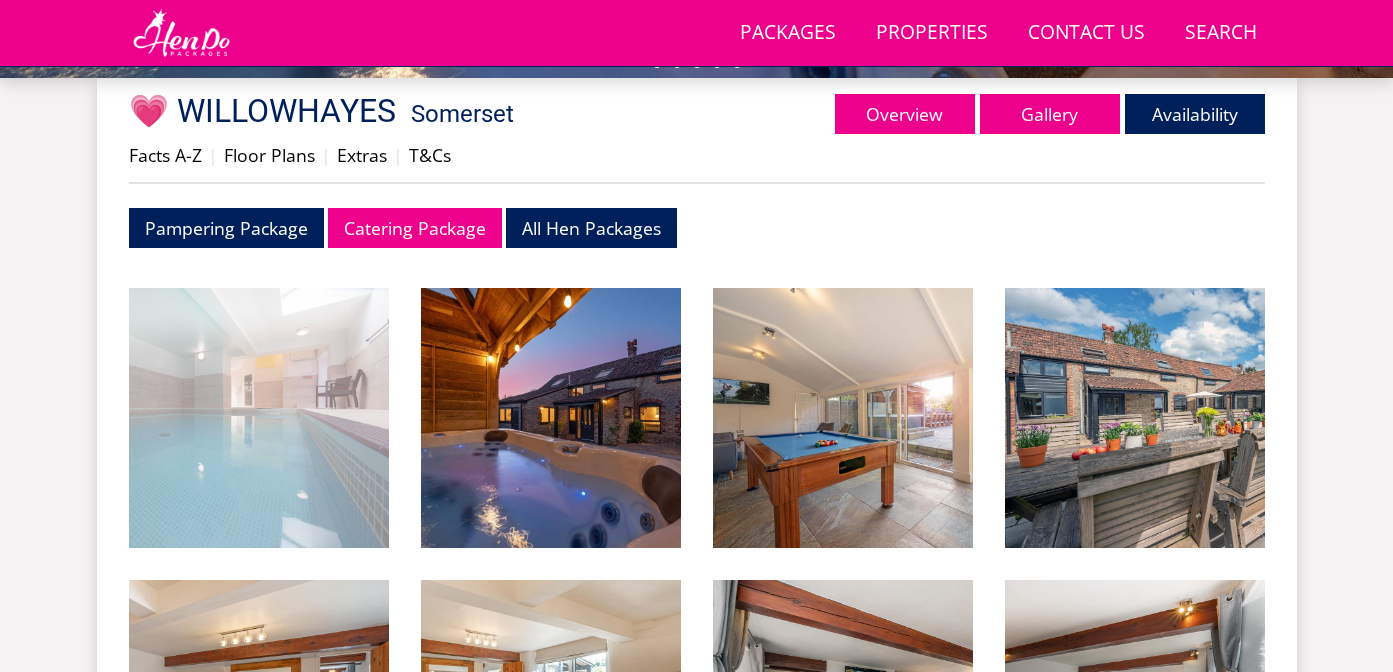 click at bounding box center [259, 418] 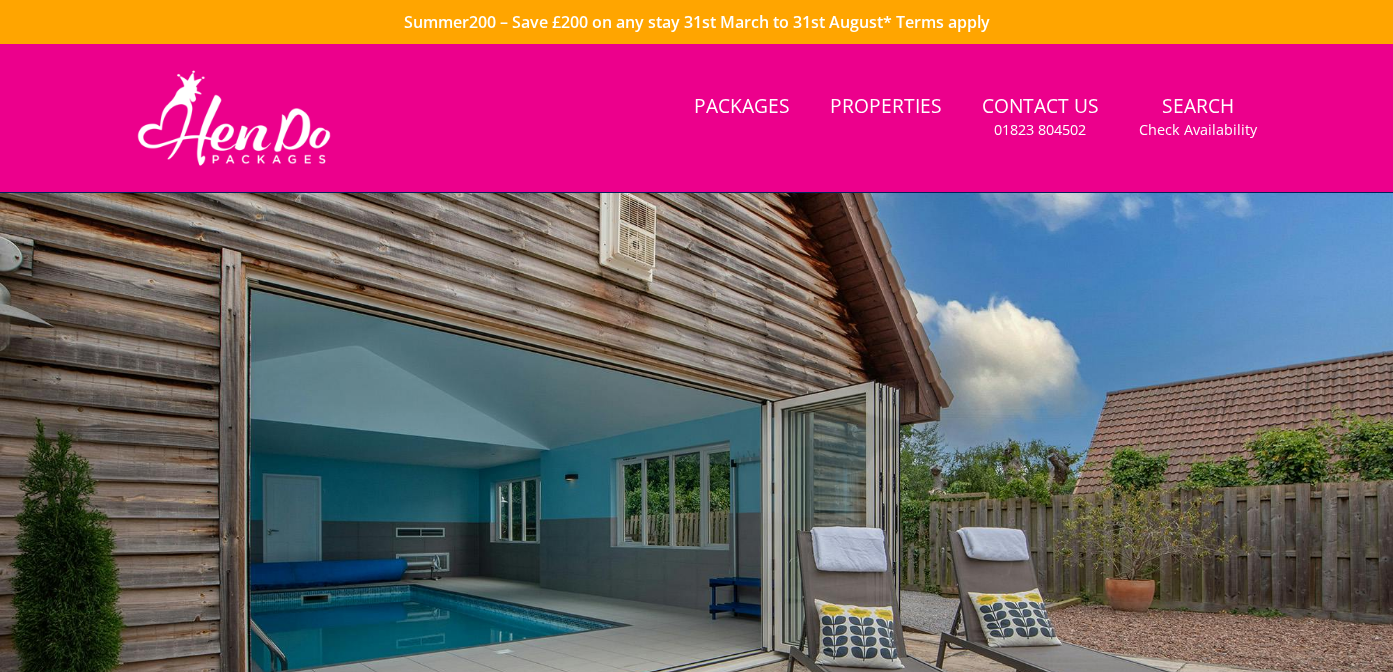 scroll, scrollTop: 0, scrollLeft: 0, axis: both 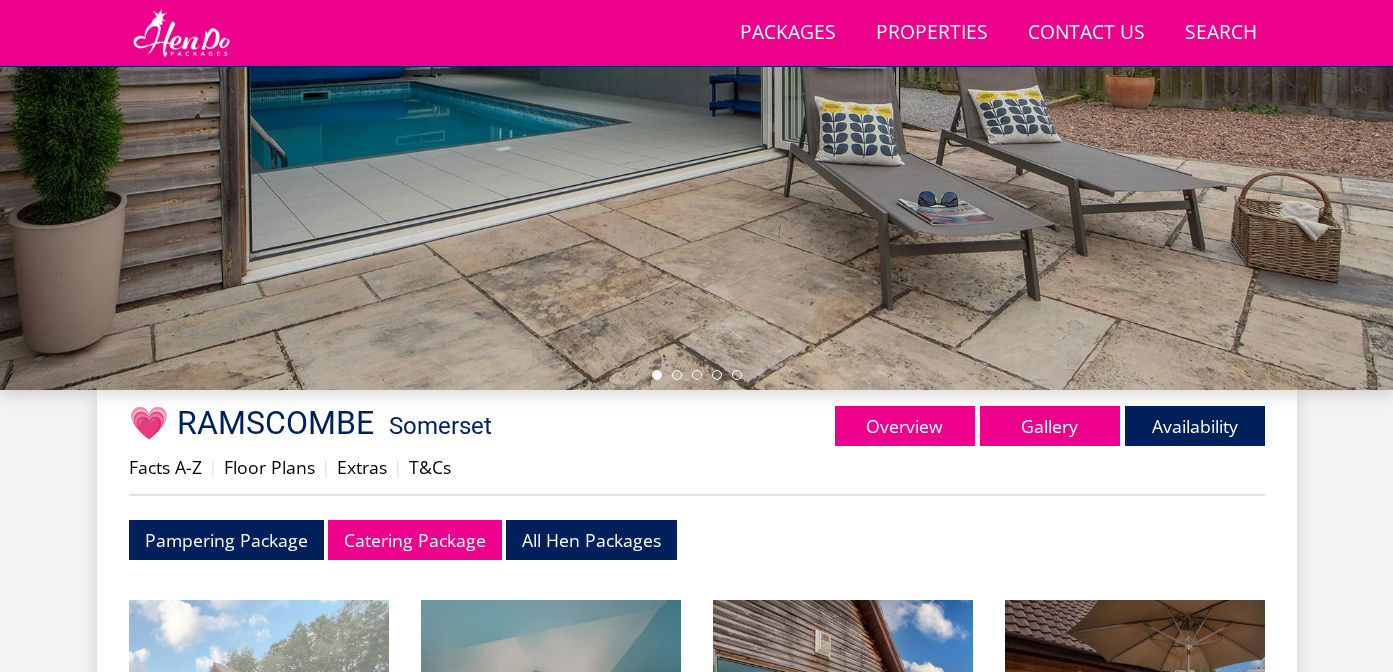 click at bounding box center [259, 730] 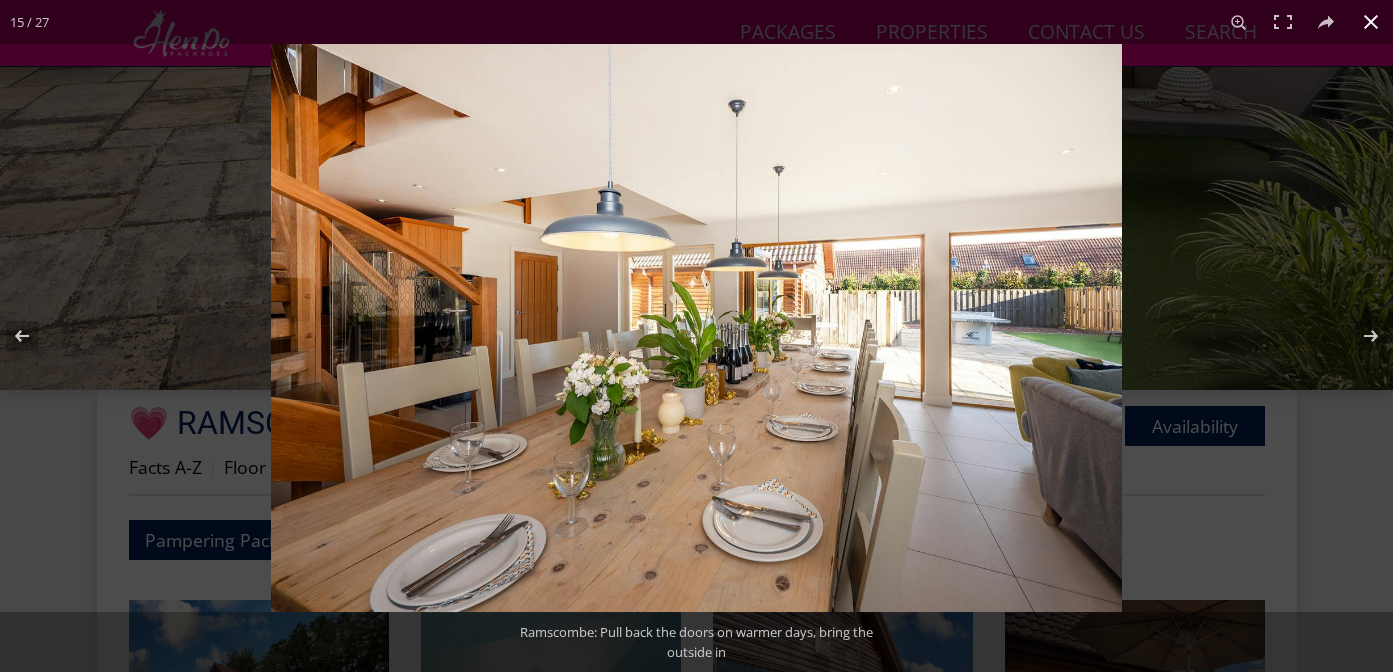 click at bounding box center [967, 380] 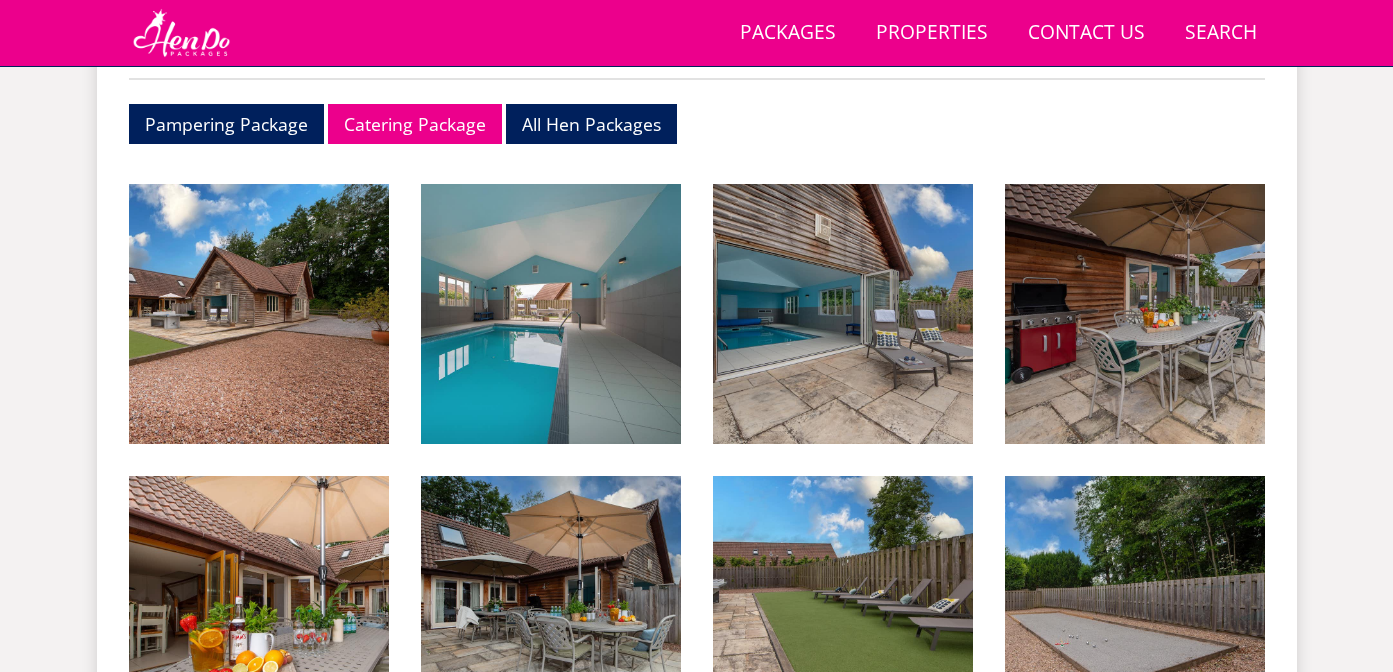 scroll, scrollTop: 604, scrollLeft: 0, axis: vertical 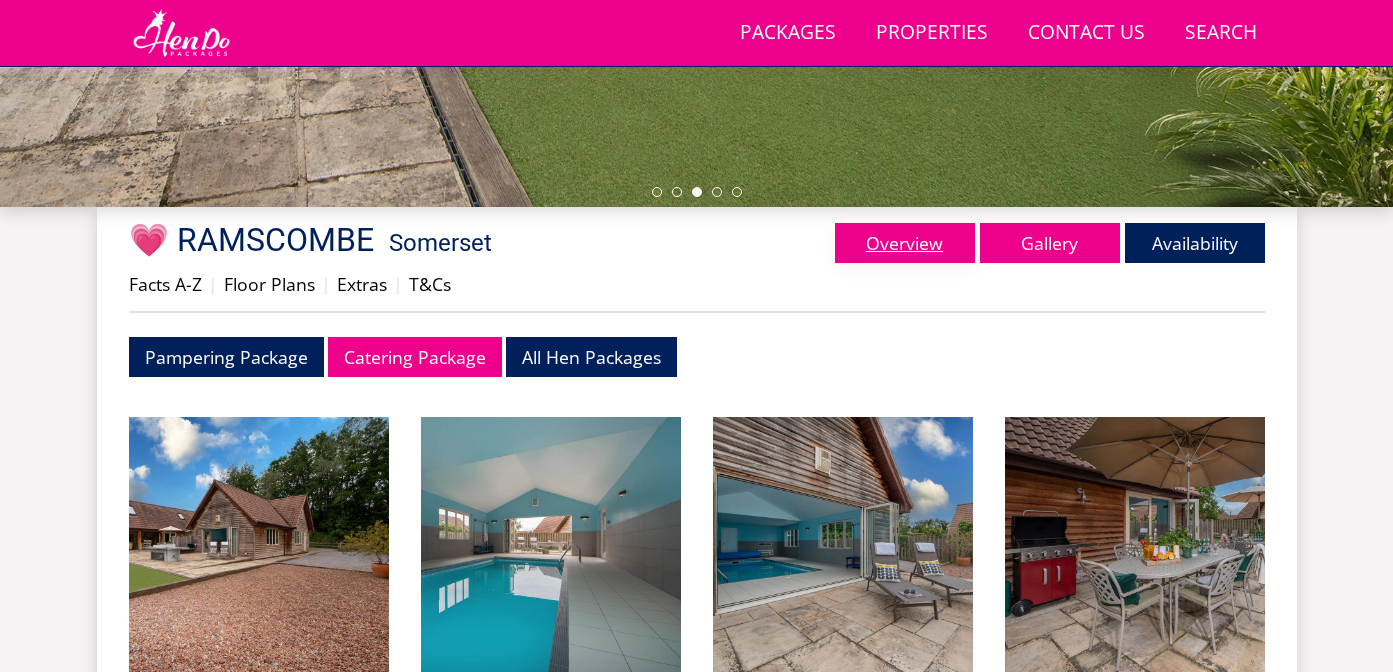 click on "Overview" at bounding box center (905, 243) 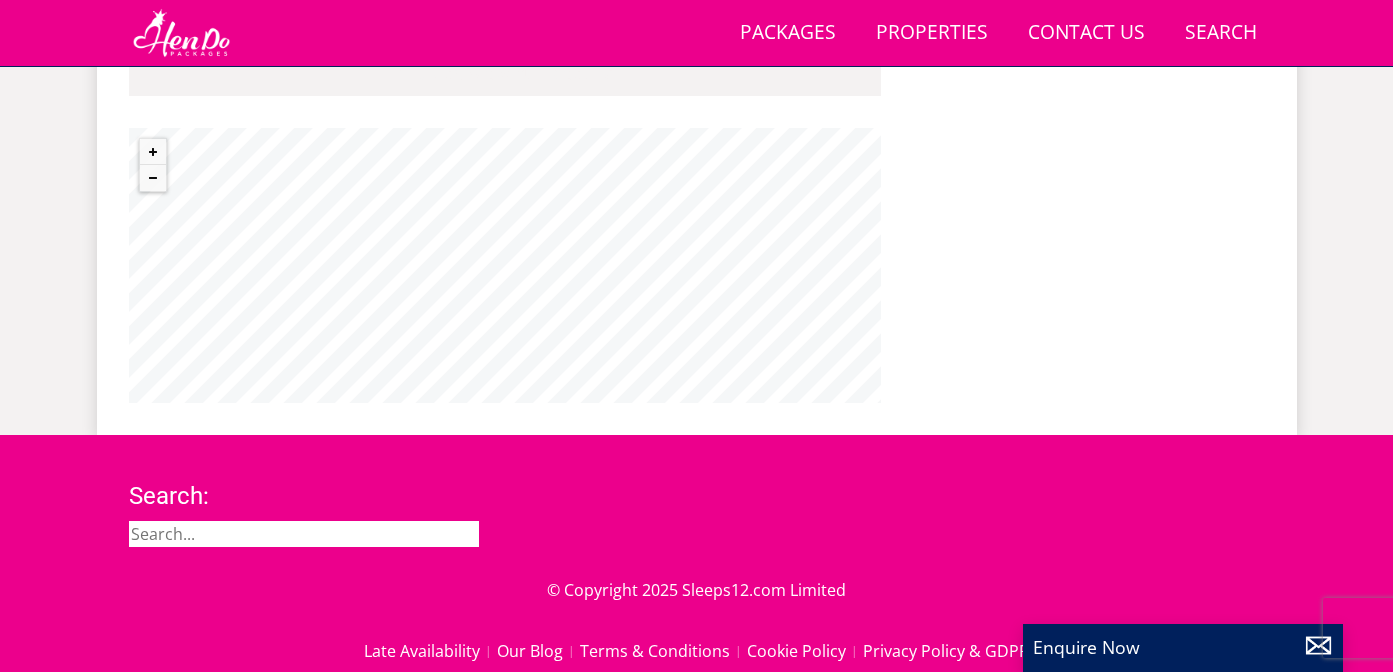scroll, scrollTop: 2369, scrollLeft: 0, axis: vertical 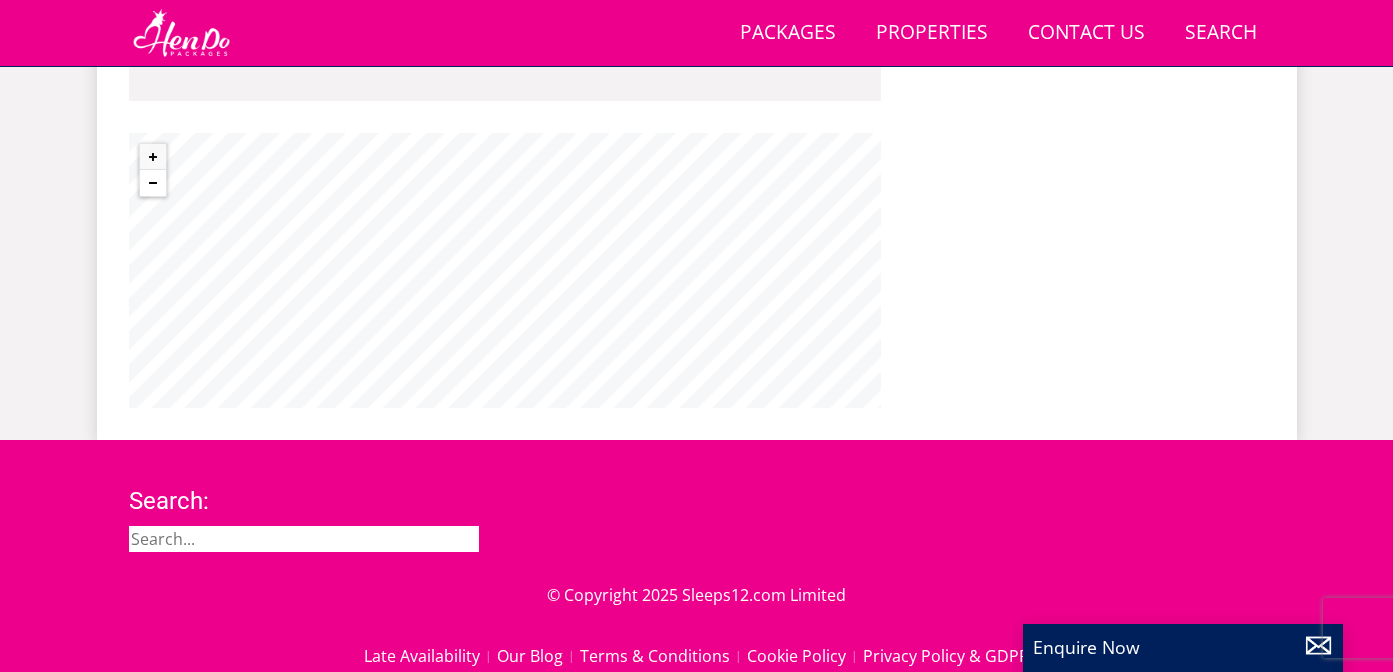 click at bounding box center (153, 183) 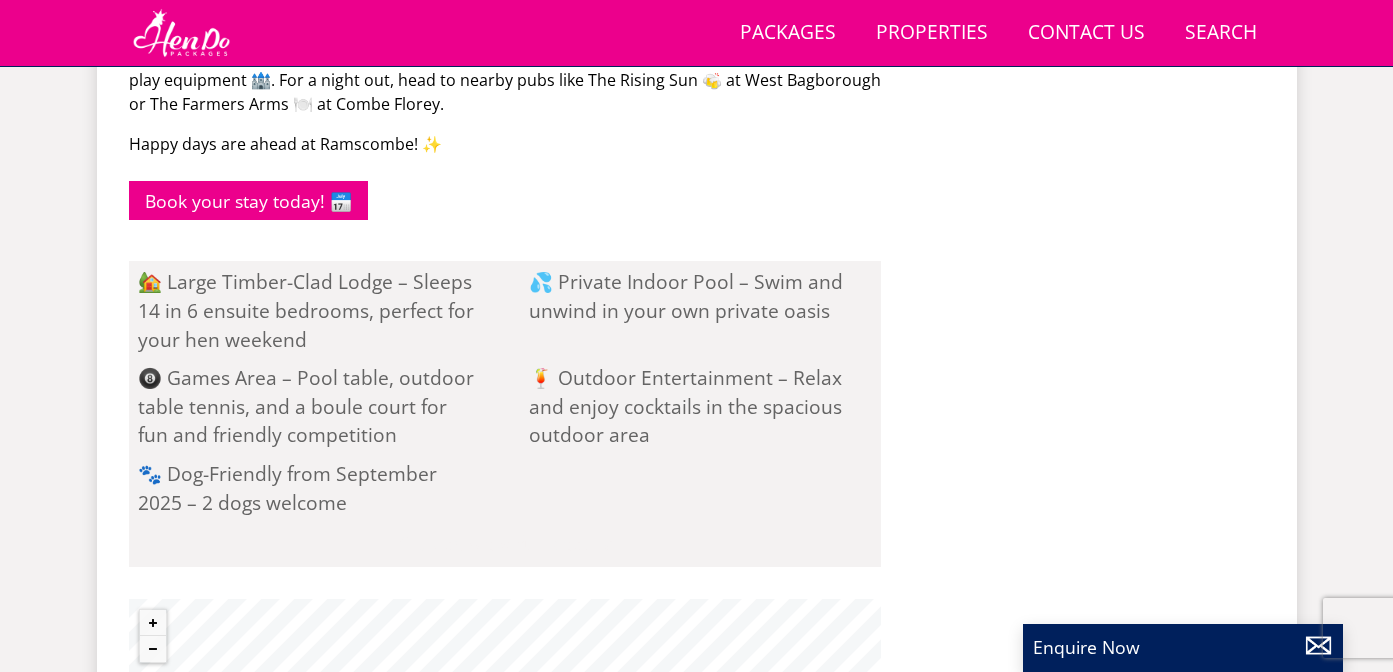 scroll, scrollTop: 1719, scrollLeft: 0, axis: vertical 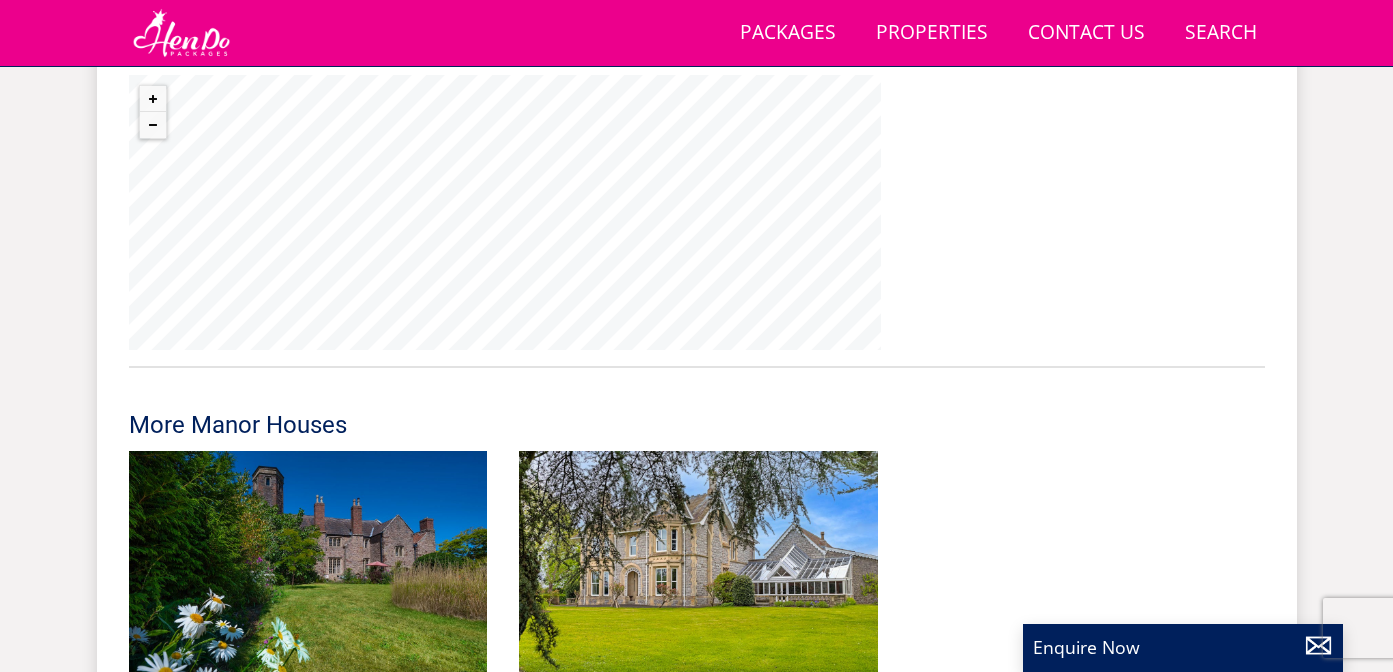 click on ""⭐⭐⭐⭐⭐ I honestly can’t think of anything that could have been done by the host to improve our stay. It was one of the few places I have been where the impression given by the booking information was far outweighed by the actual experience and the wow factor when you arrive."" at bounding box center [1081, -246] 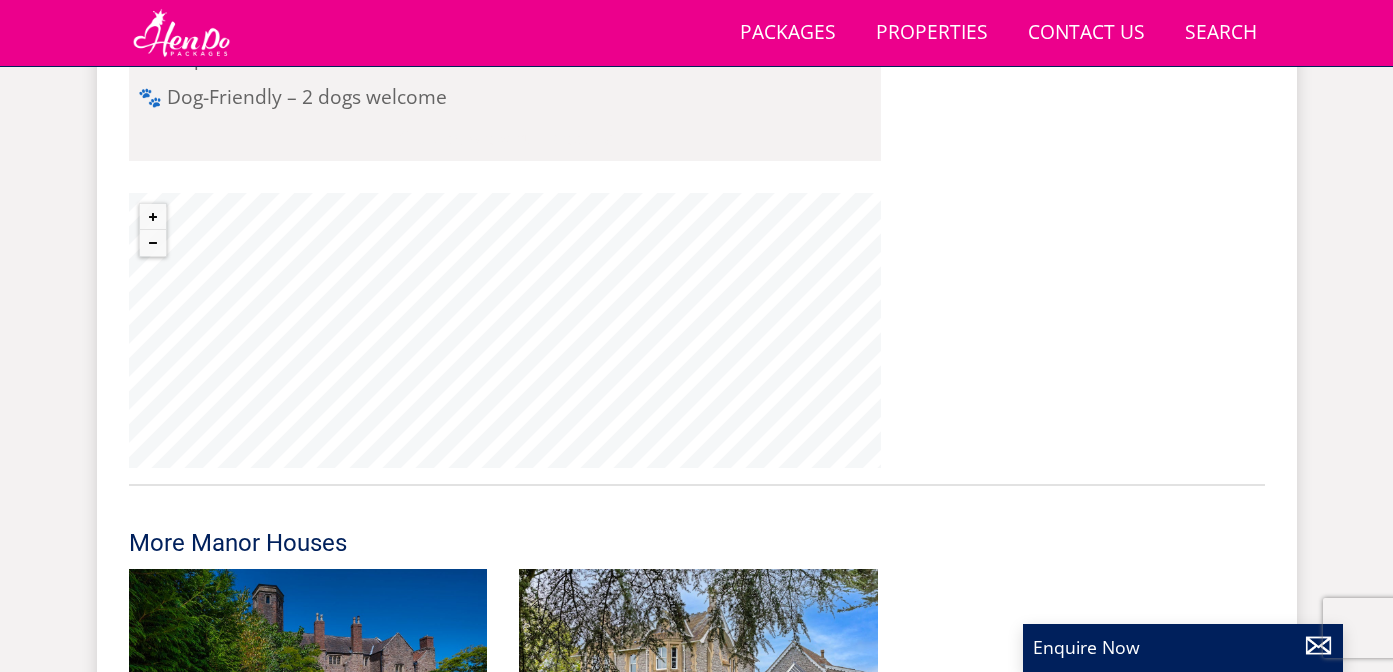 scroll, scrollTop: 1738, scrollLeft: 0, axis: vertical 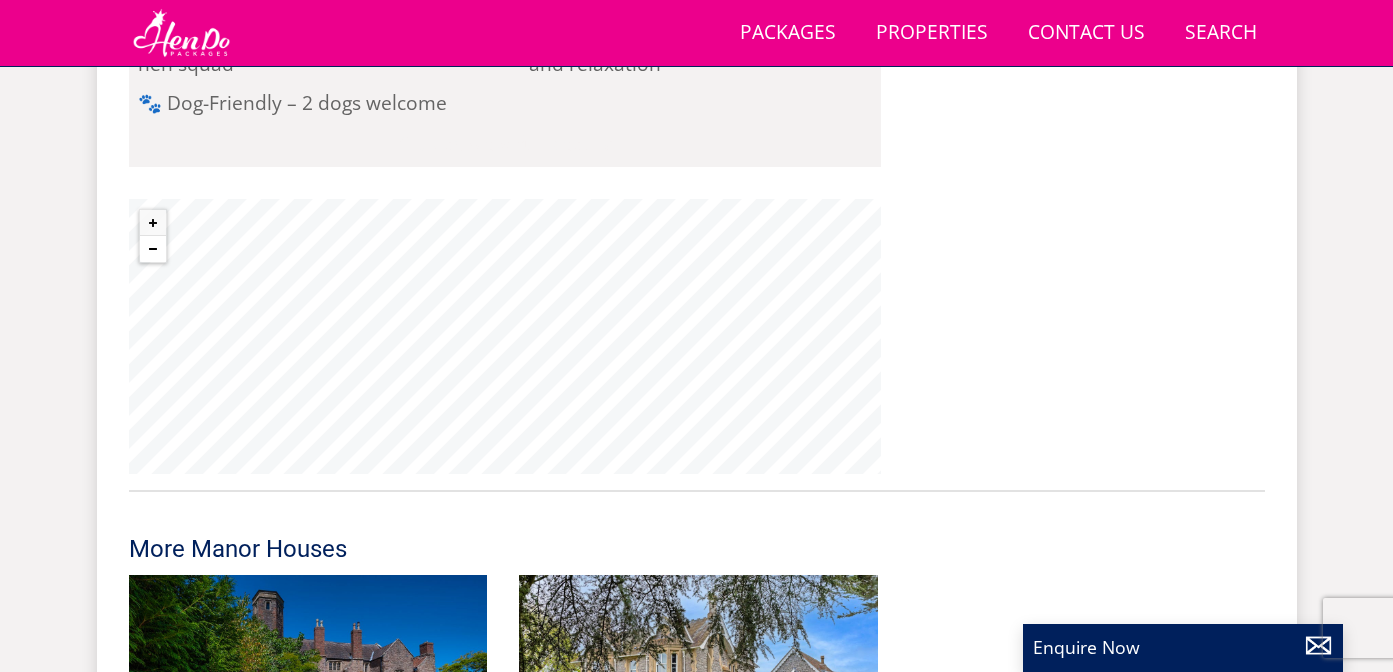 click at bounding box center [153, 249] 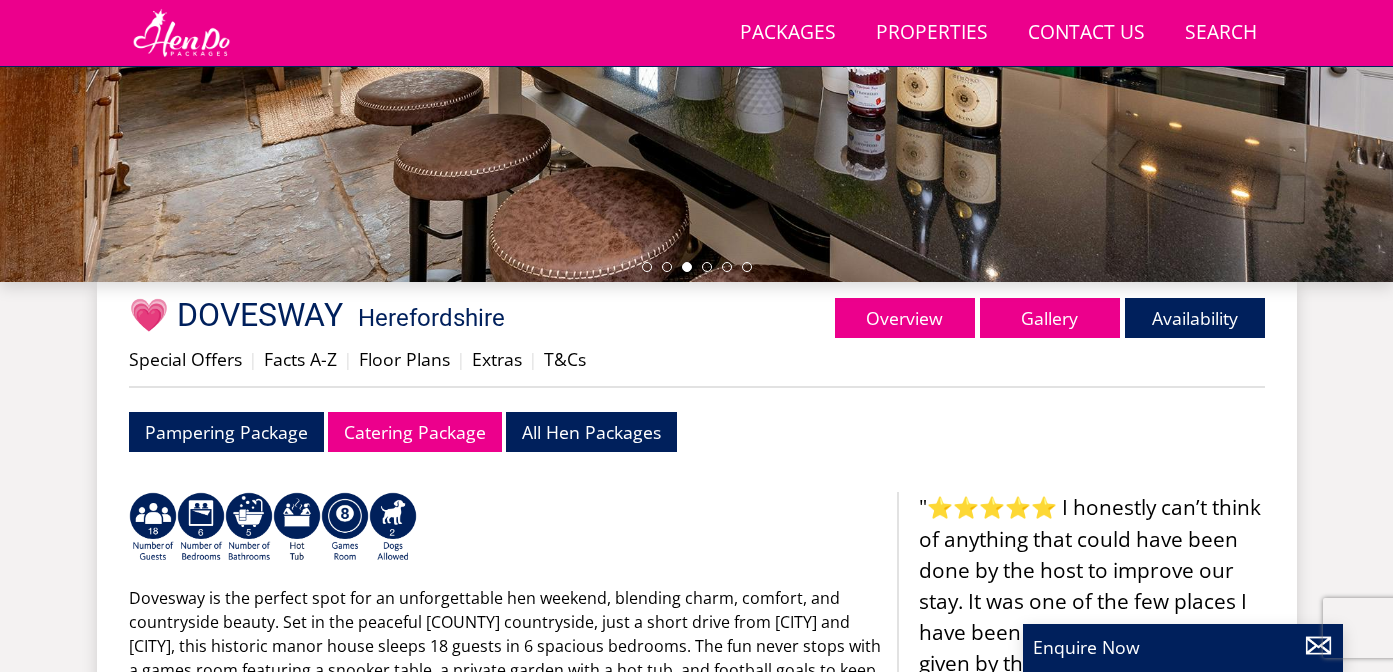scroll, scrollTop: 517, scrollLeft: 0, axis: vertical 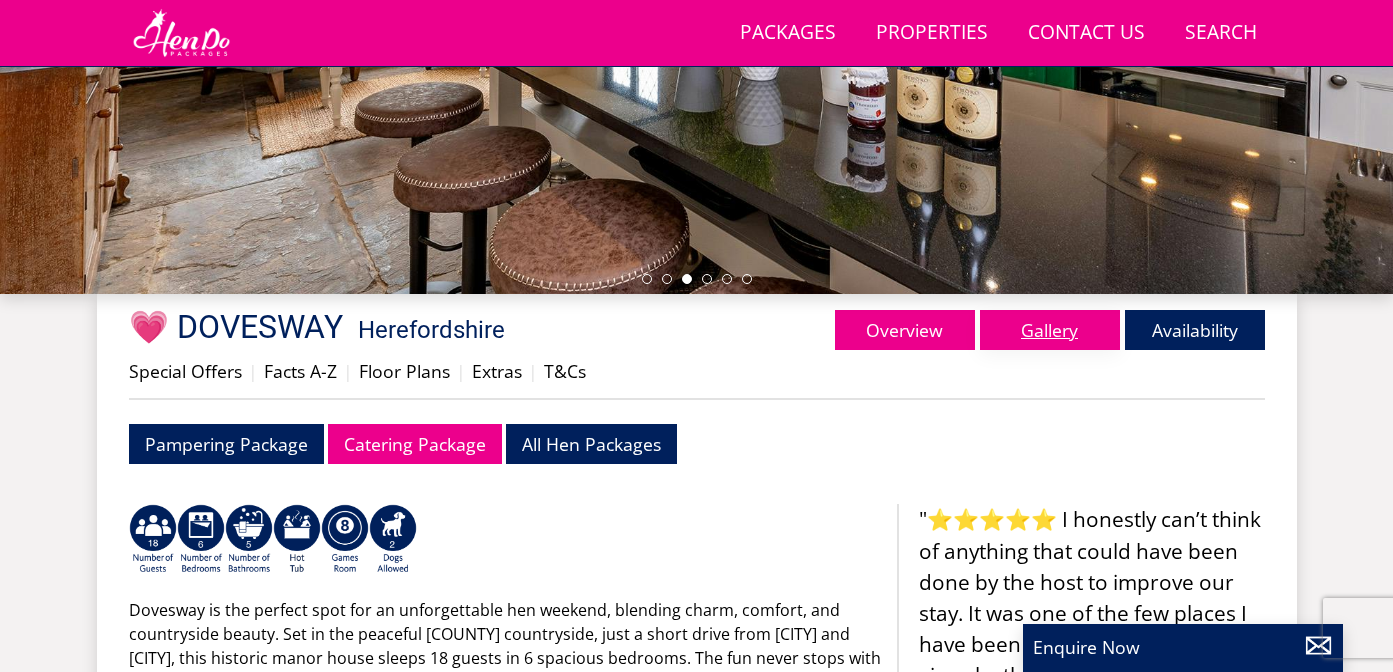 click on "Gallery" at bounding box center (1050, 330) 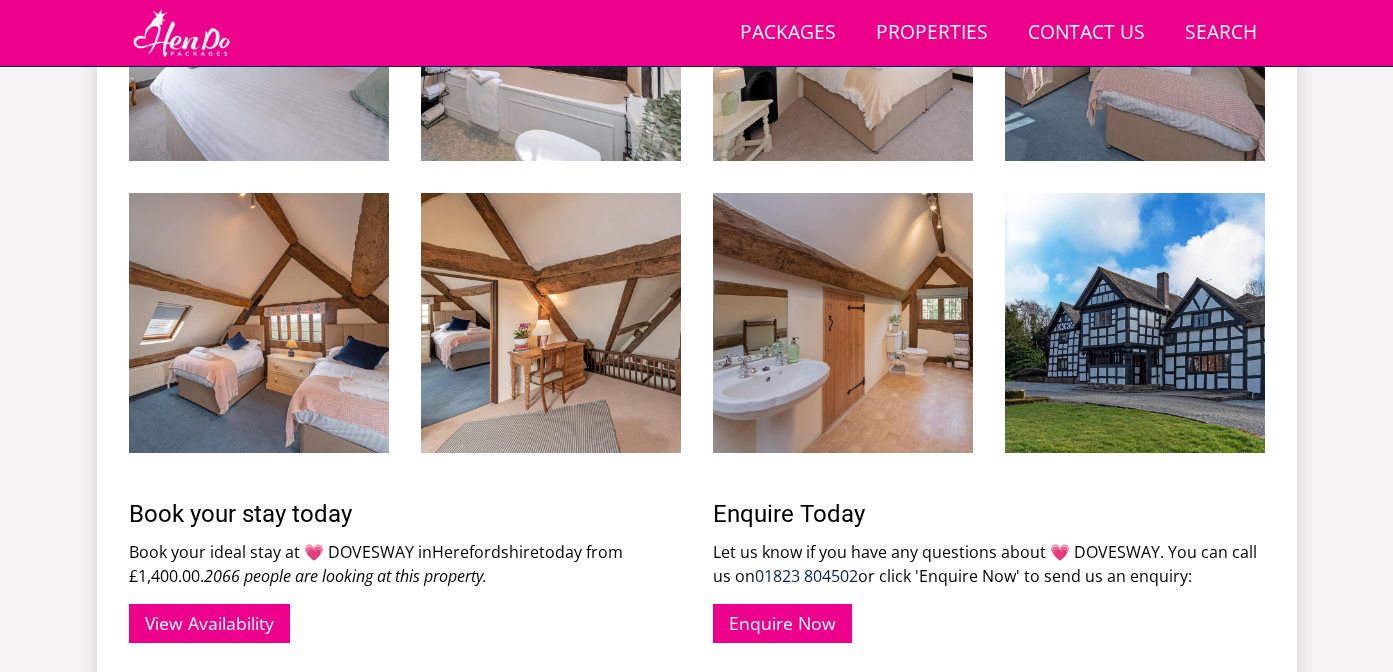 scroll, scrollTop: 2602, scrollLeft: 0, axis: vertical 